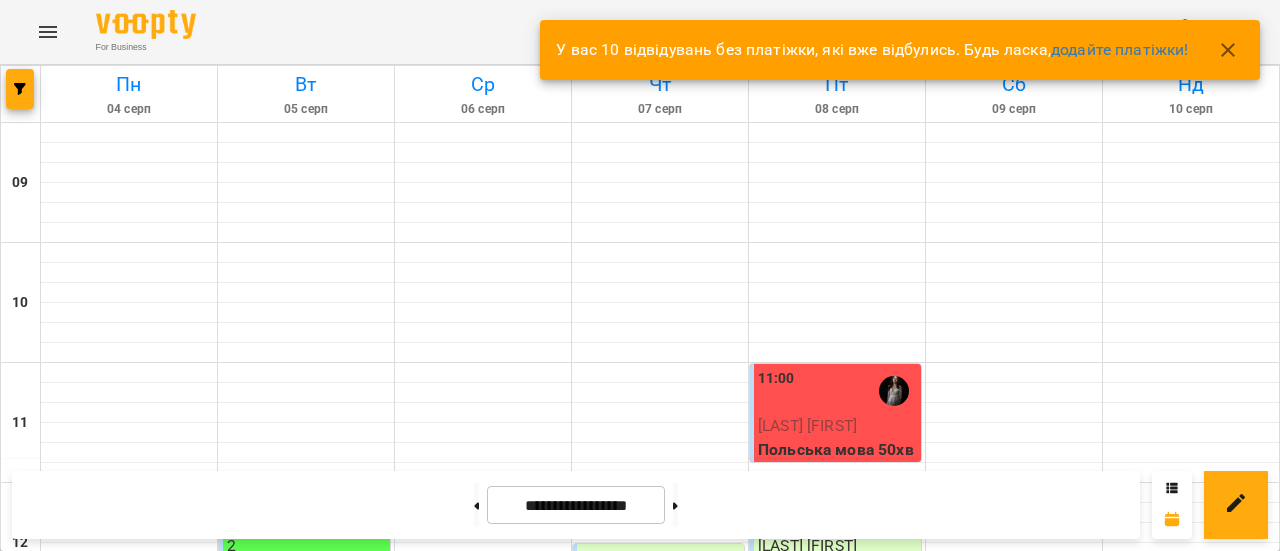 scroll, scrollTop: 0, scrollLeft: 0, axis: both 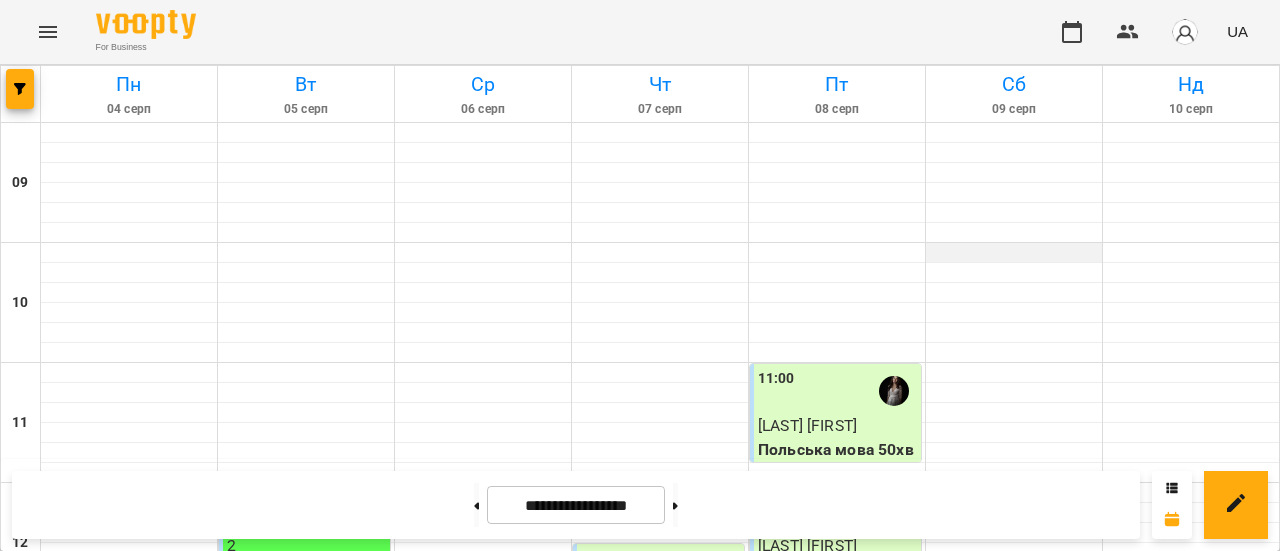 click at bounding box center [1014, 253] 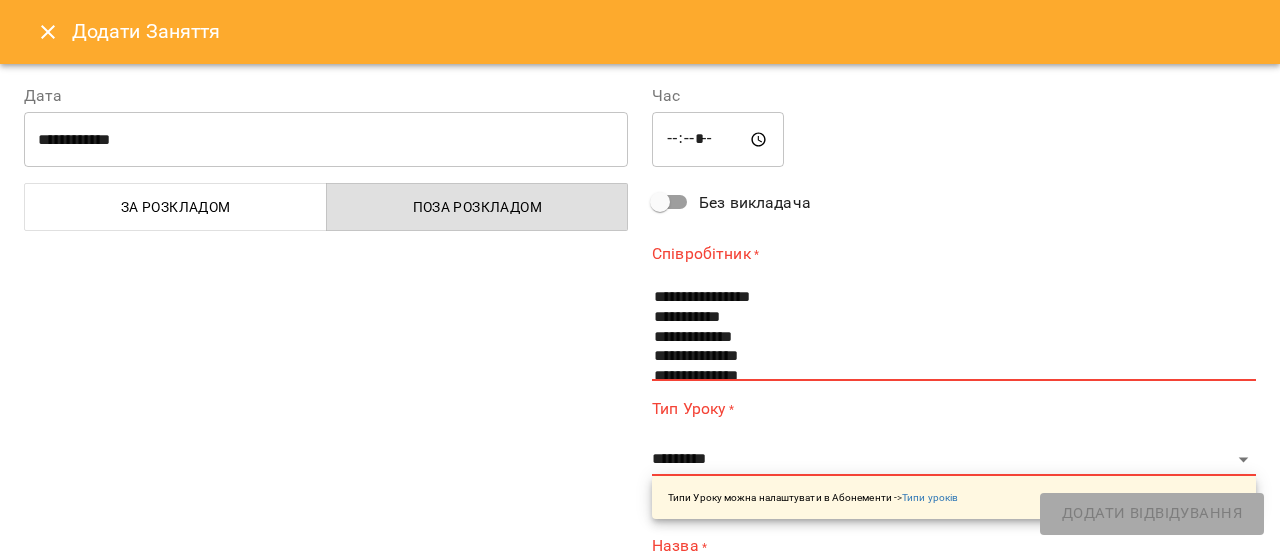 scroll, scrollTop: 264, scrollLeft: 0, axis: vertical 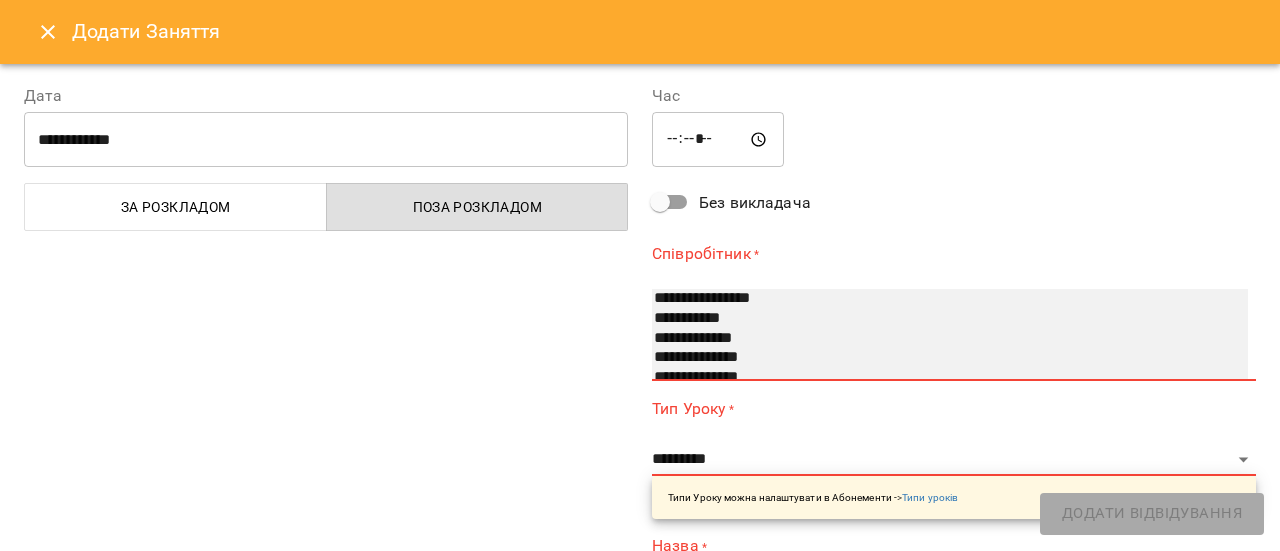 select on "**********" 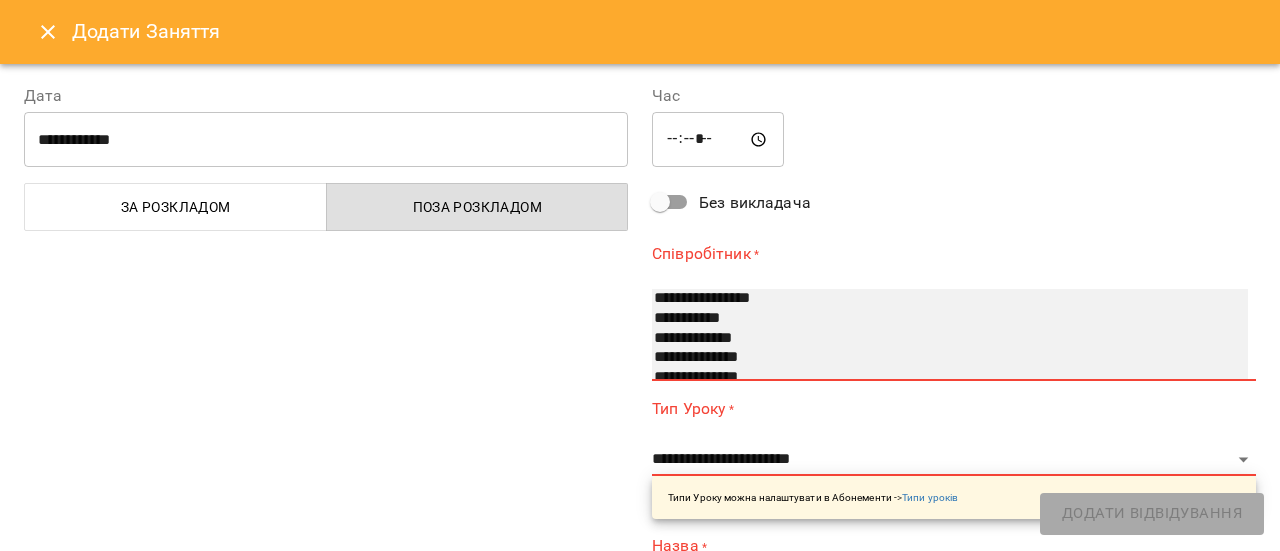 type on "**" 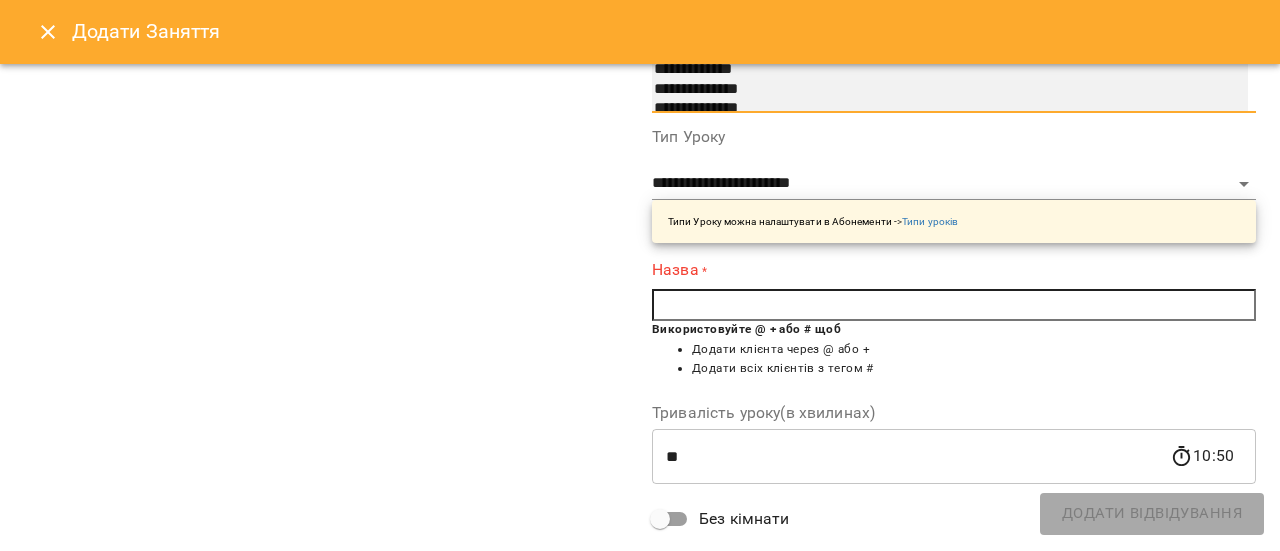 scroll, scrollTop: 265, scrollLeft: 0, axis: vertical 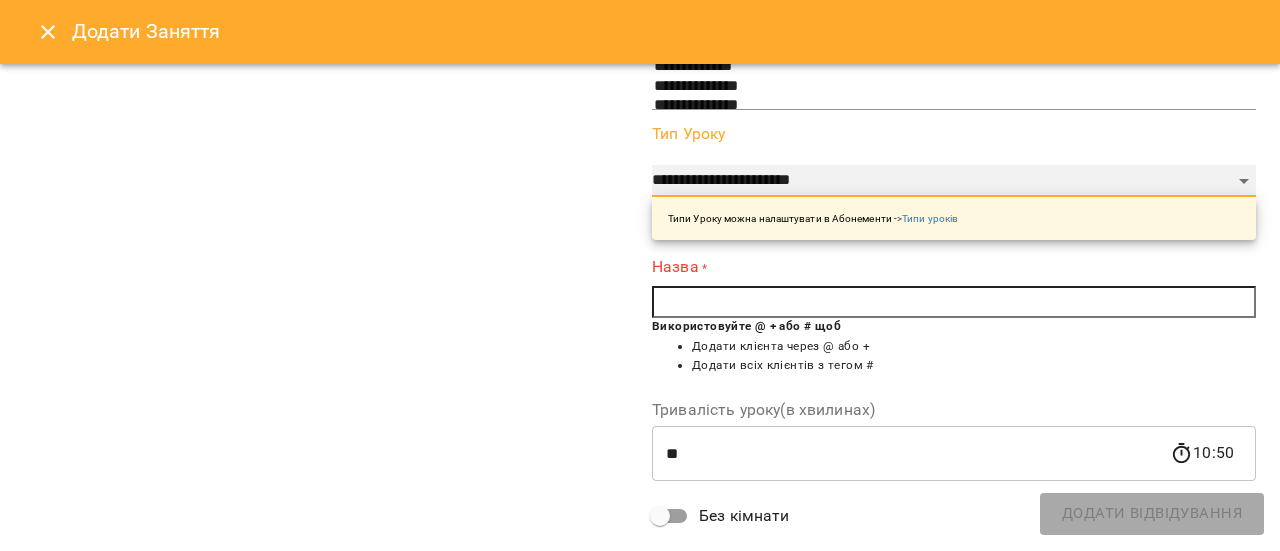 click on "**********" at bounding box center [954, 181] 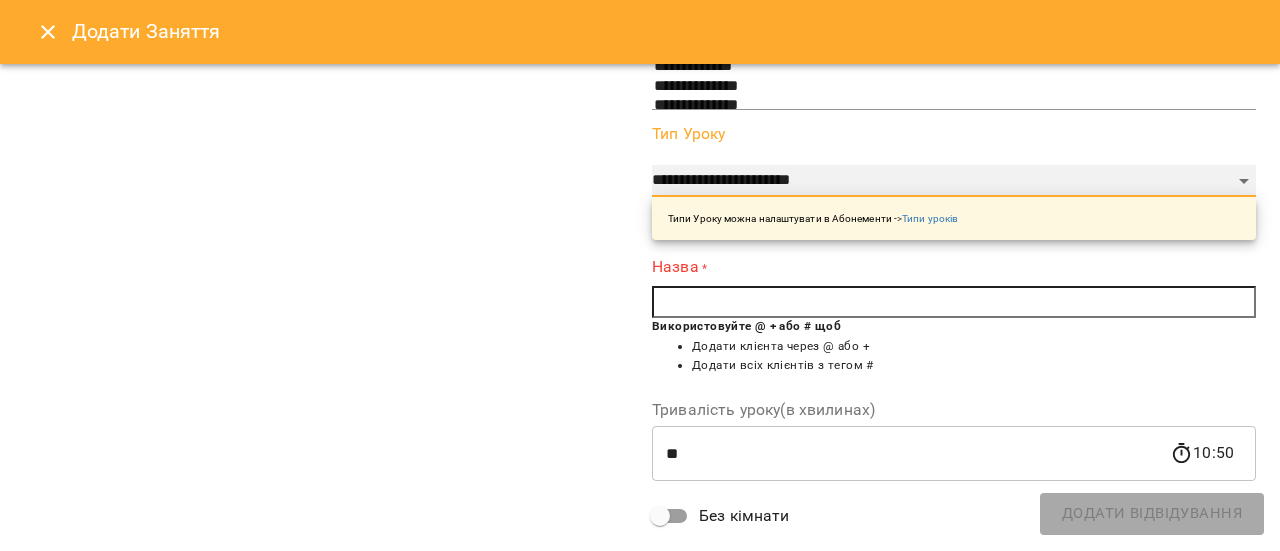 select on "**********" 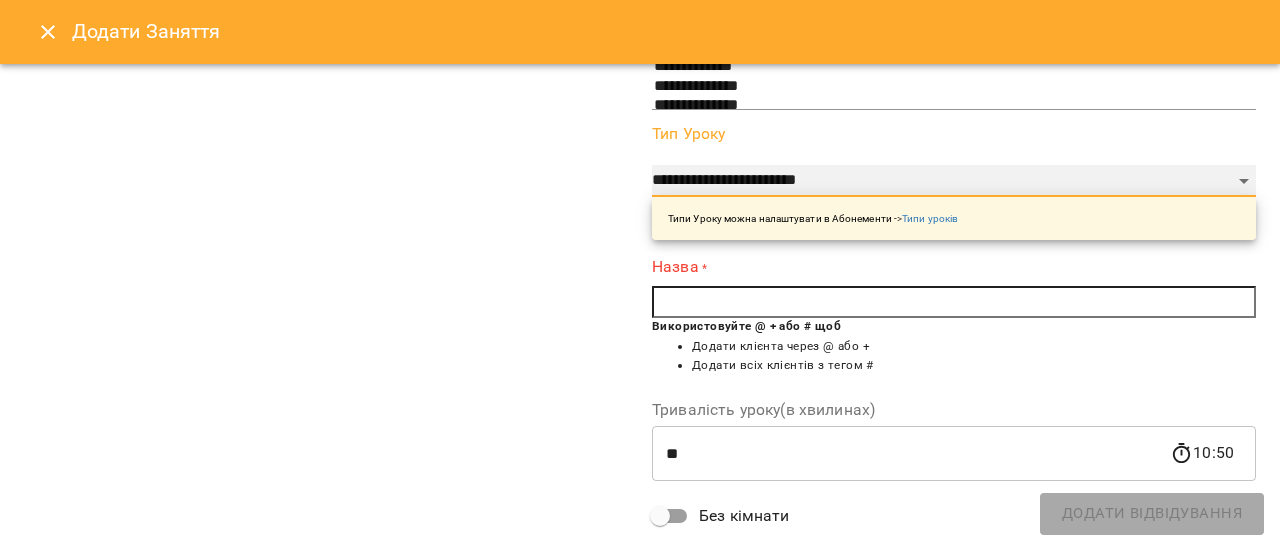 click on "**********" at bounding box center [954, 181] 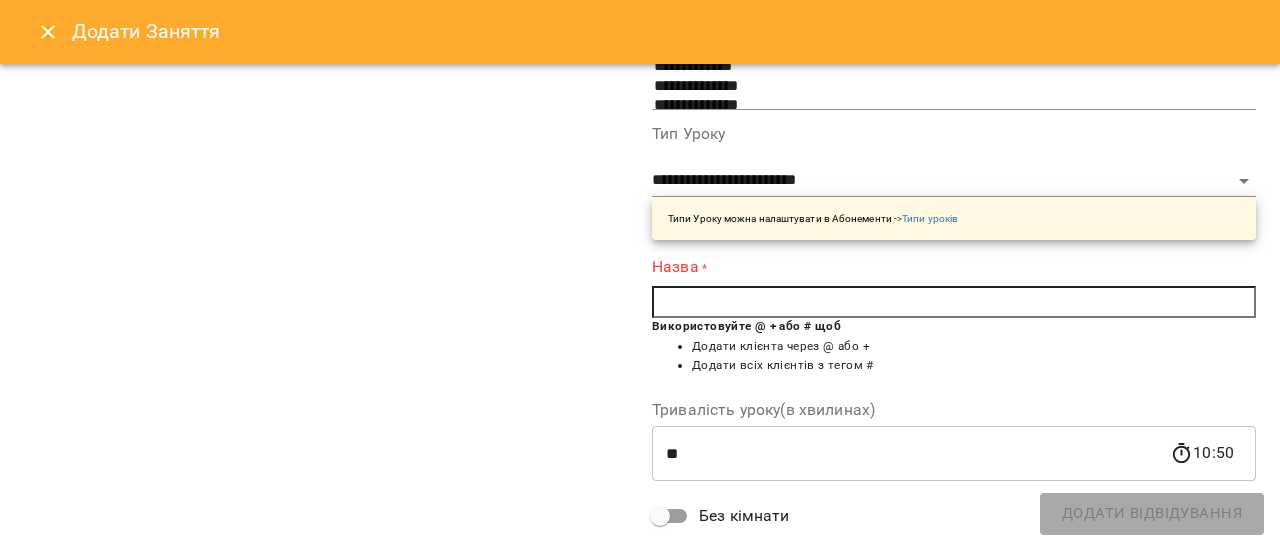 click at bounding box center [954, 302] 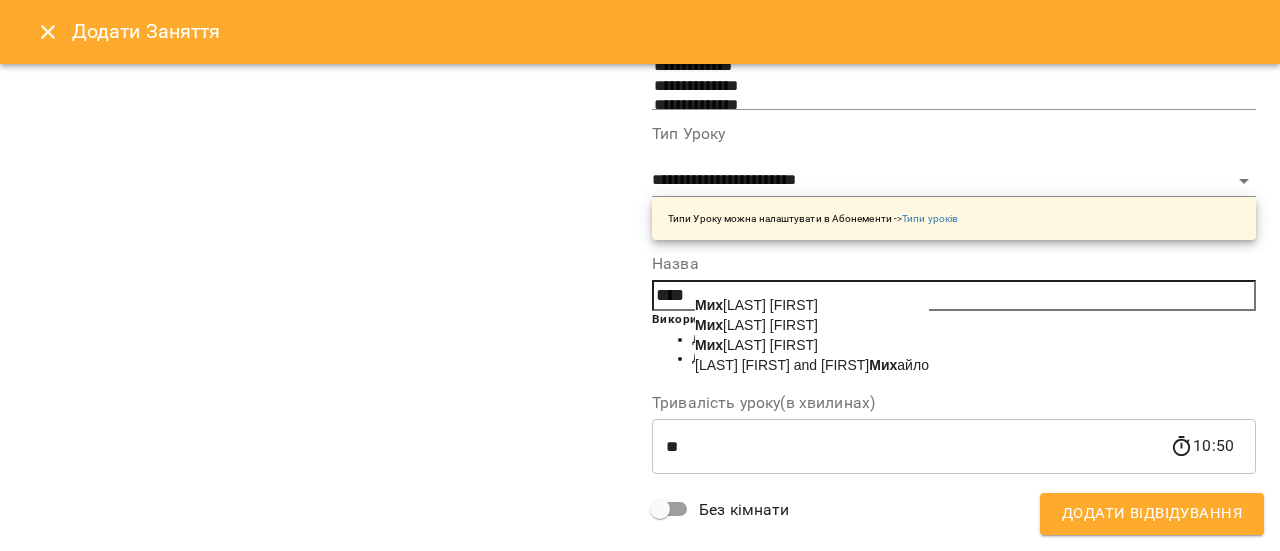 click on "Мих айленко Віталіна" at bounding box center [756, 325] 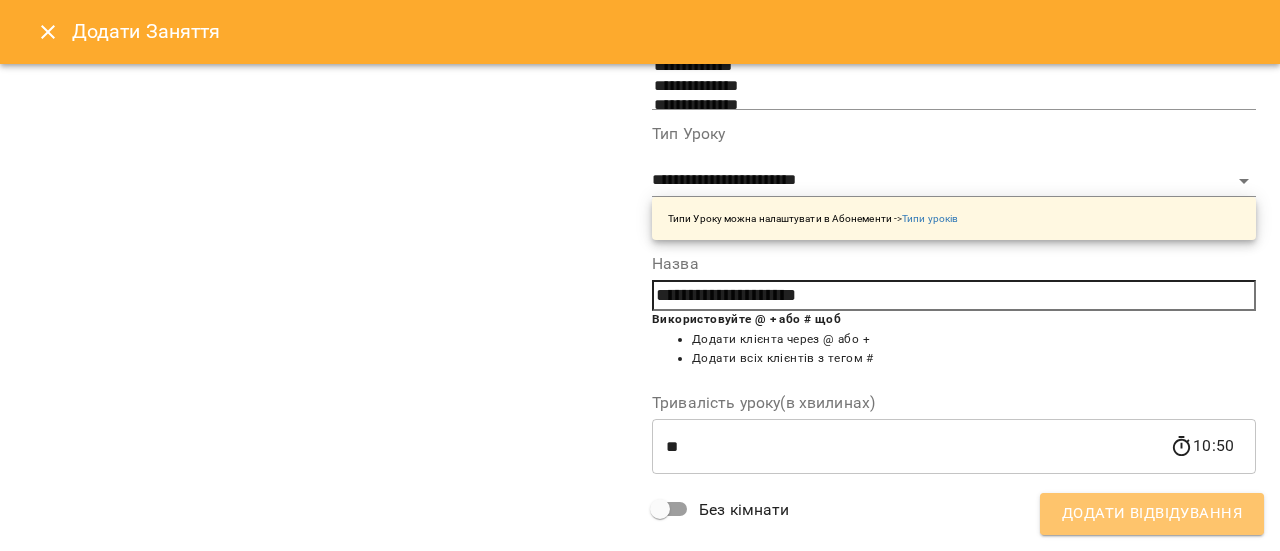 click on "Додати Відвідування" at bounding box center (1152, 514) 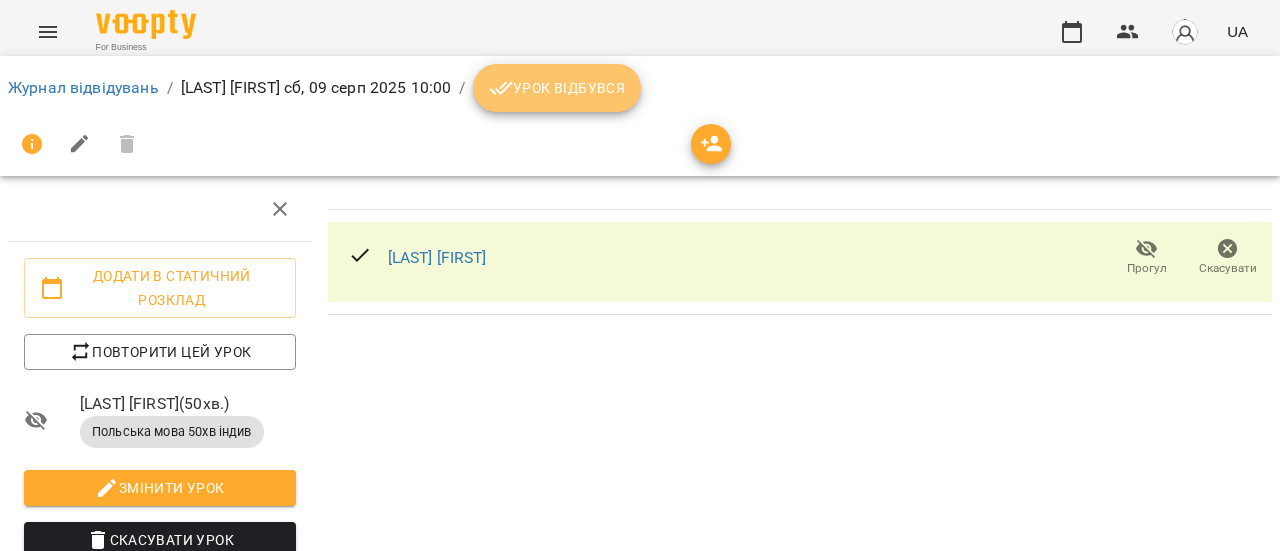 click on "Урок відбувся" at bounding box center (557, 88) 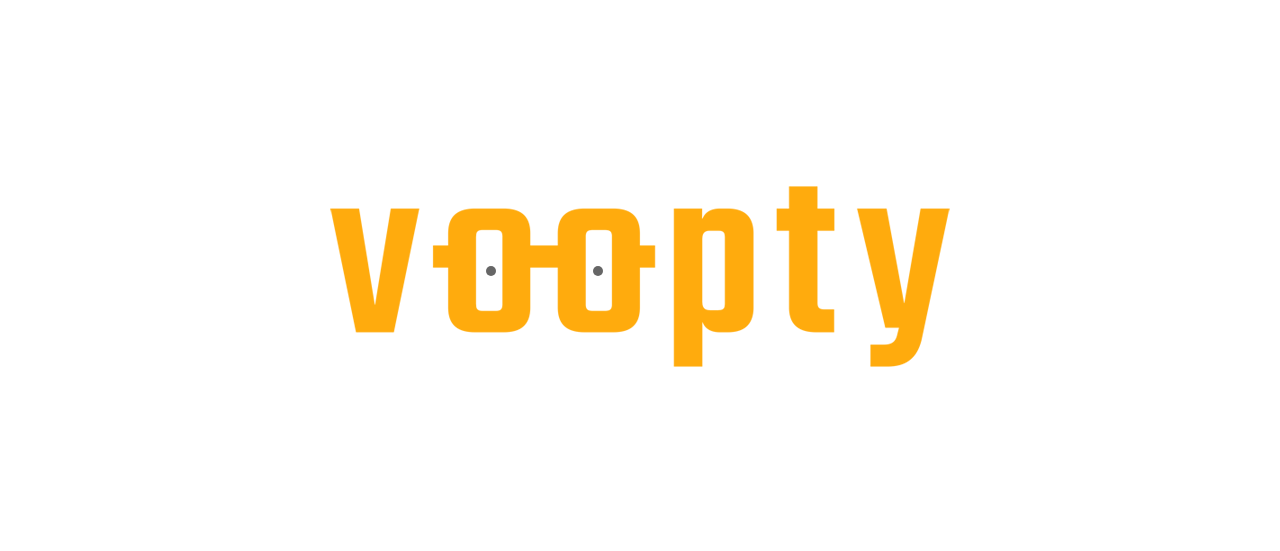 scroll, scrollTop: 0, scrollLeft: 0, axis: both 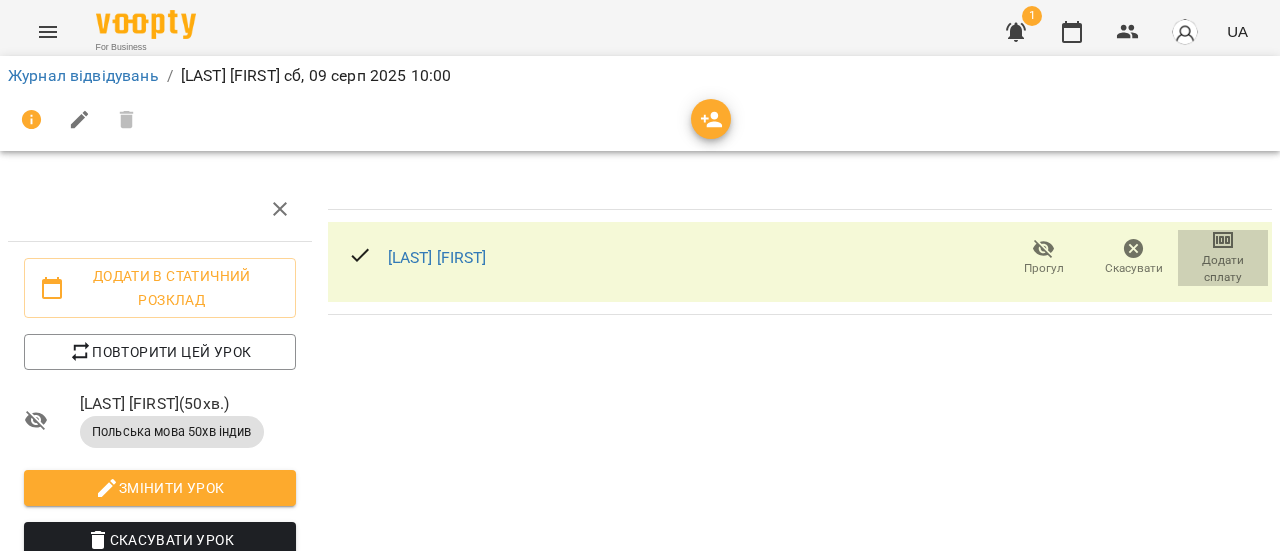 click on "Додати сплату" at bounding box center [1223, 269] 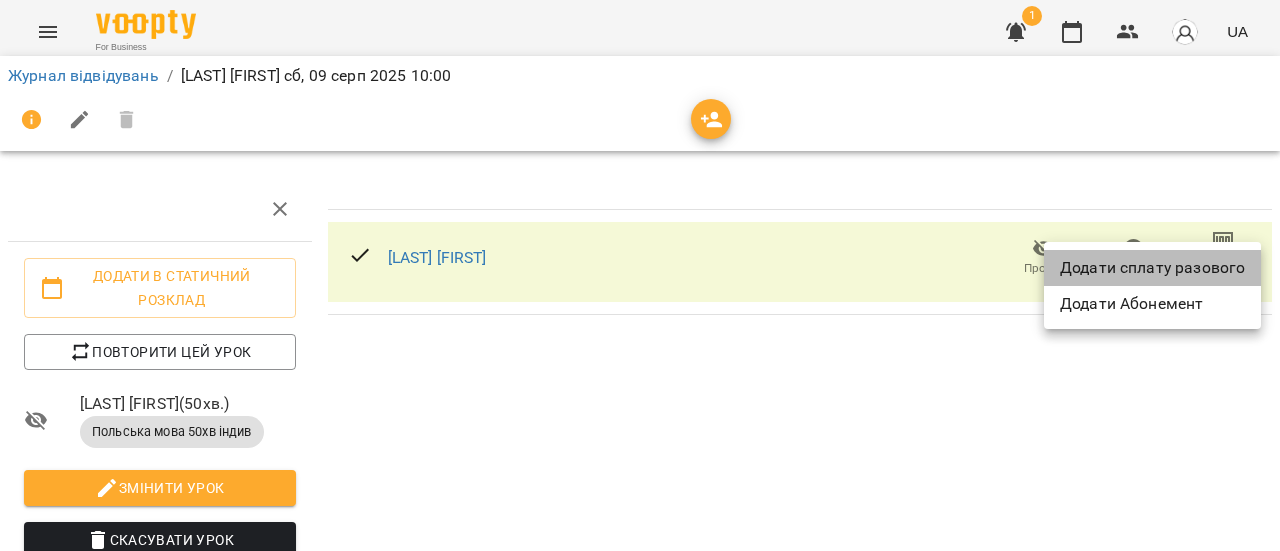 click on "Додати сплату разового" at bounding box center [1152, 268] 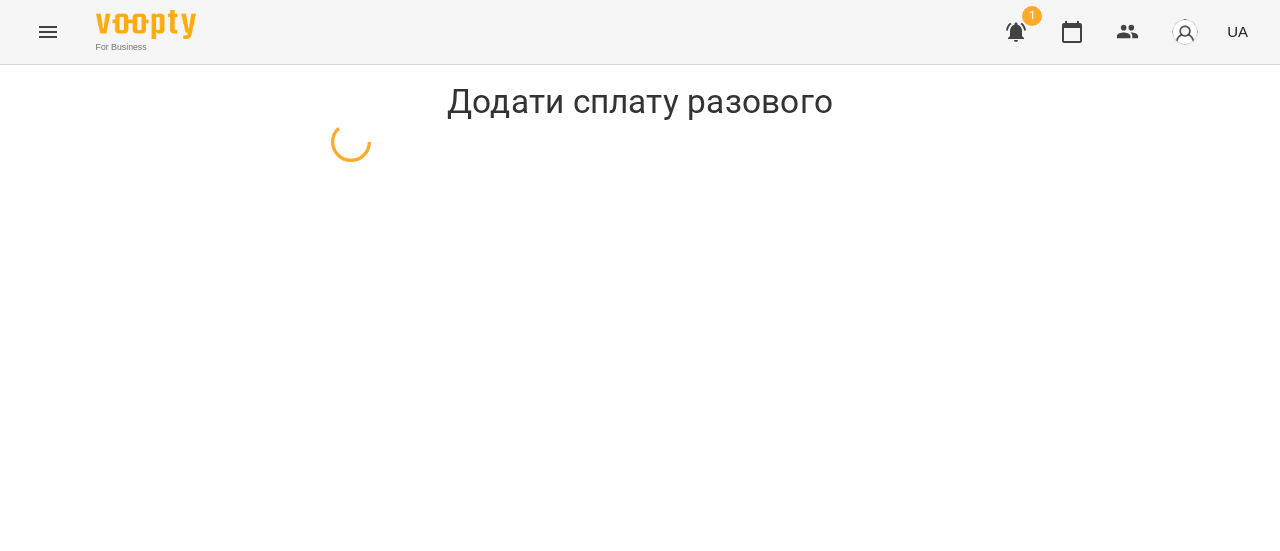 select on "**********" 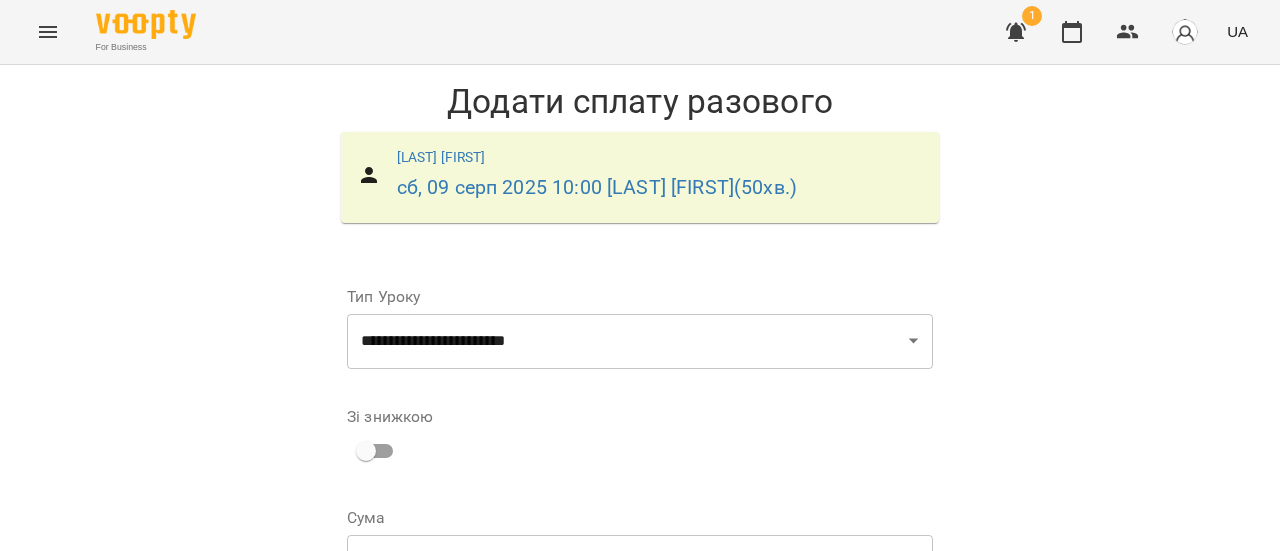 scroll, scrollTop: 248, scrollLeft: 0, axis: vertical 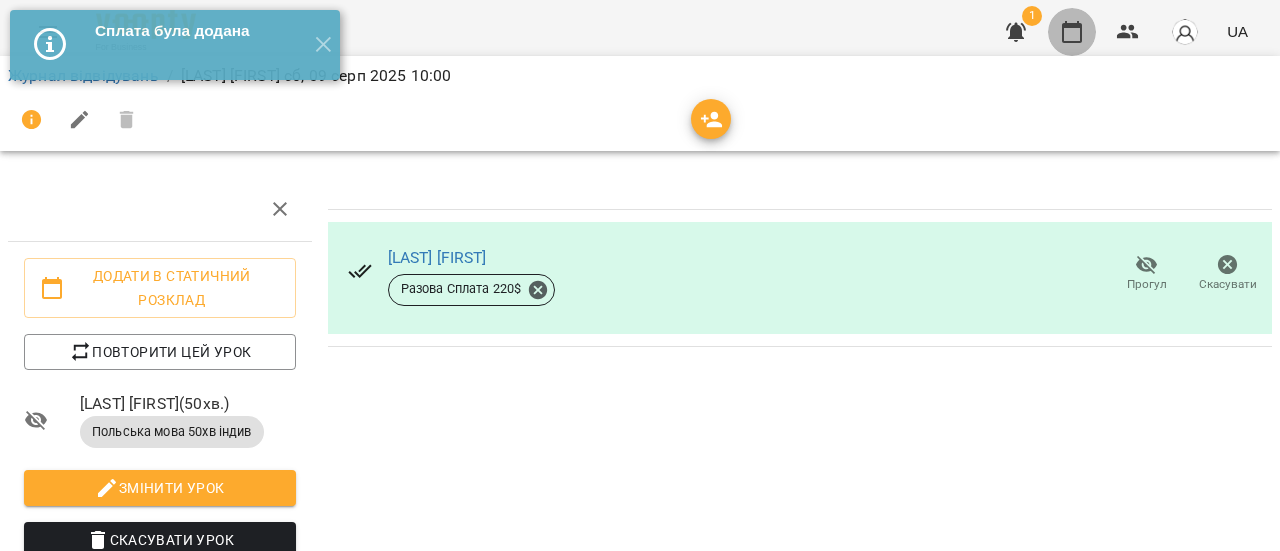 click at bounding box center [1072, 32] 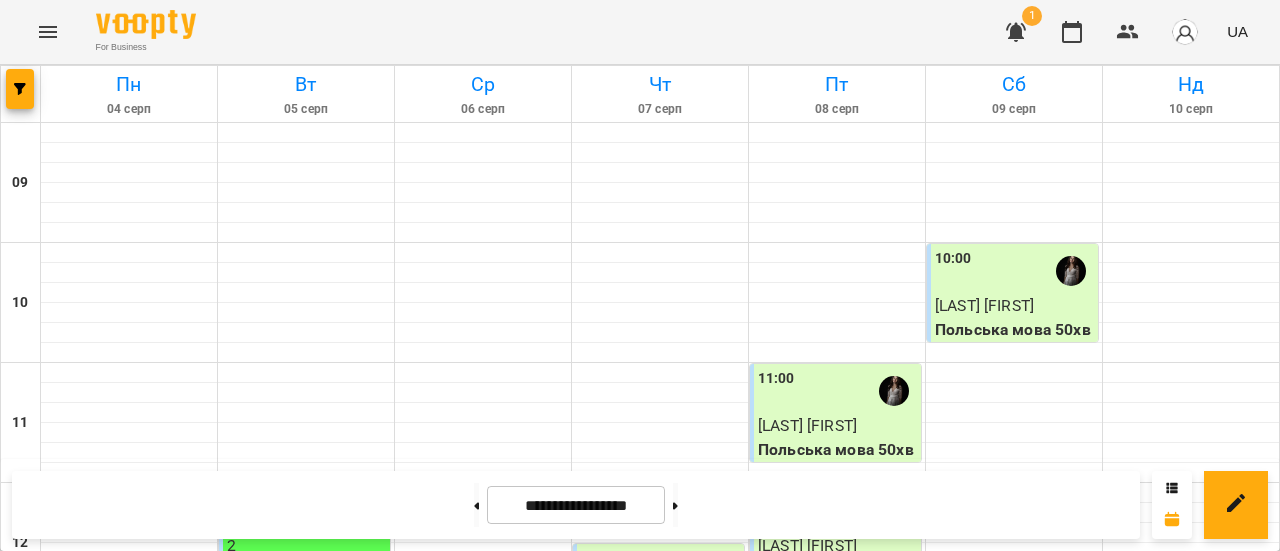 scroll, scrollTop: 0, scrollLeft: 0, axis: both 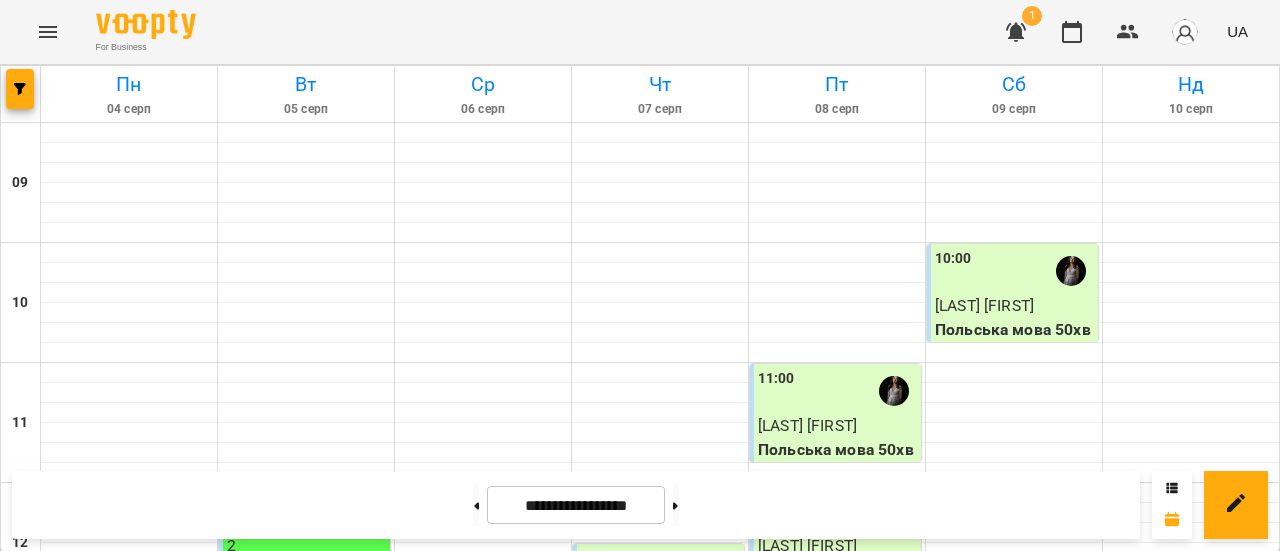 click 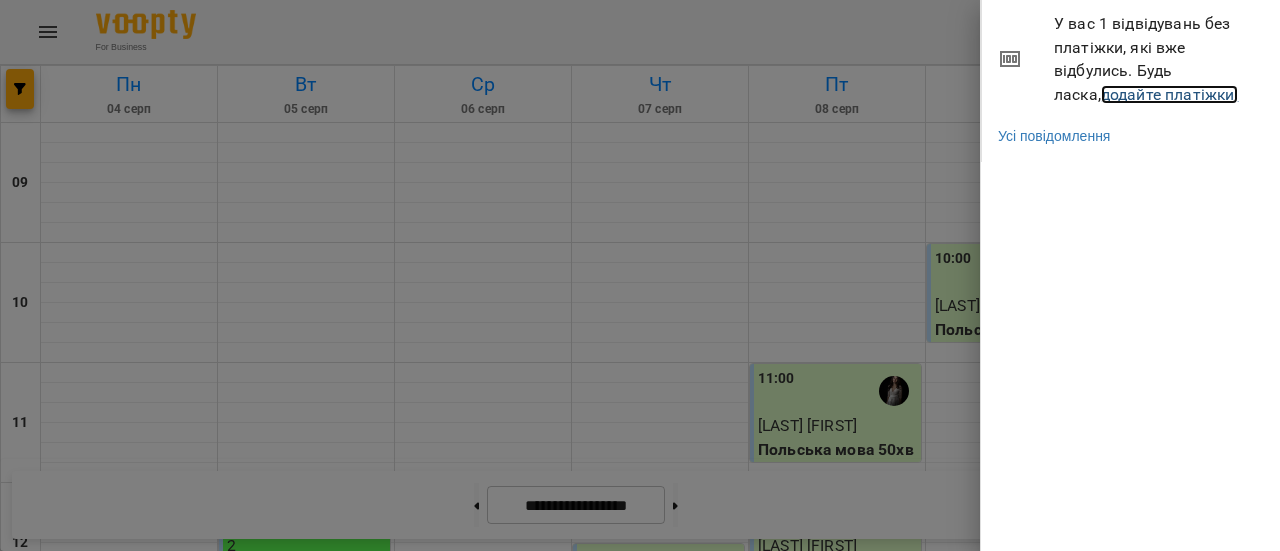 click on "додайте платіжки!" at bounding box center (1170, 94) 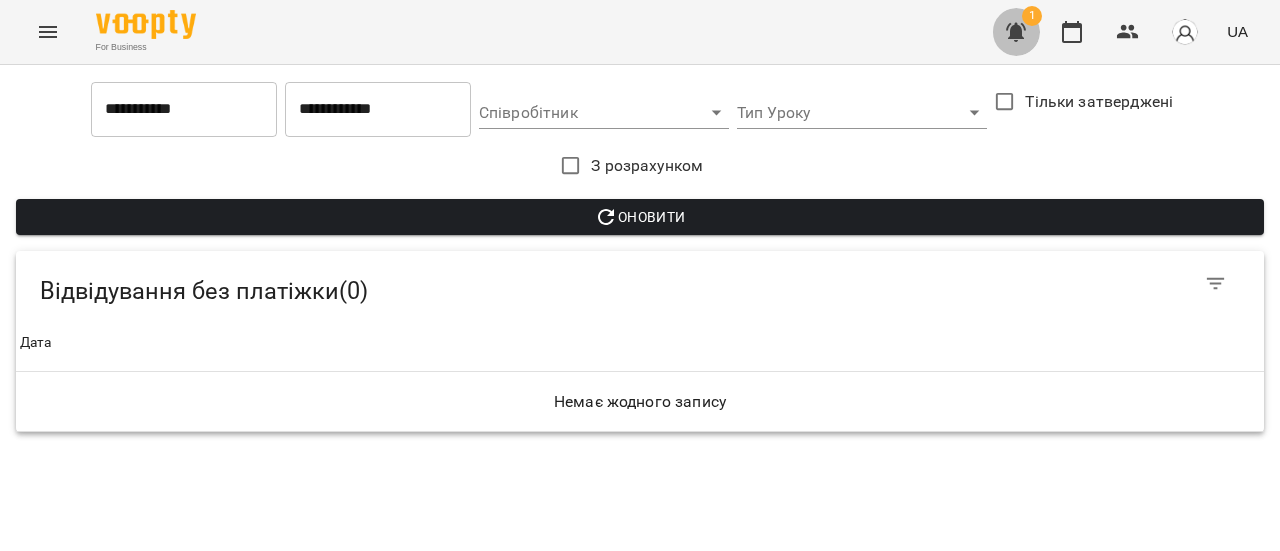 click 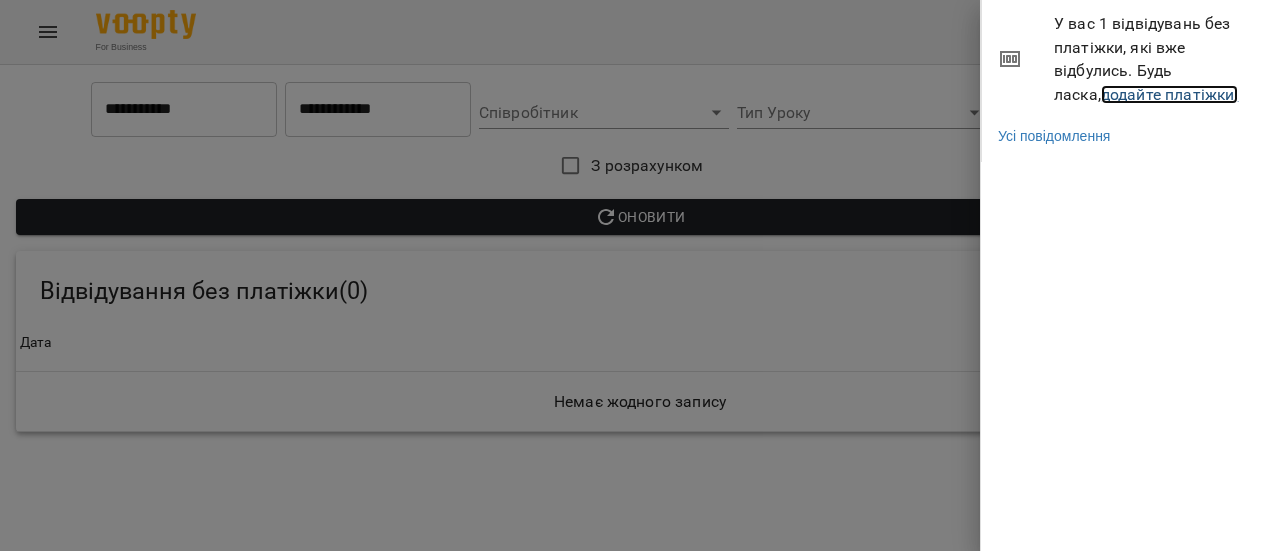 click on "додайте платіжки!" at bounding box center [1170, 94] 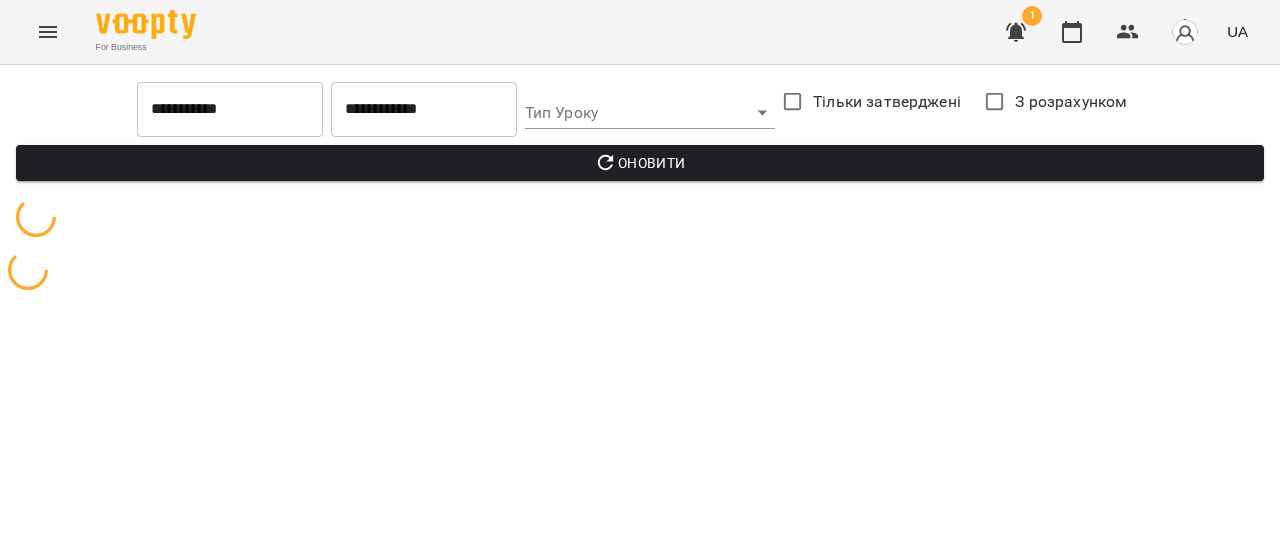 click on "**********" at bounding box center [230, 109] 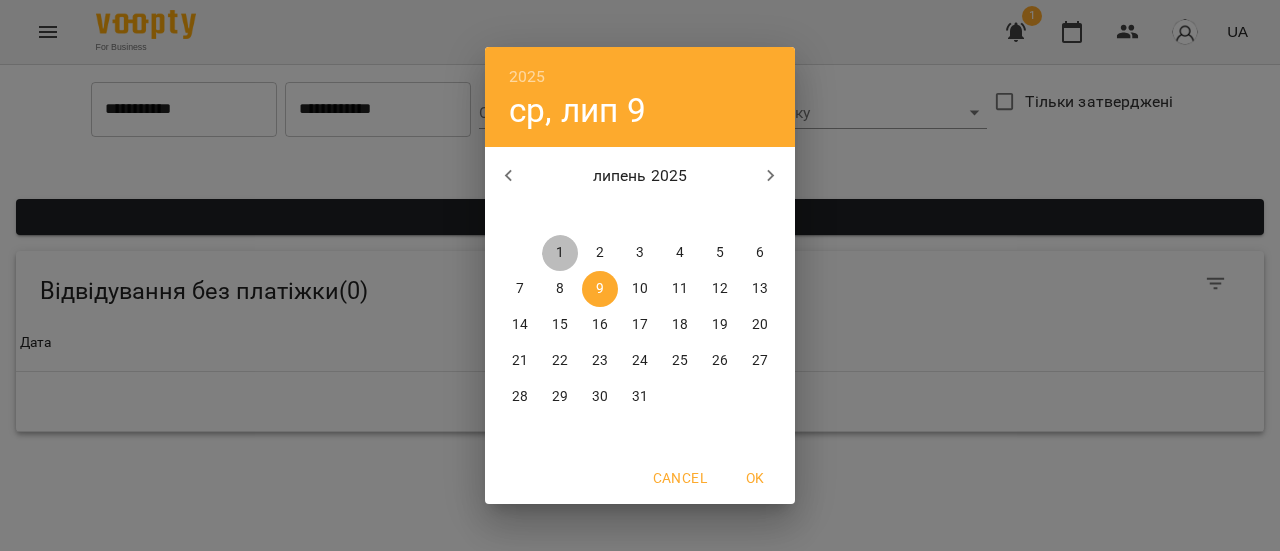 click on "1" at bounding box center [560, 253] 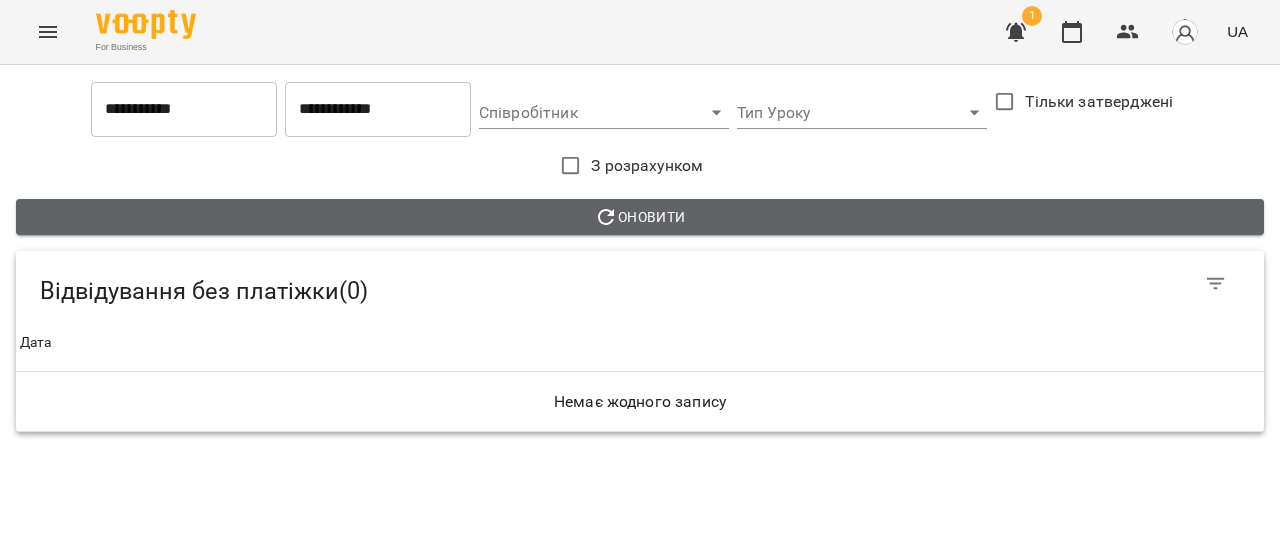 click on "Оновити" at bounding box center [640, 217] 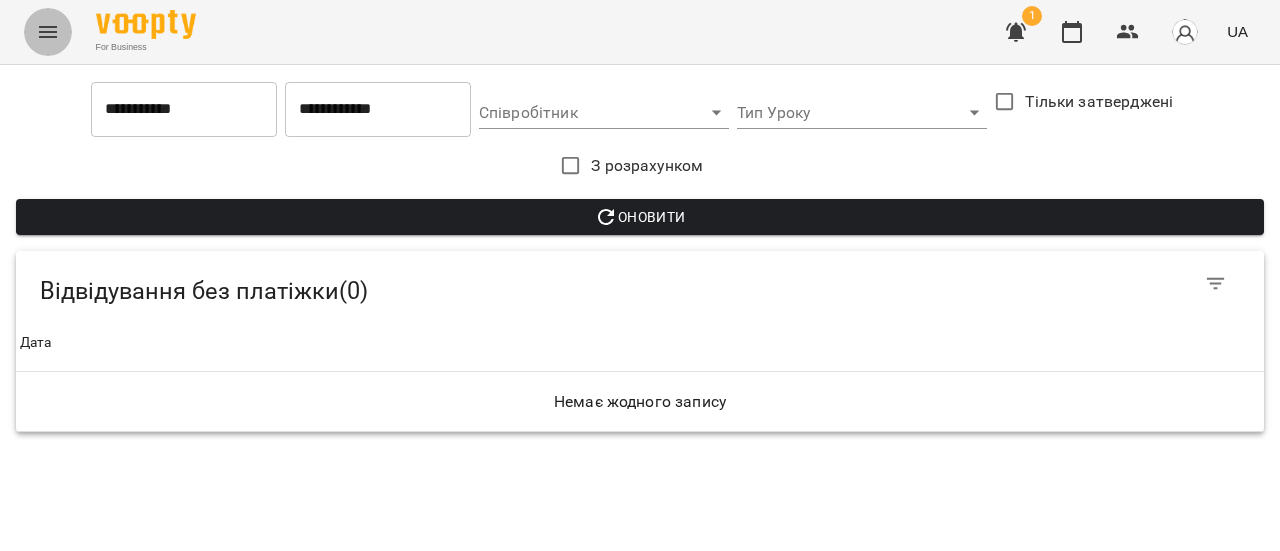 click 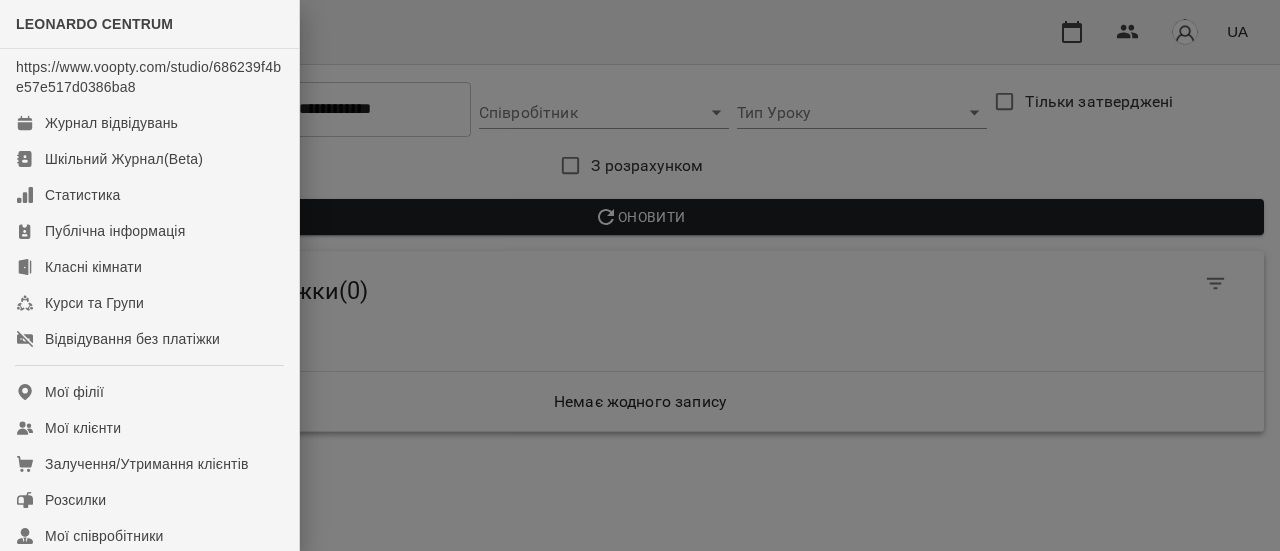 click at bounding box center [640, 275] 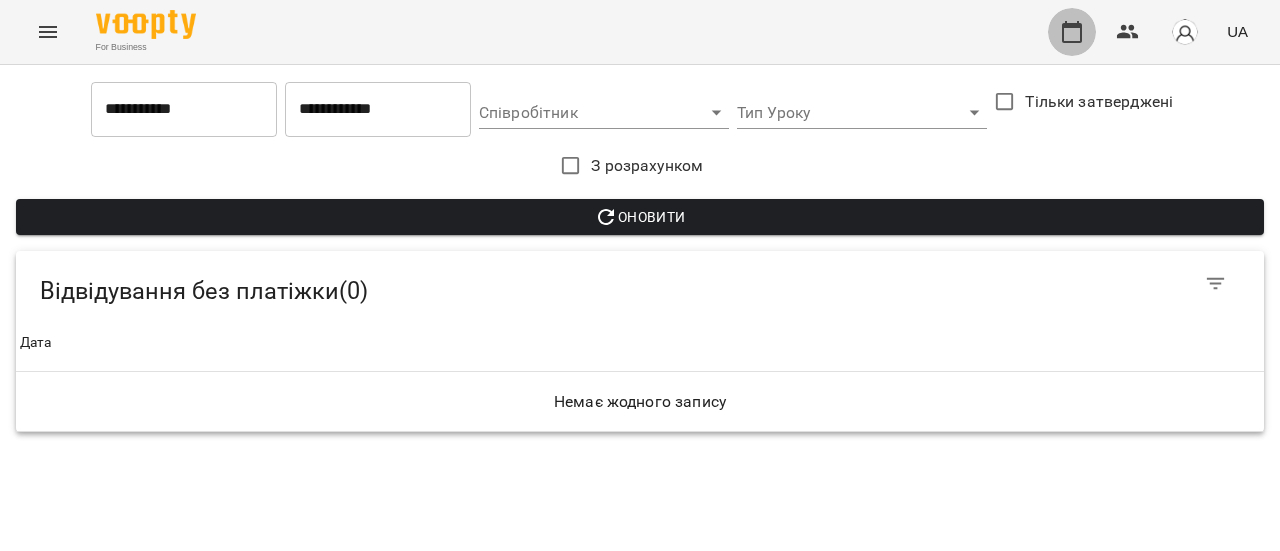 click 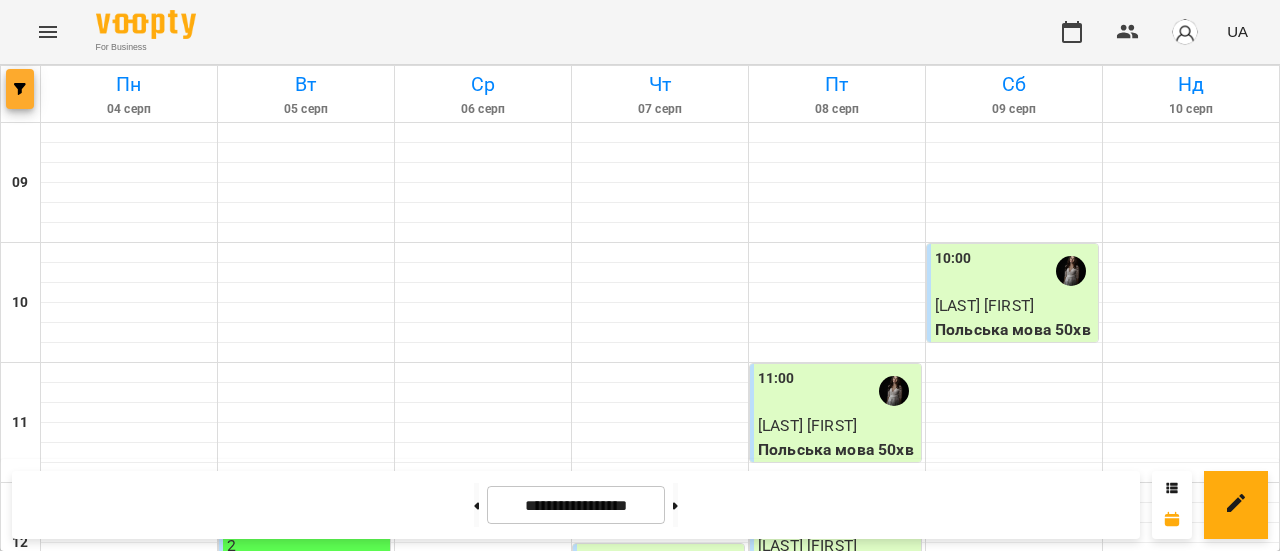 click 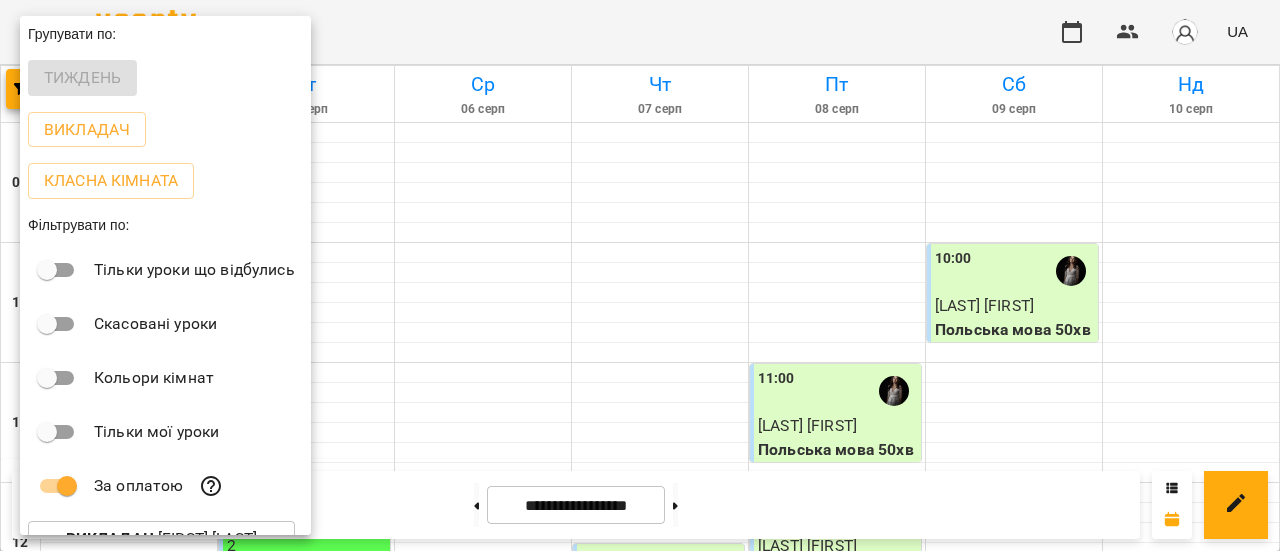 scroll, scrollTop: 134, scrollLeft: 0, axis: vertical 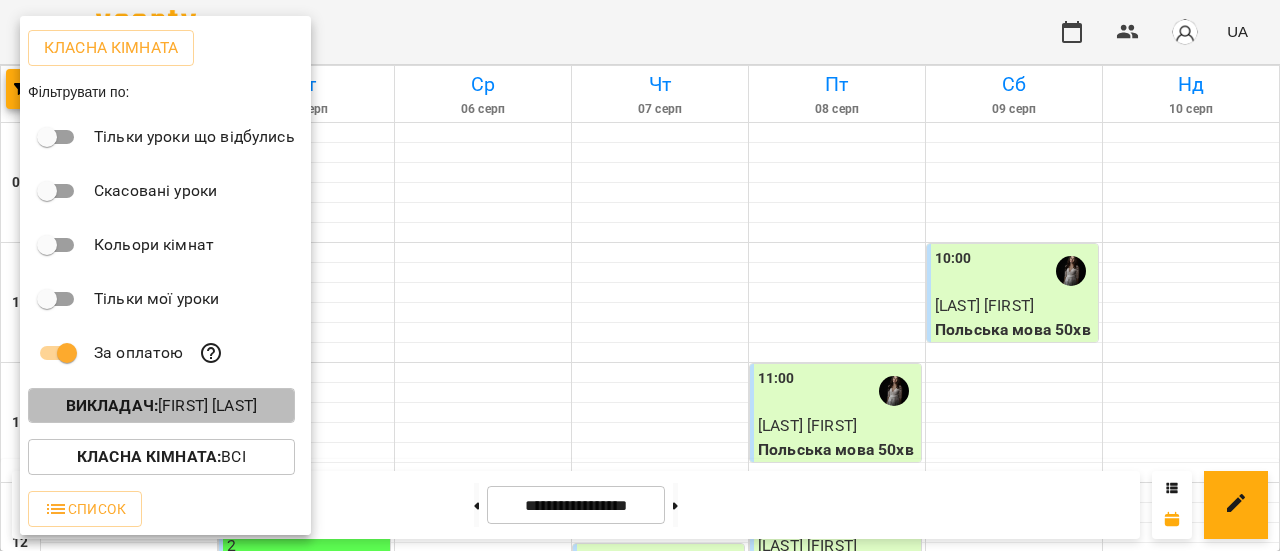 click on "Викладач :  Олена Данюк" at bounding box center [161, 406] 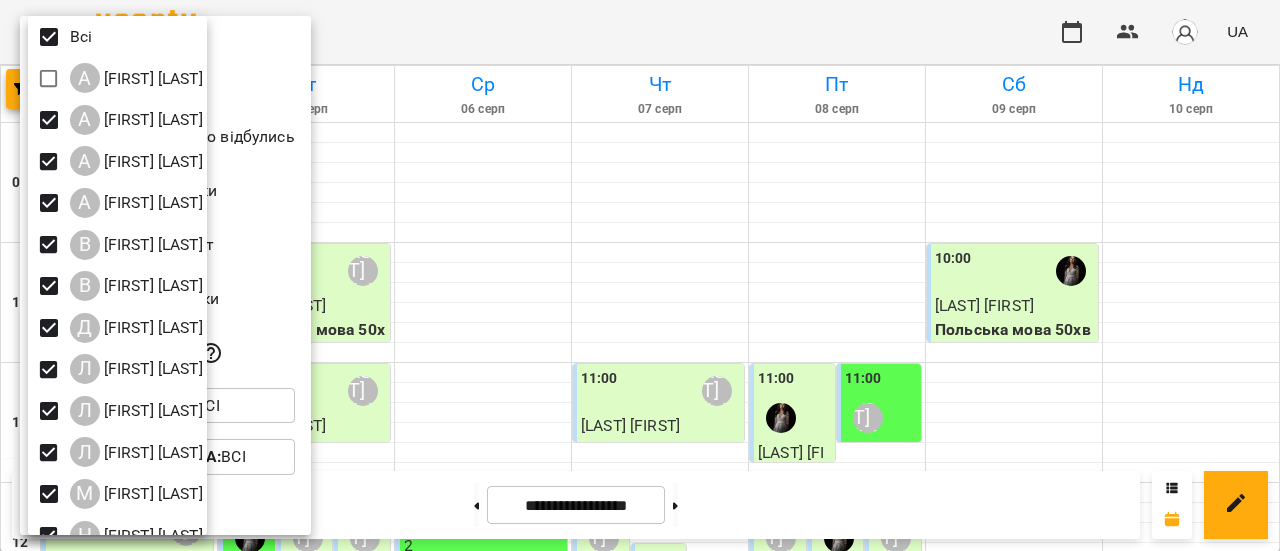 click at bounding box center (640, 275) 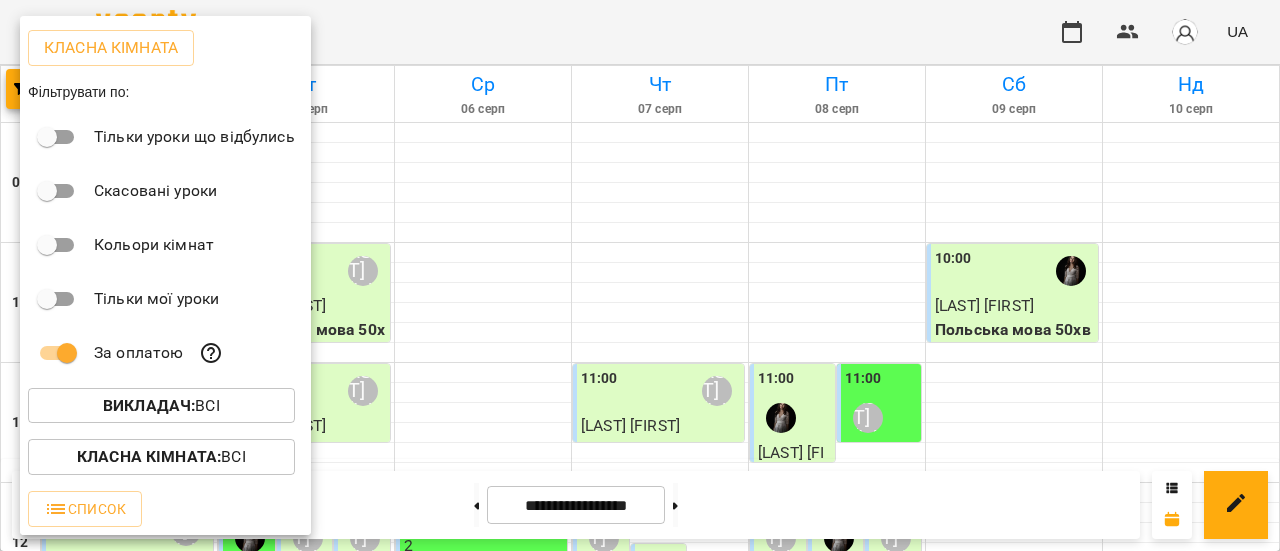 click at bounding box center [640, 275] 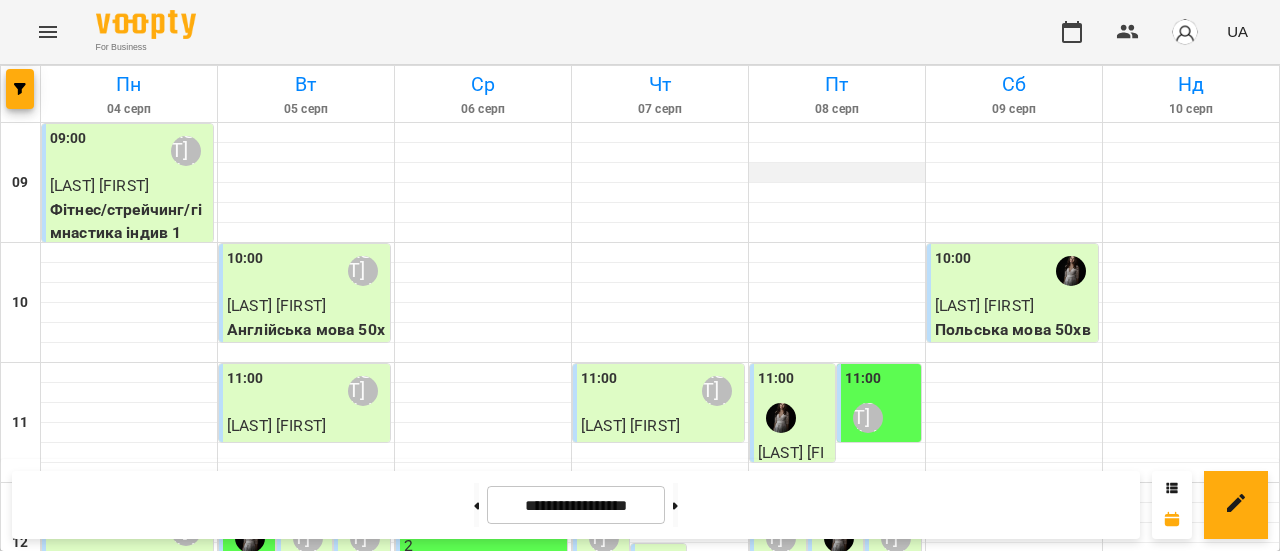 scroll, scrollTop: 0, scrollLeft: 0, axis: both 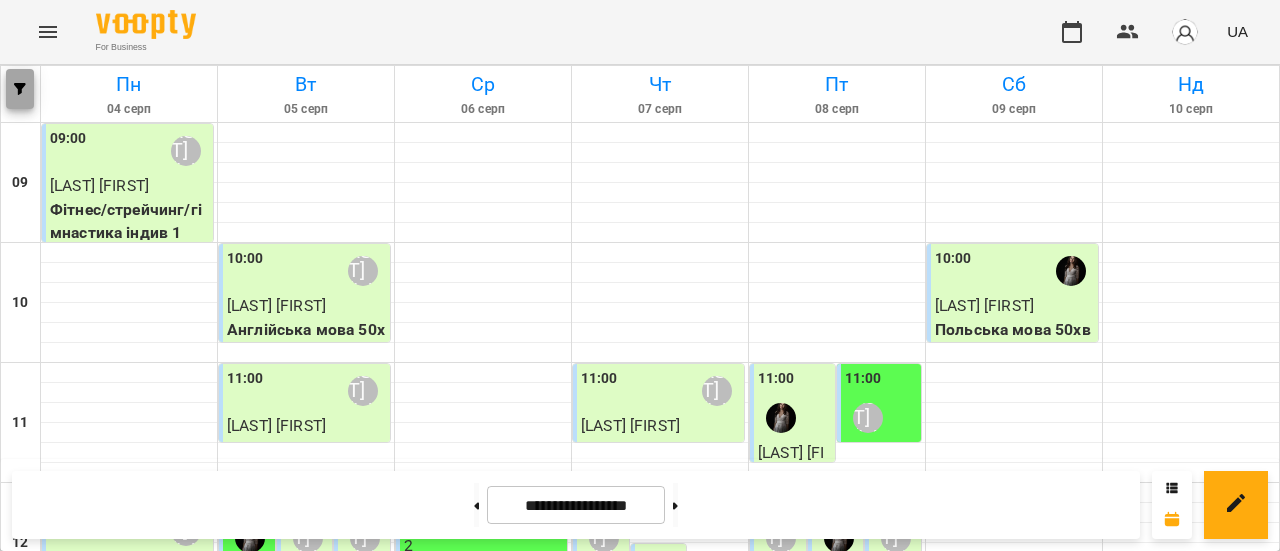 click 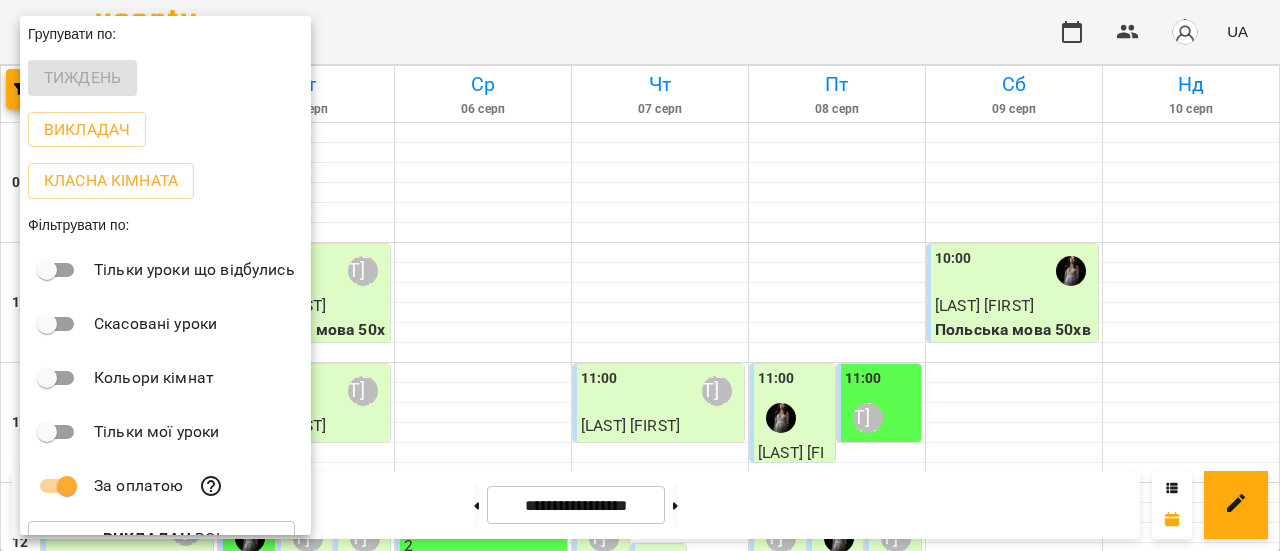 scroll, scrollTop: 134, scrollLeft: 0, axis: vertical 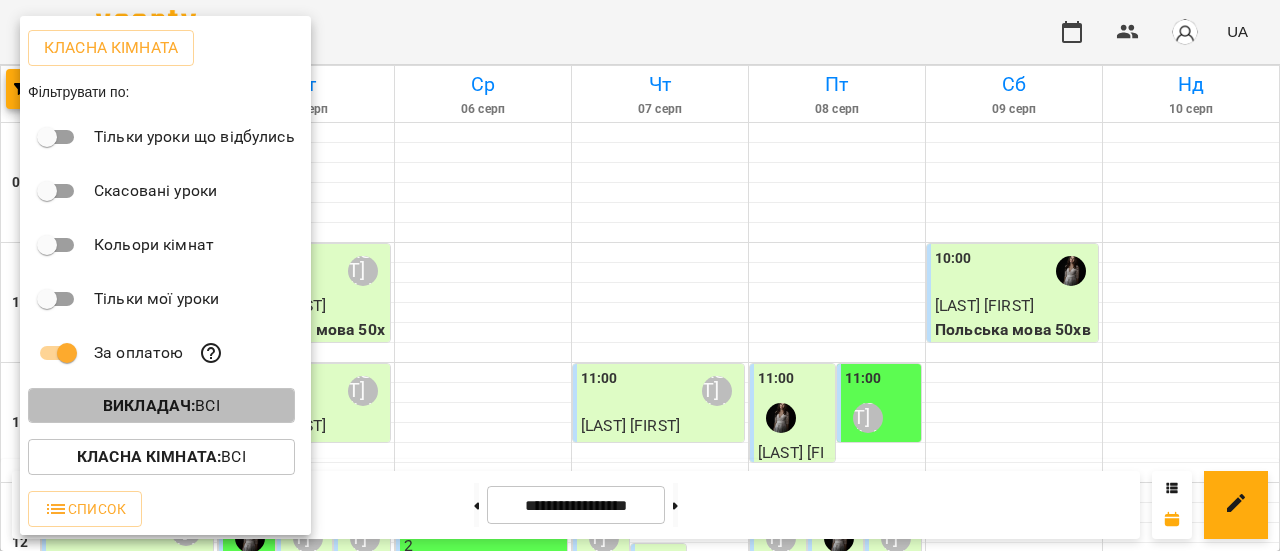 click on "Викладач :  Всі" at bounding box center [161, 406] 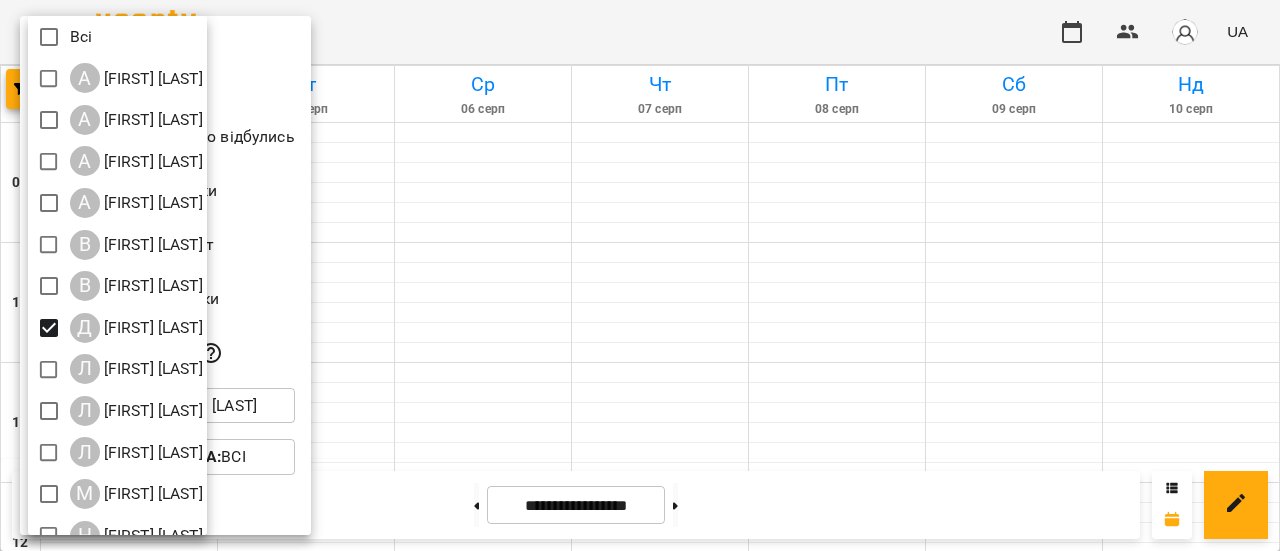 click at bounding box center (640, 275) 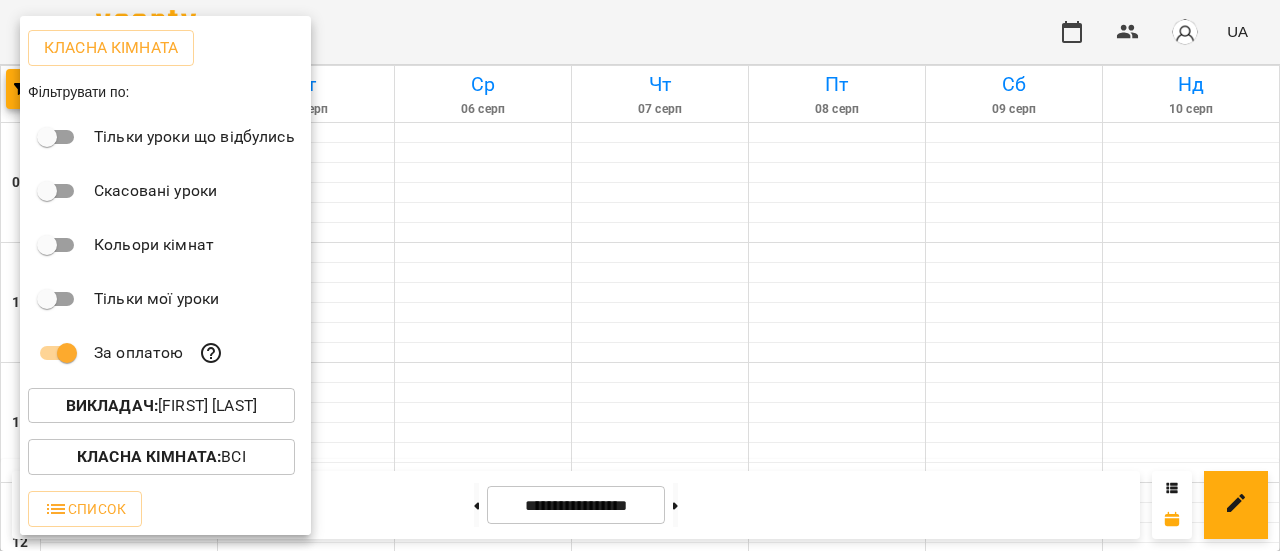 click at bounding box center [640, 275] 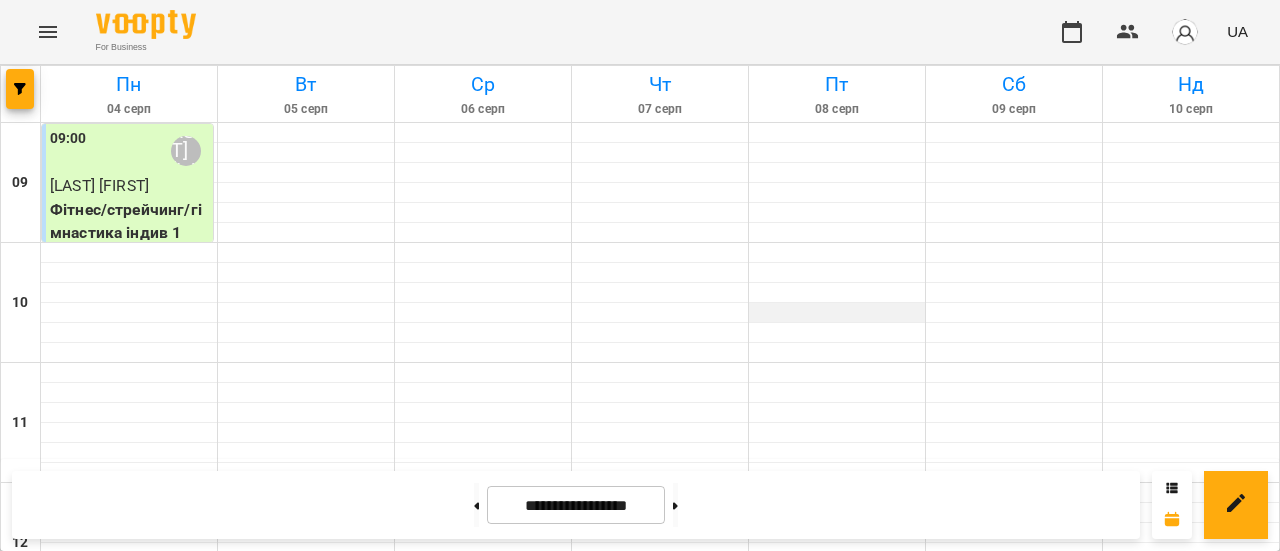 scroll, scrollTop: 0, scrollLeft: 0, axis: both 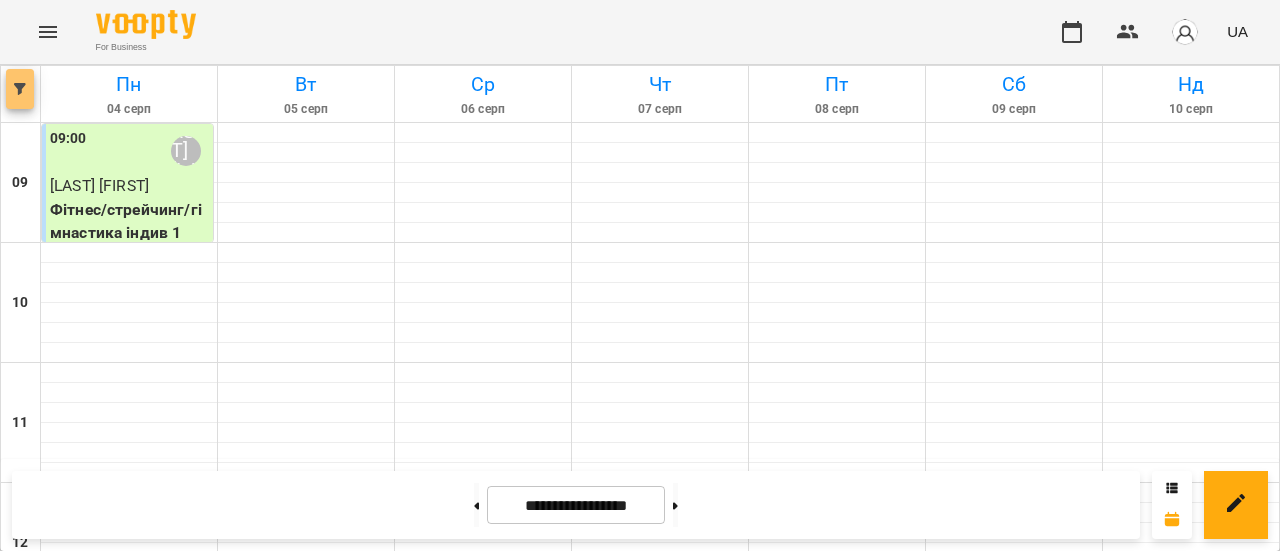 click at bounding box center [20, 89] 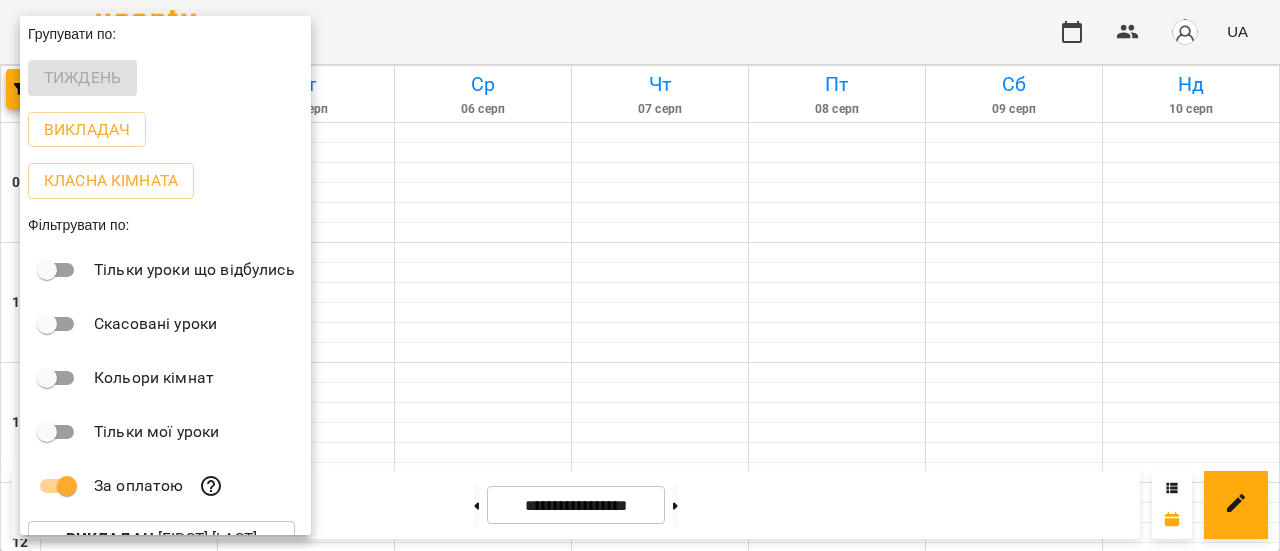 scroll, scrollTop: 134, scrollLeft: 0, axis: vertical 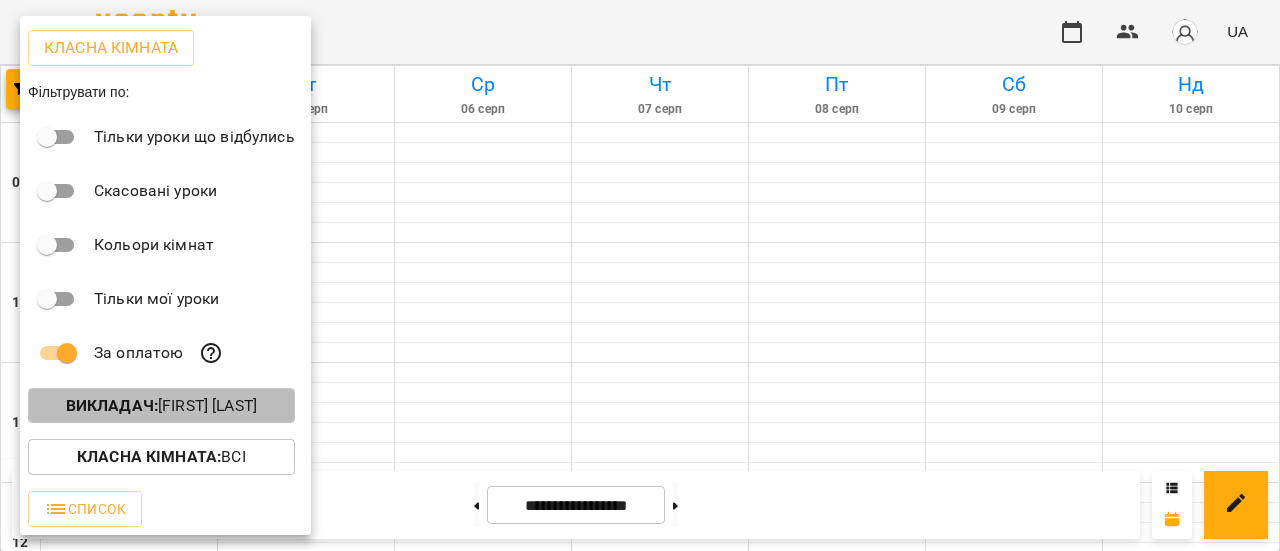 click on "Викладач :  Діана Сорока" at bounding box center [161, 406] 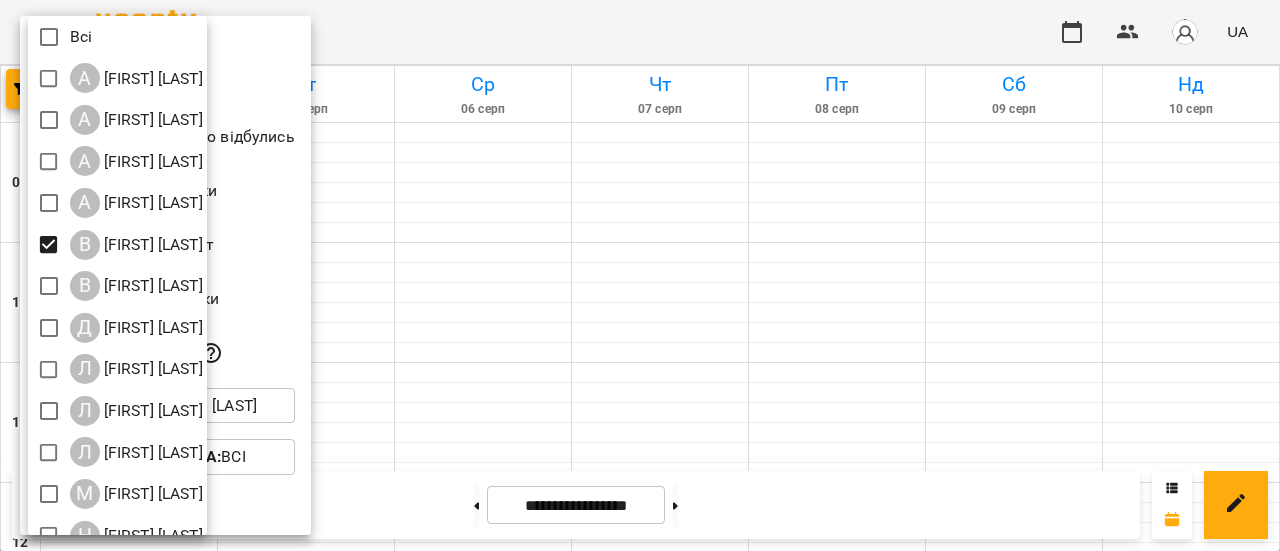 click at bounding box center (640, 275) 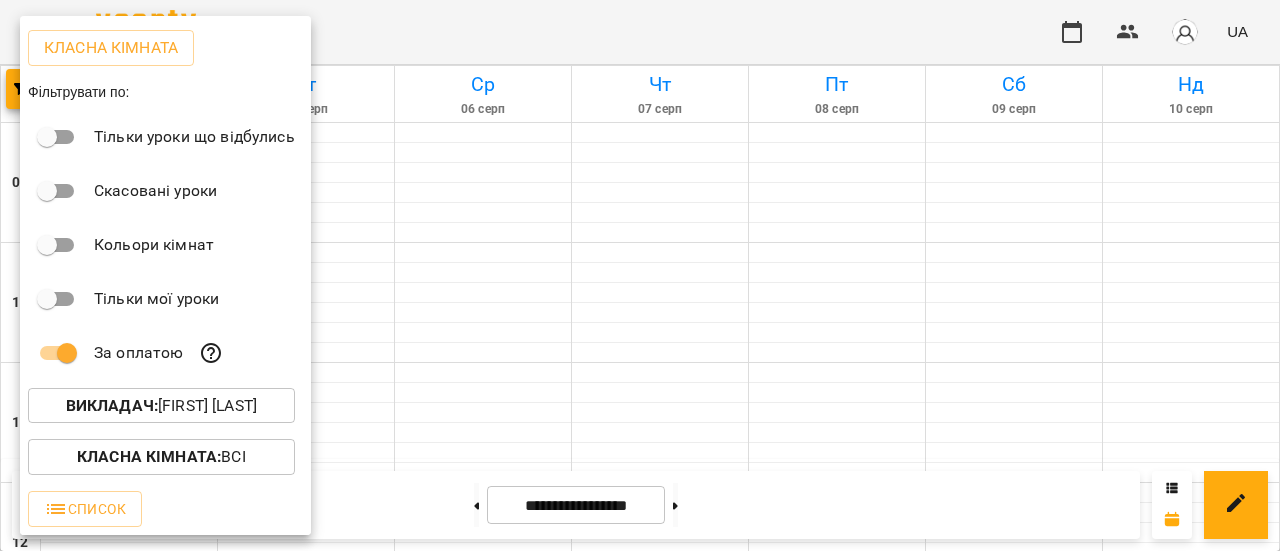 click at bounding box center (640, 275) 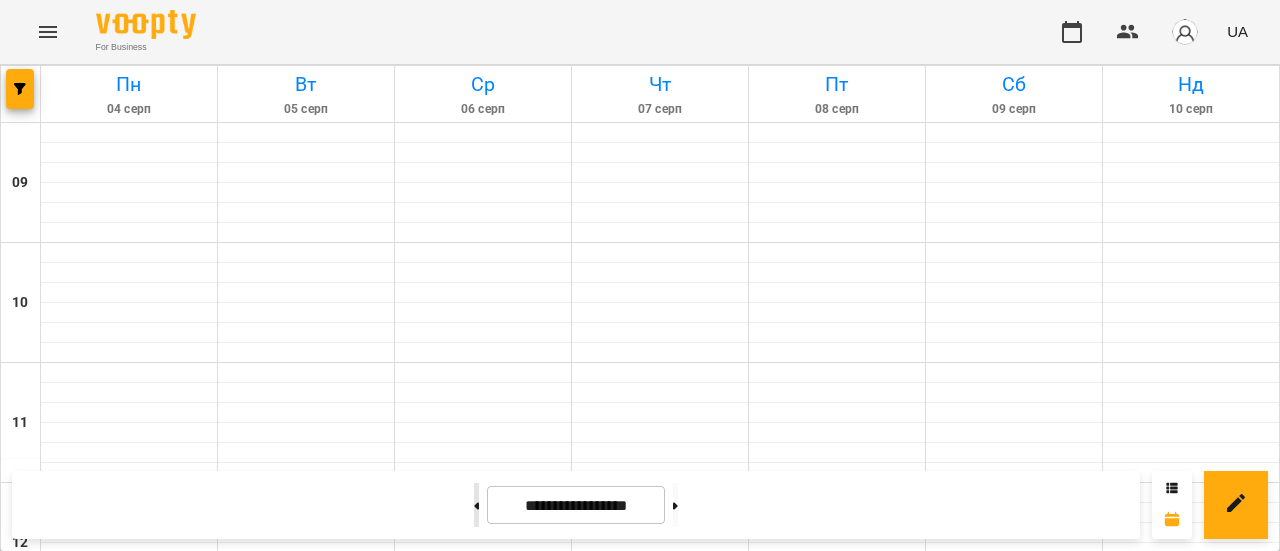click at bounding box center [476, 505] 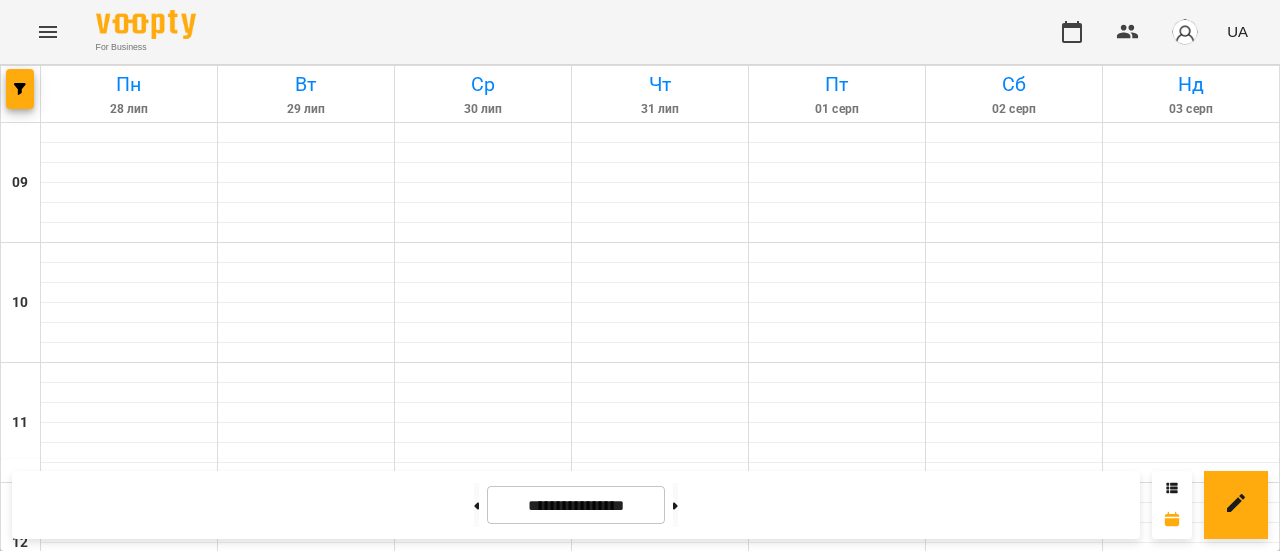 scroll, scrollTop: 563, scrollLeft: 0, axis: vertical 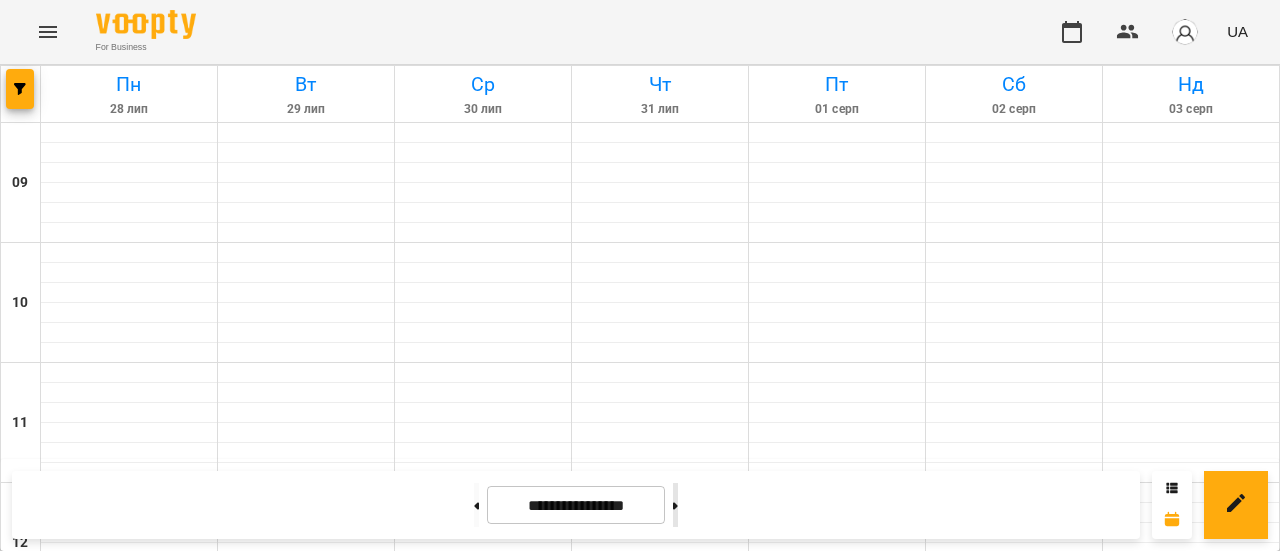click at bounding box center [675, 505] 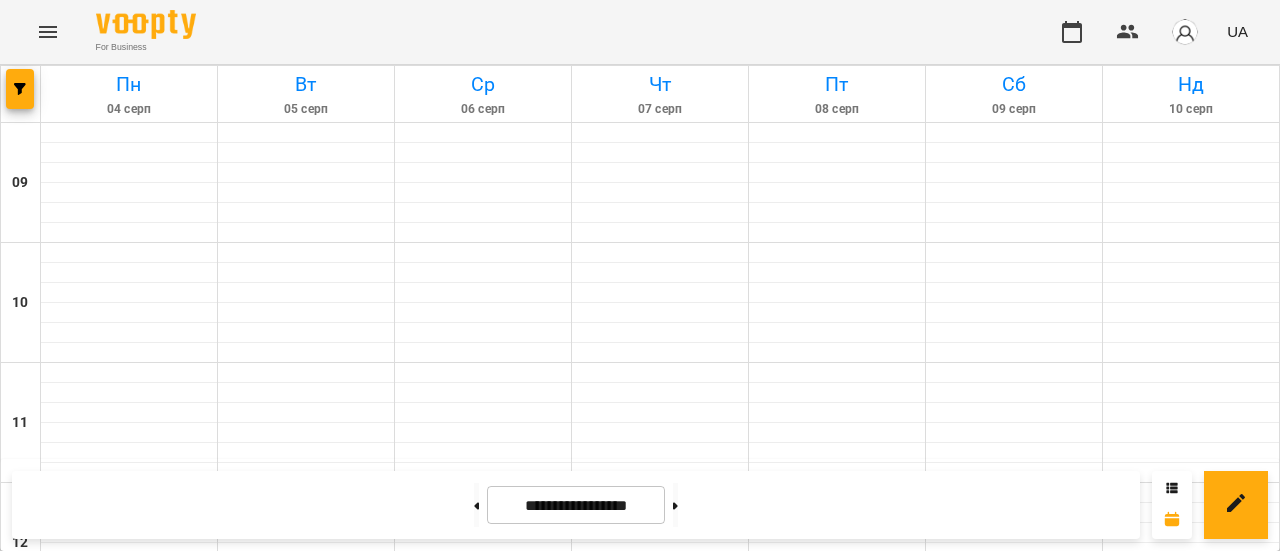 scroll, scrollTop: 562, scrollLeft: 0, axis: vertical 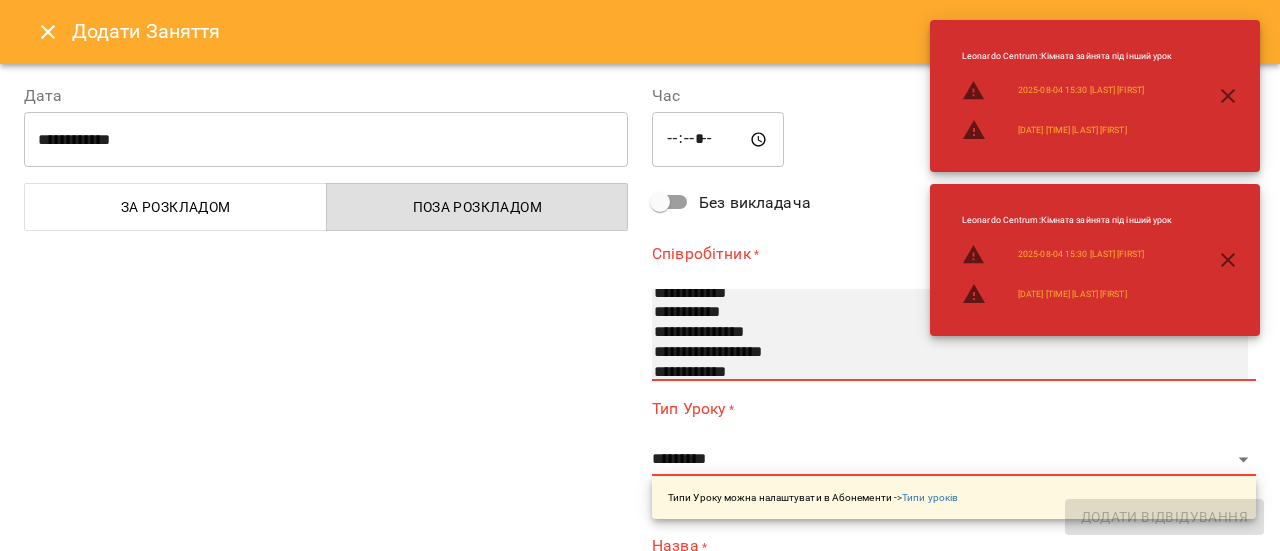 select on "**********" 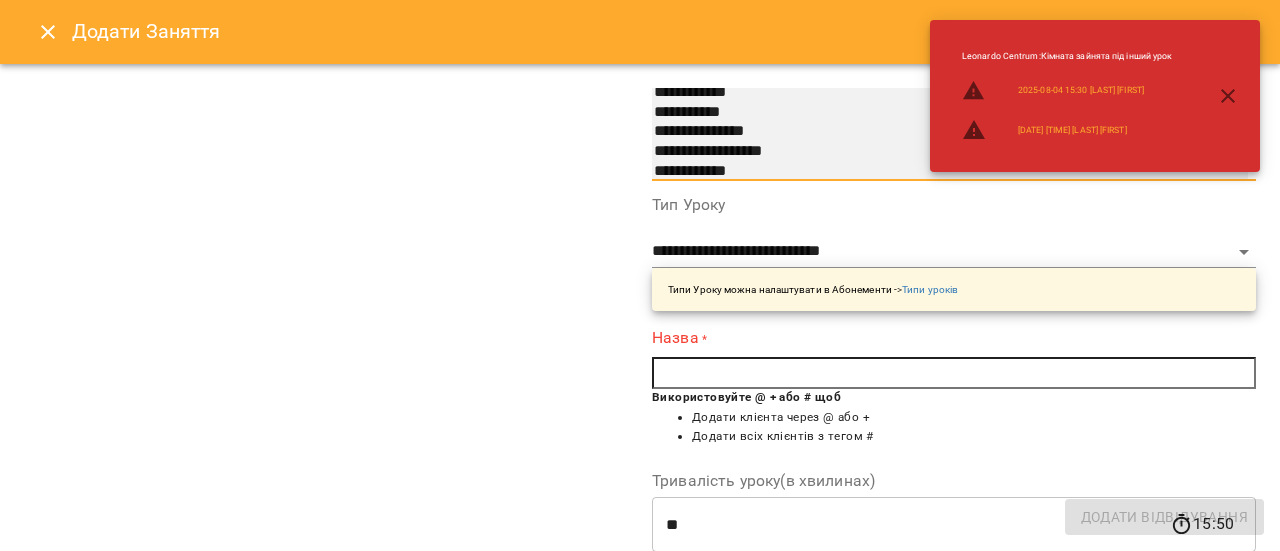 scroll, scrollTop: 195, scrollLeft: 0, axis: vertical 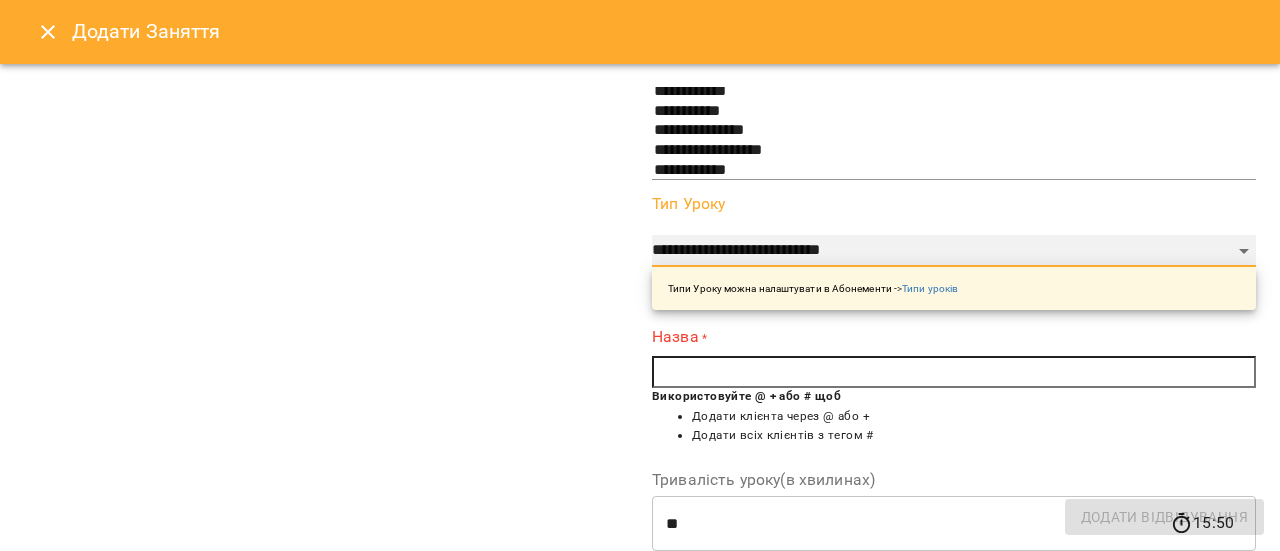 click on "**********" at bounding box center (954, 251) 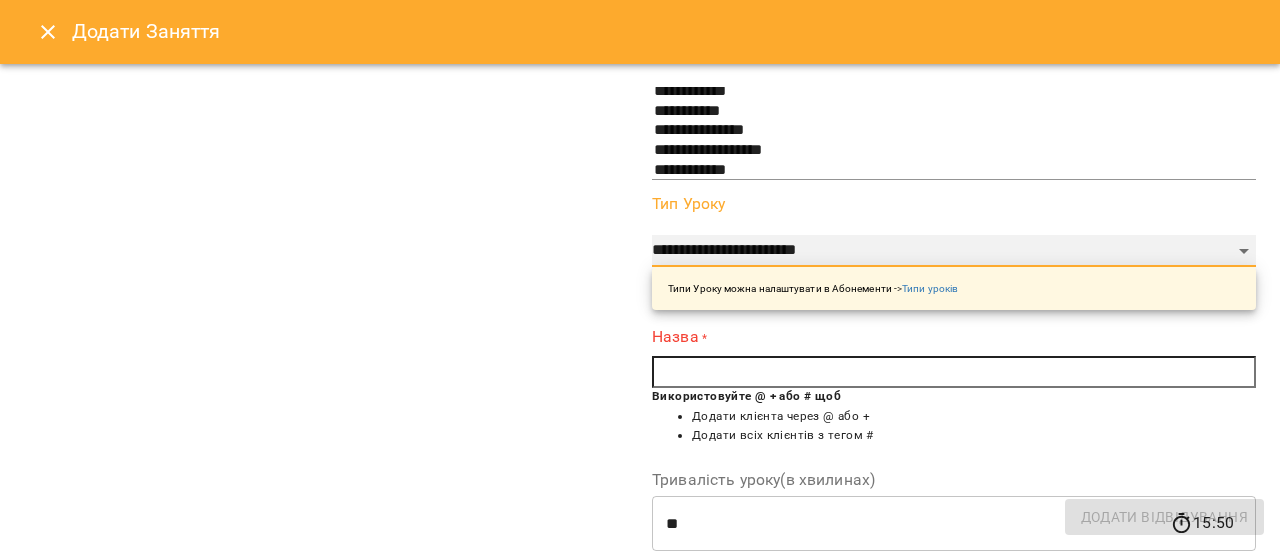 click on "**********" at bounding box center [954, 251] 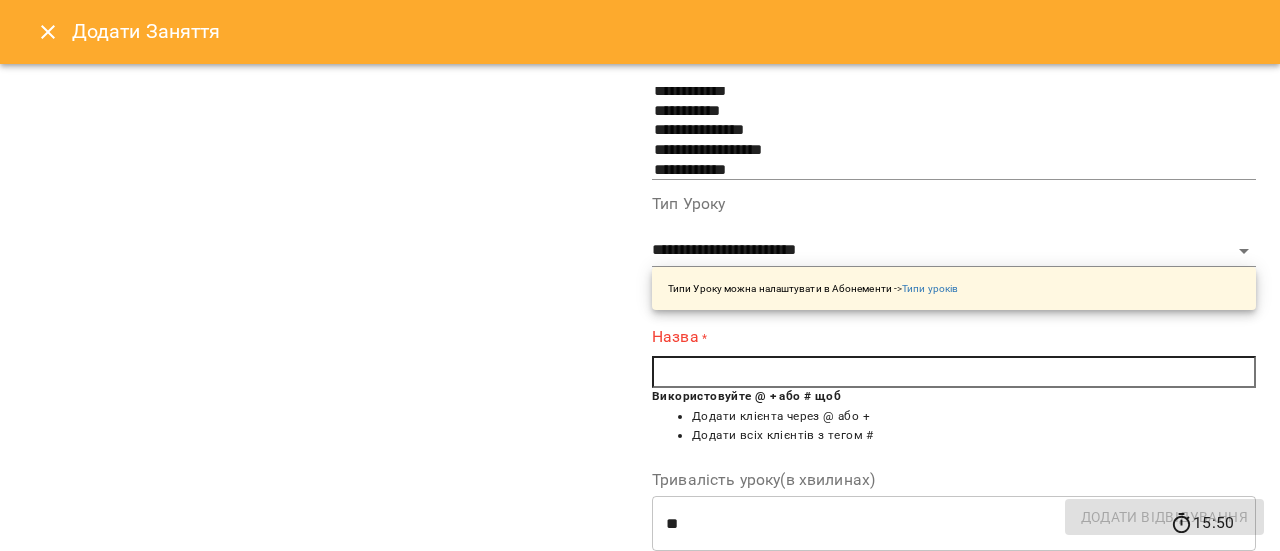 click at bounding box center (954, 372) 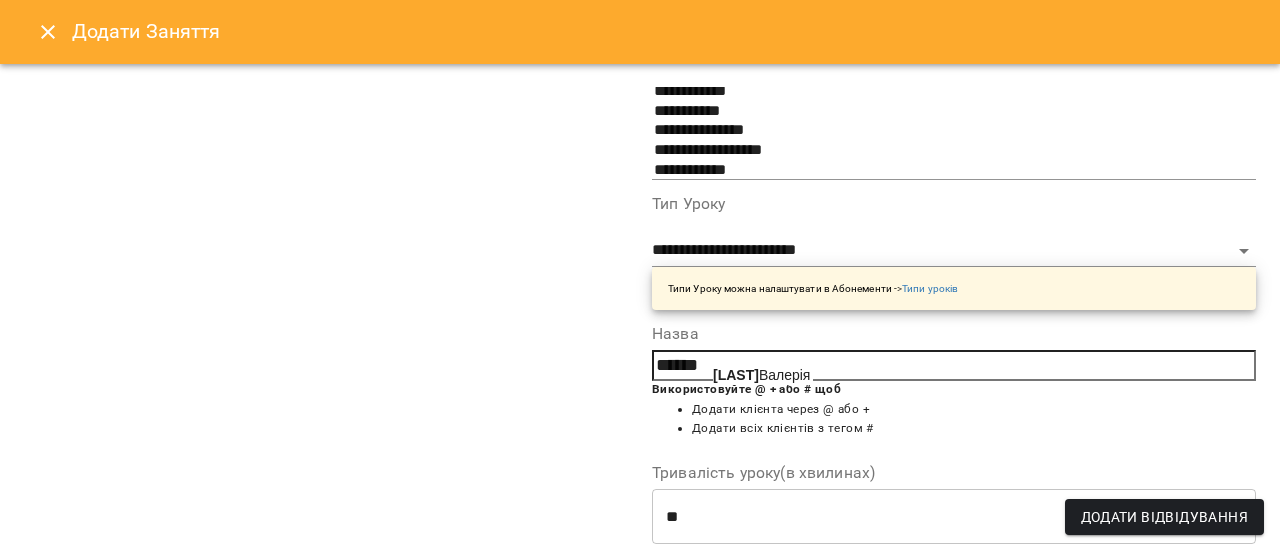 click on "Чирва  Валерія" at bounding box center [761, 375] 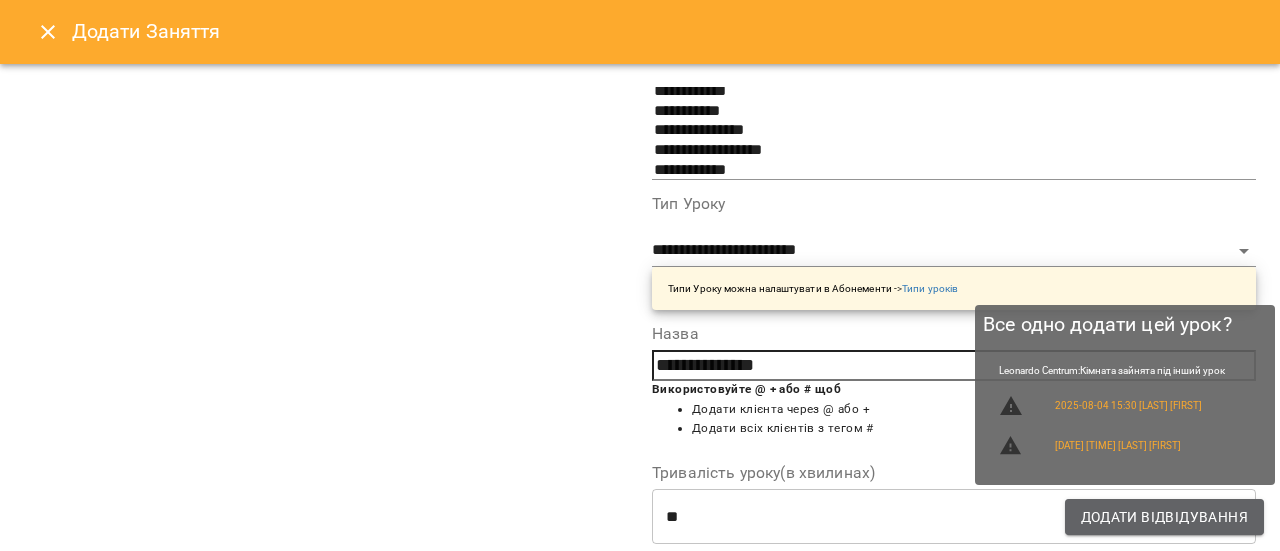 click on "Додати Відвідування" at bounding box center (1164, 517) 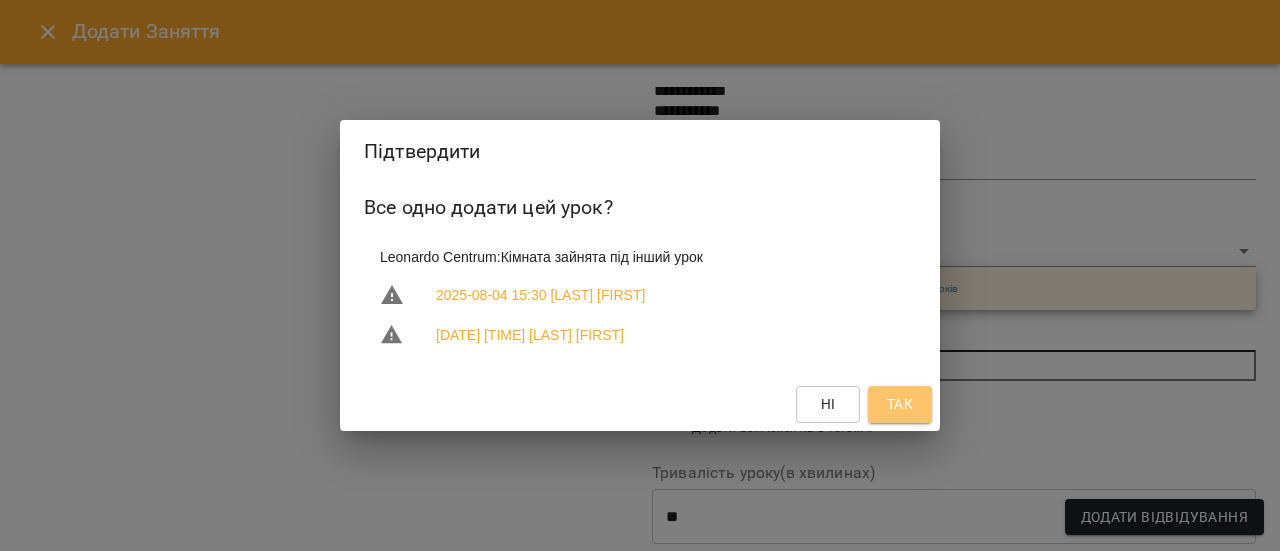 click on "Так" at bounding box center [900, 404] 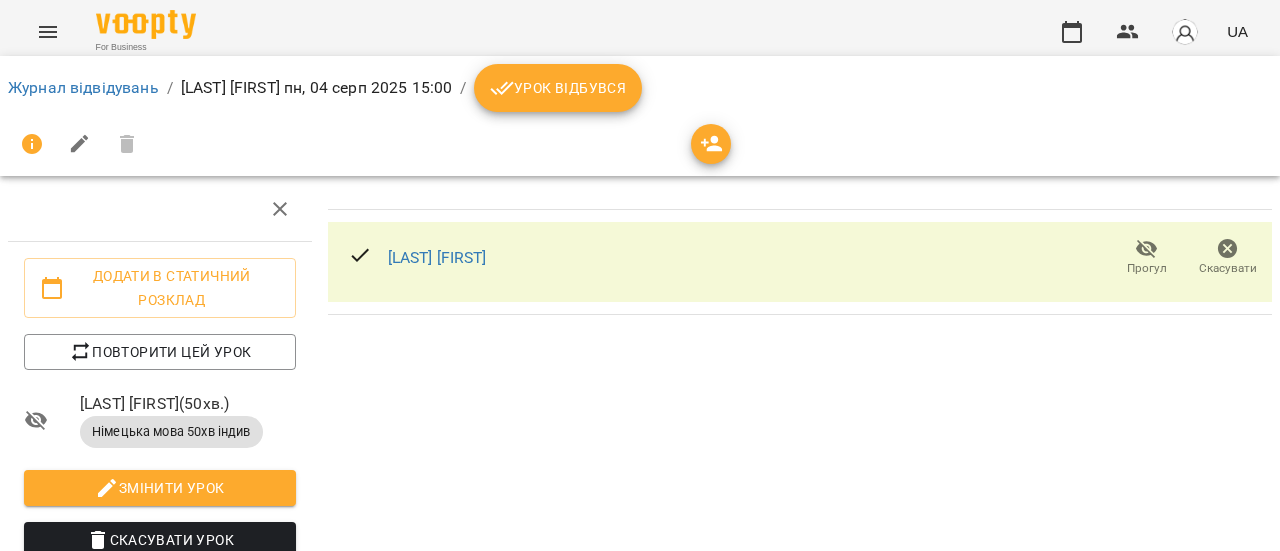 click on "Урок відбувся" at bounding box center [558, 88] 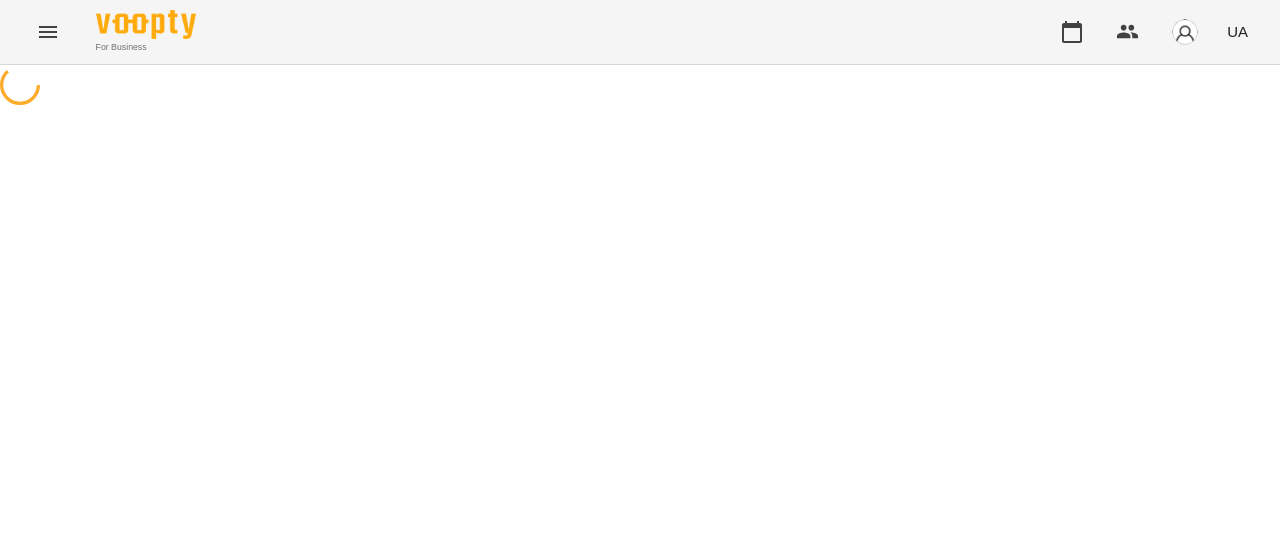 scroll, scrollTop: 0, scrollLeft: 0, axis: both 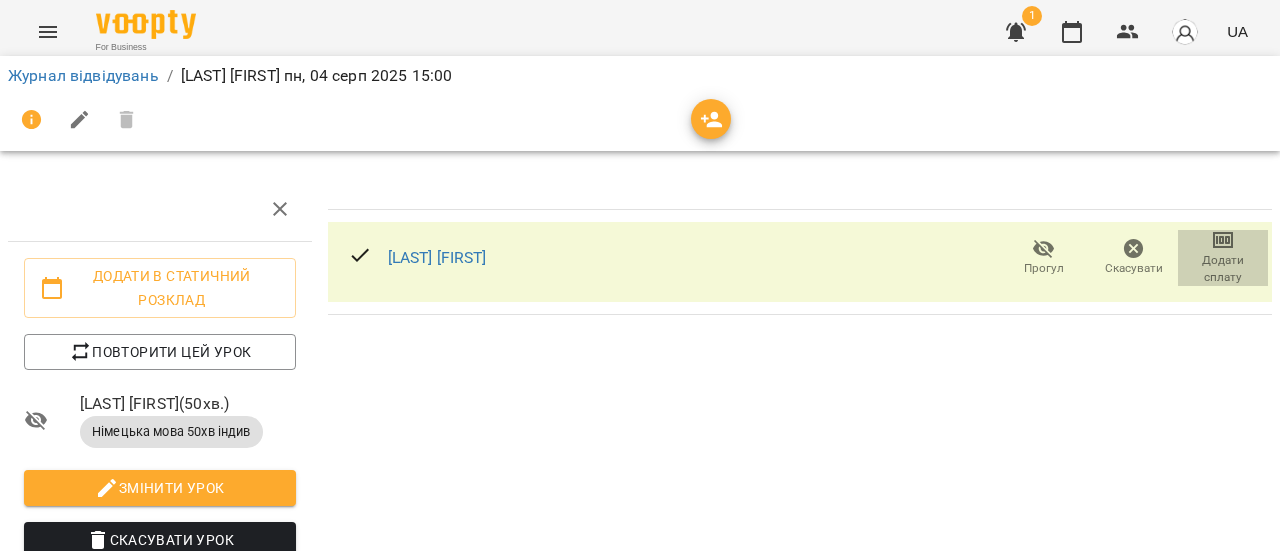 click on "Додати сплату" at bounding box center [1223, 269] 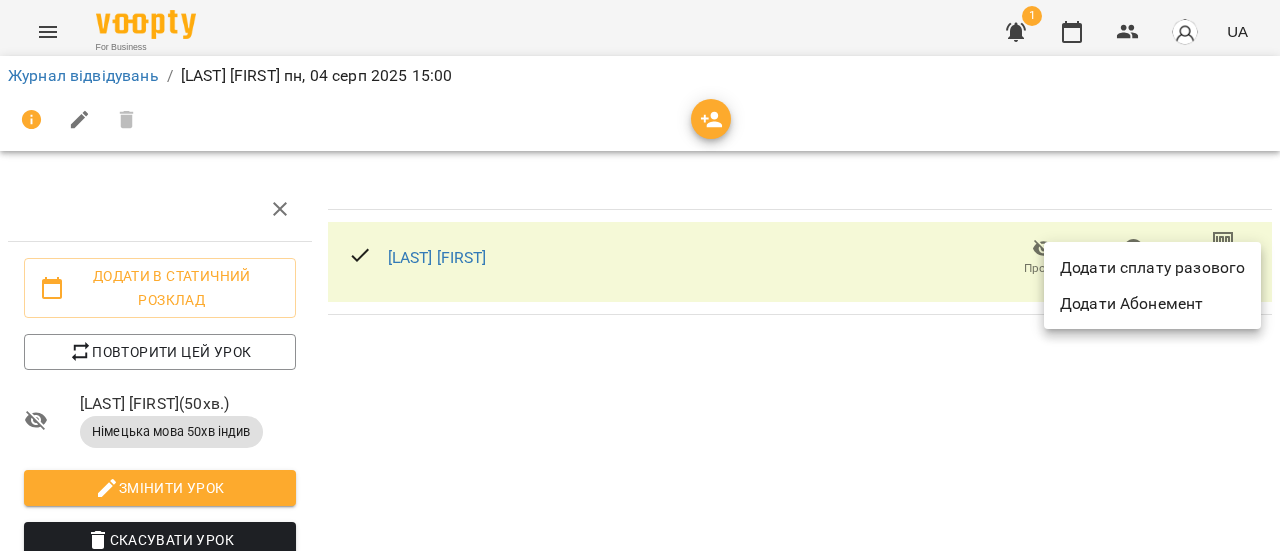 click on "Додати сплату разового" at bounding box center (1152, 268) 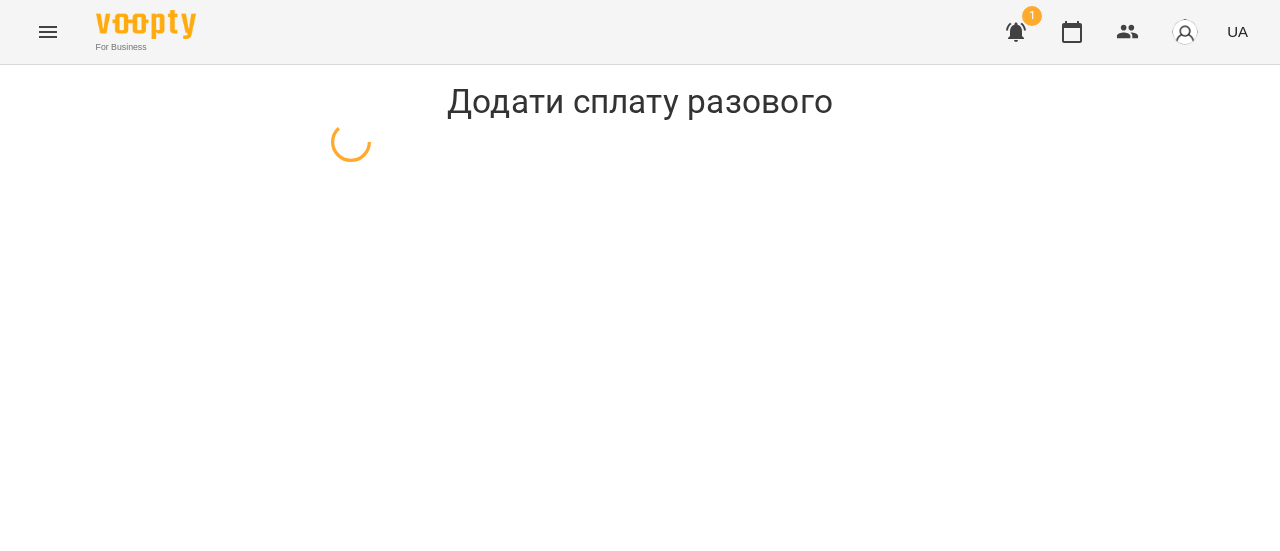 select on "**********" 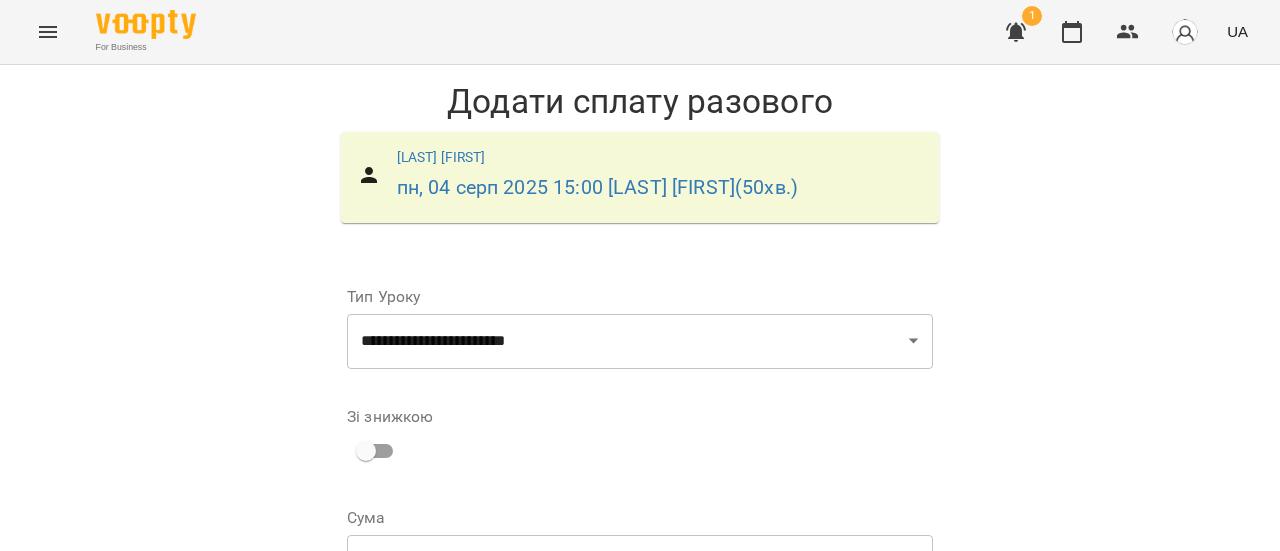 scroll, scrollTop: 296, scrollLeft: 0, axis: vertical 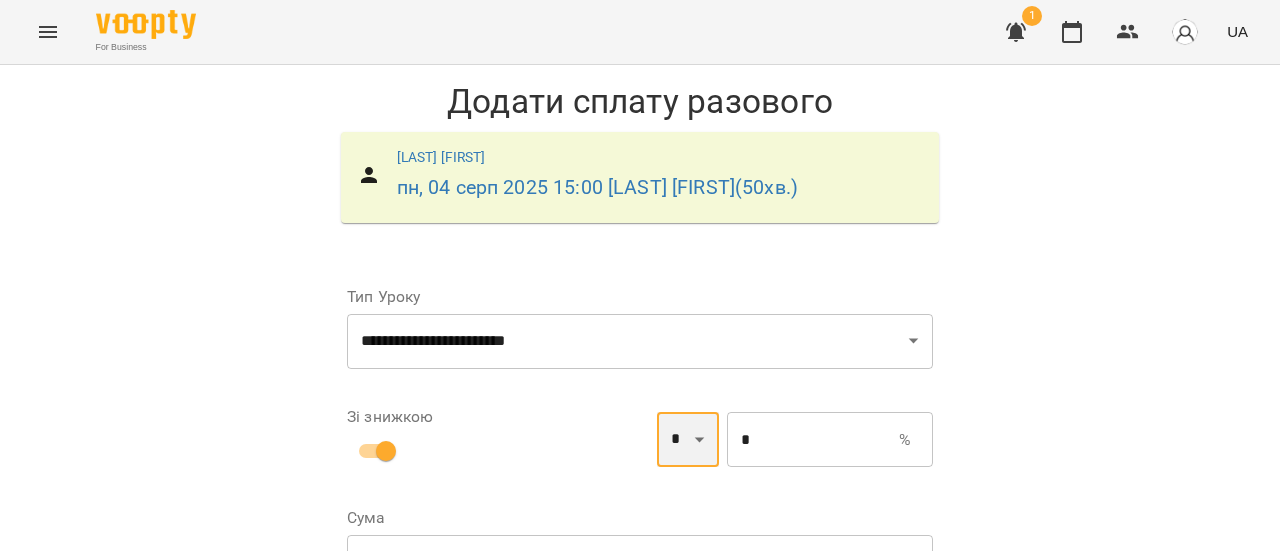 click on "* *" at bounding box center [688, 440] 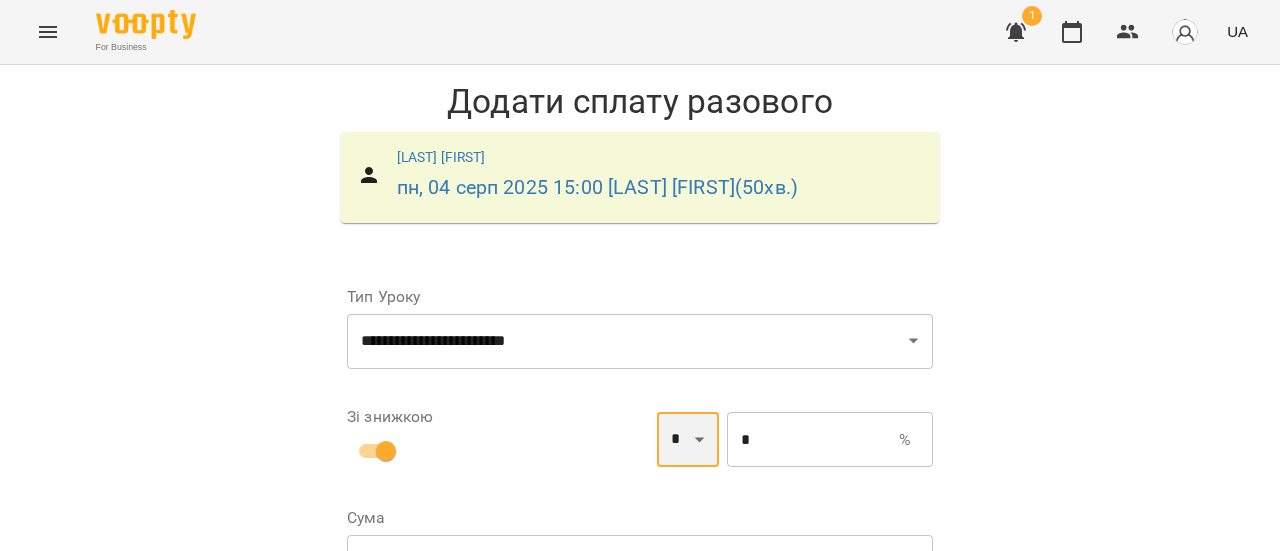 click on "* *" at bounding box center (688, 440) 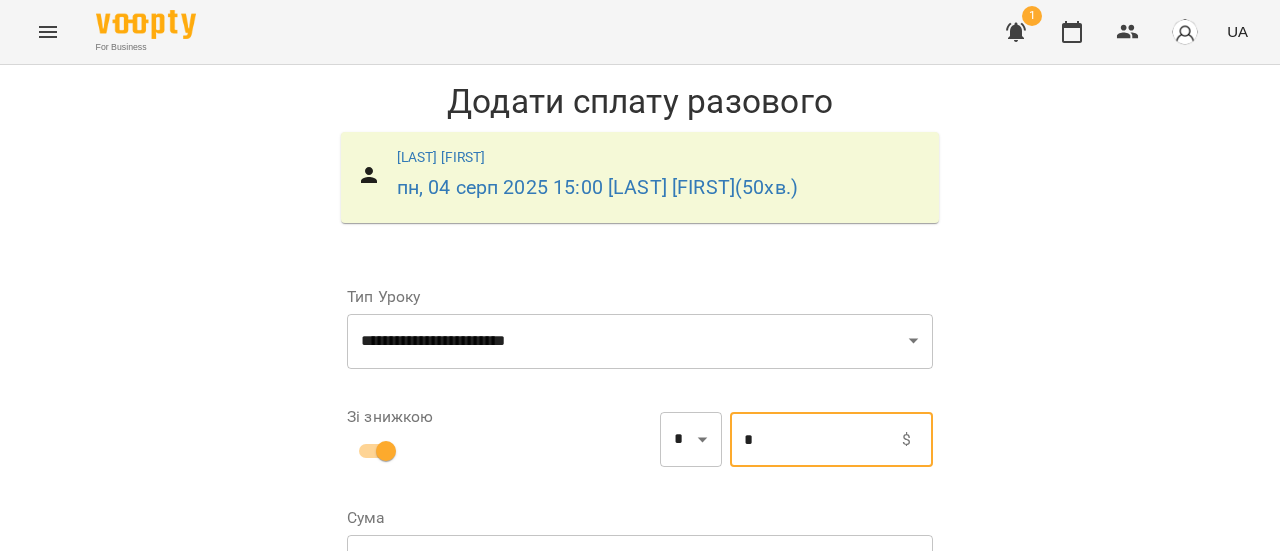 drag, startPoint x: 776, startPoint y: 143, endPoint x: 614, endPoint y: 115, distance: 164.40195 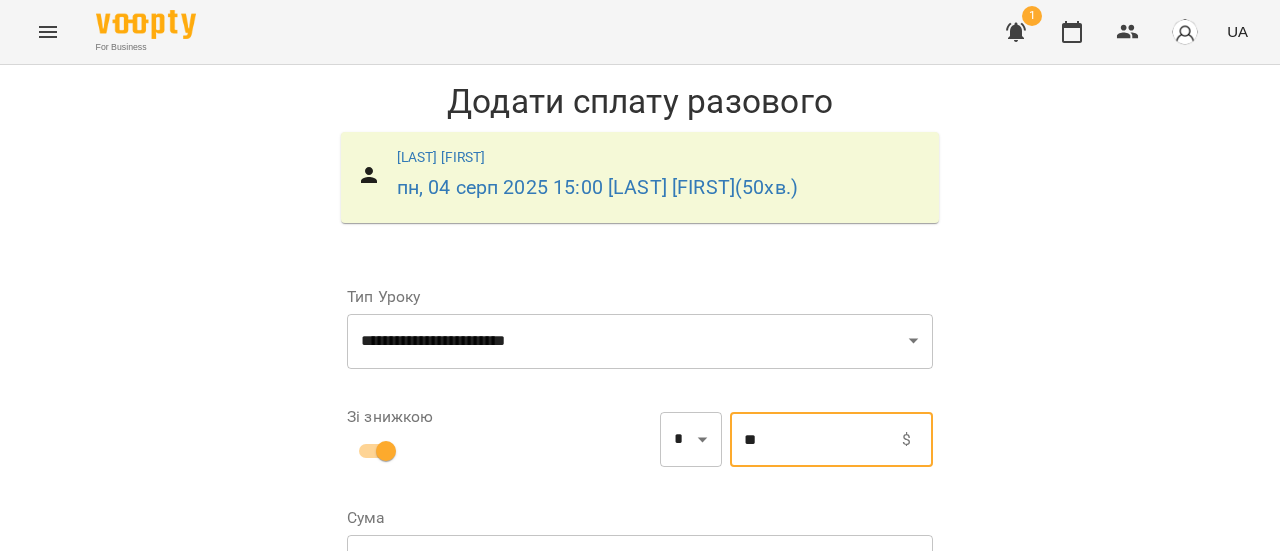 scroll, scrollTop: 406, scrollLeft: 0, axis: vertical 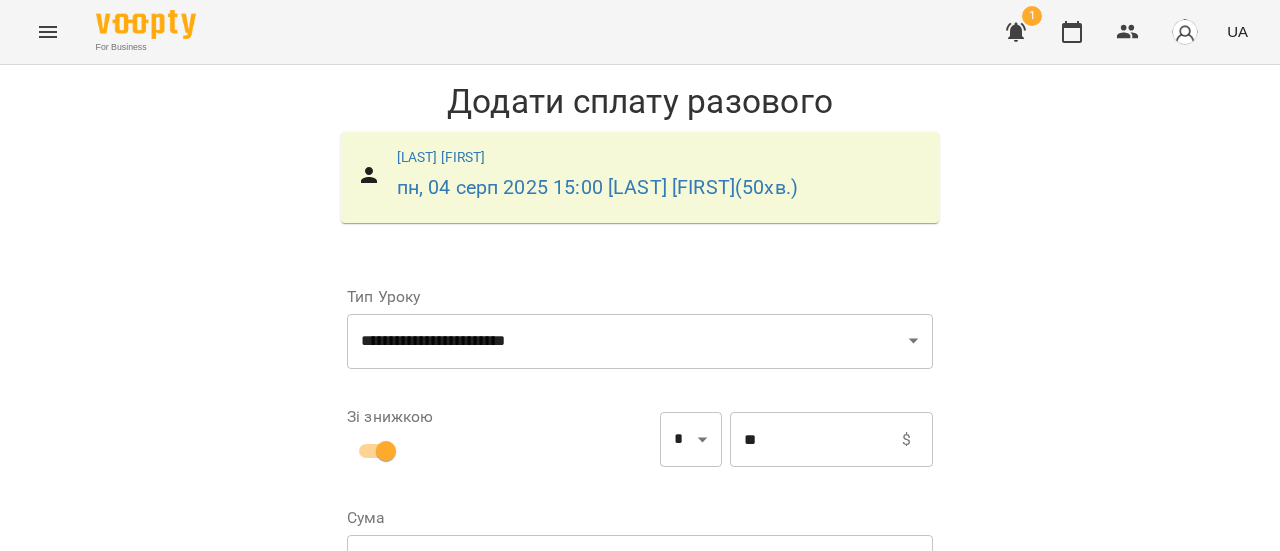 click on "**********" at bounding box center [640, 603] 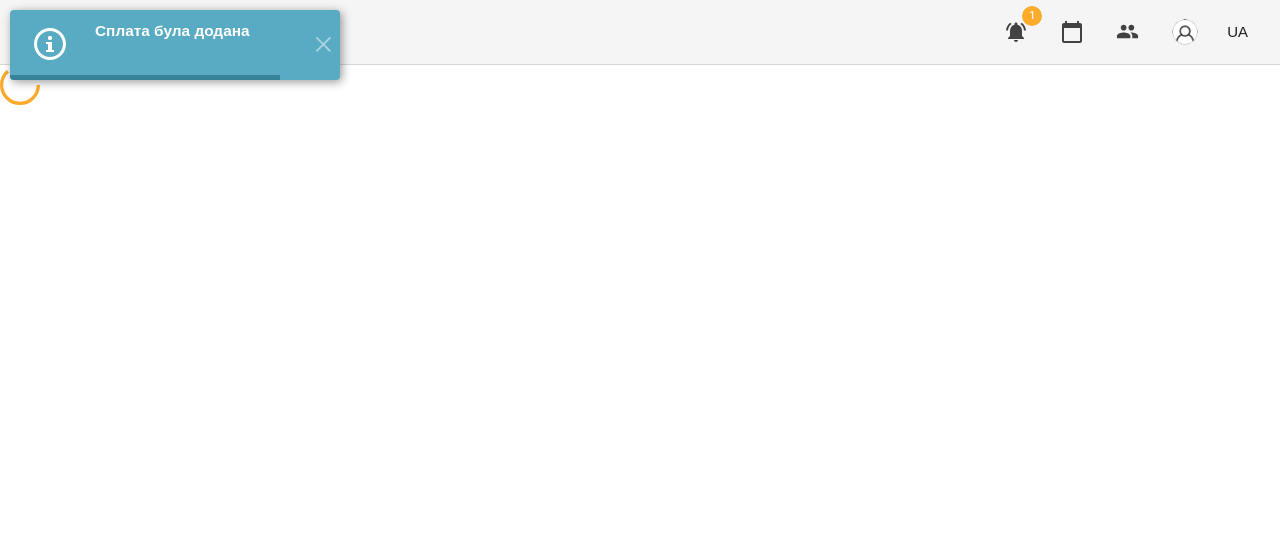 scroll, scrollTop: 0, scrollLeft: 0, axis: both 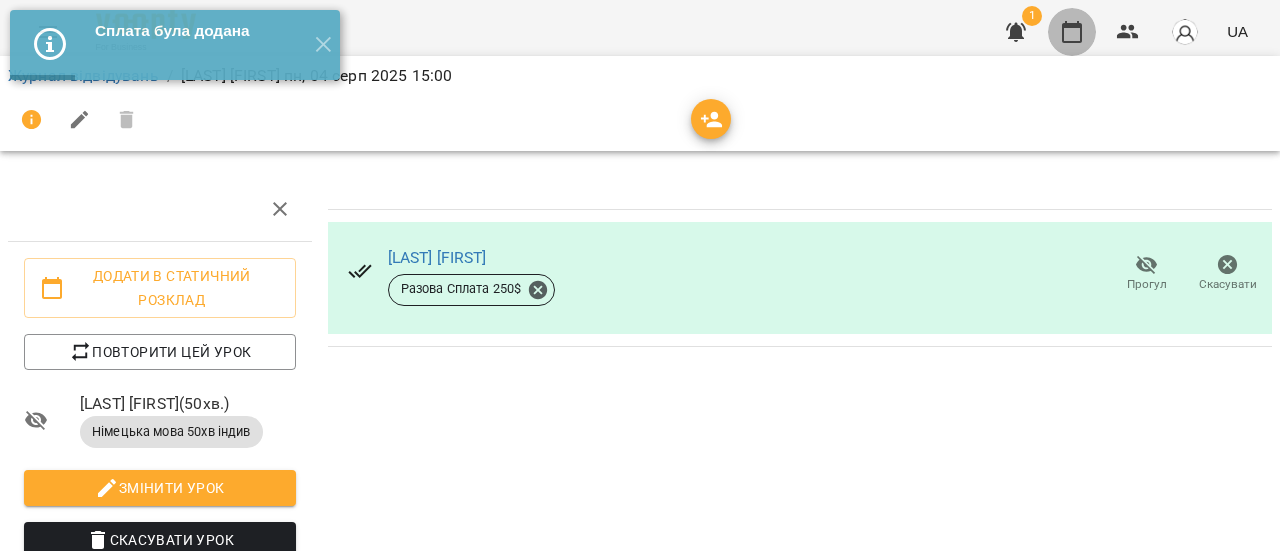 click 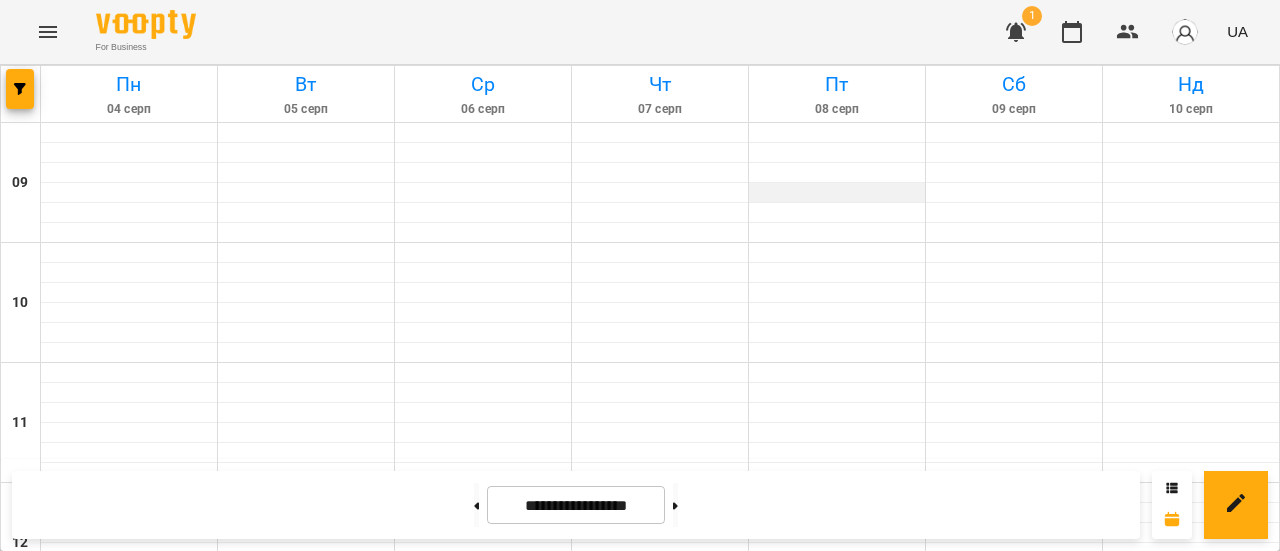 scroll, scrollTop: 633, scrollLeft: 0, axis: vertical 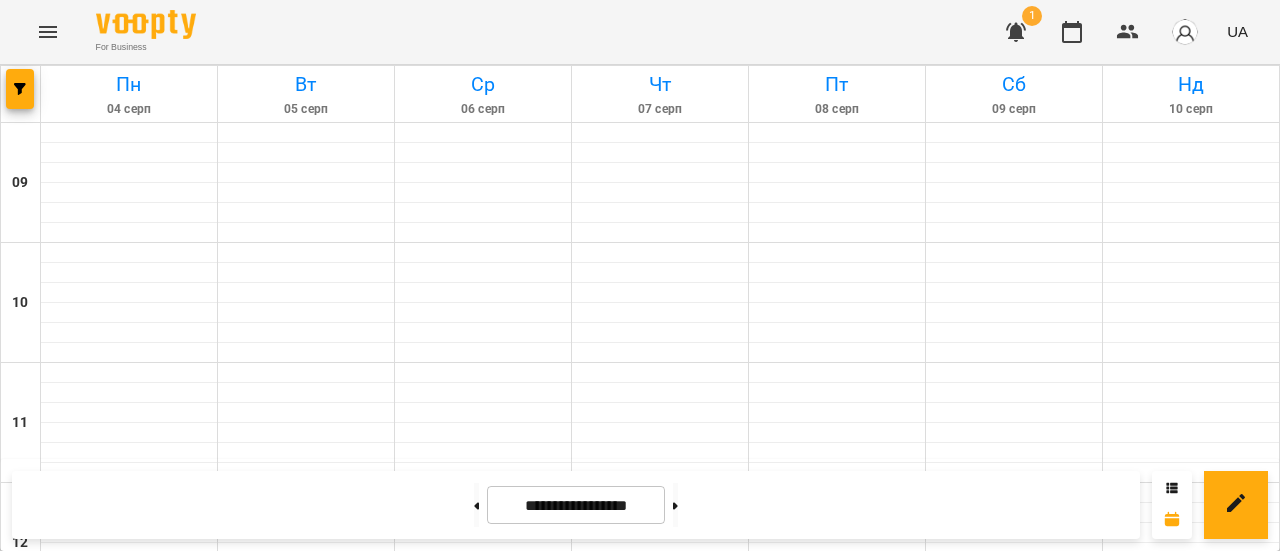 click at bounding box center (660, 853) 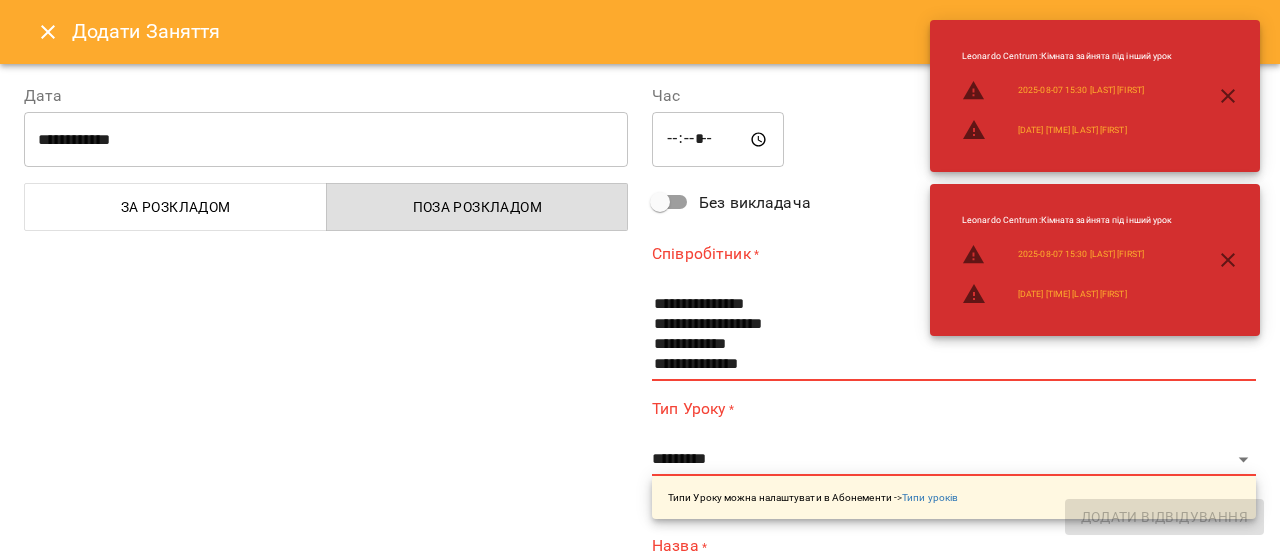 scroll, scrollTop: 73, scrollLeft: 0, axis: vertical 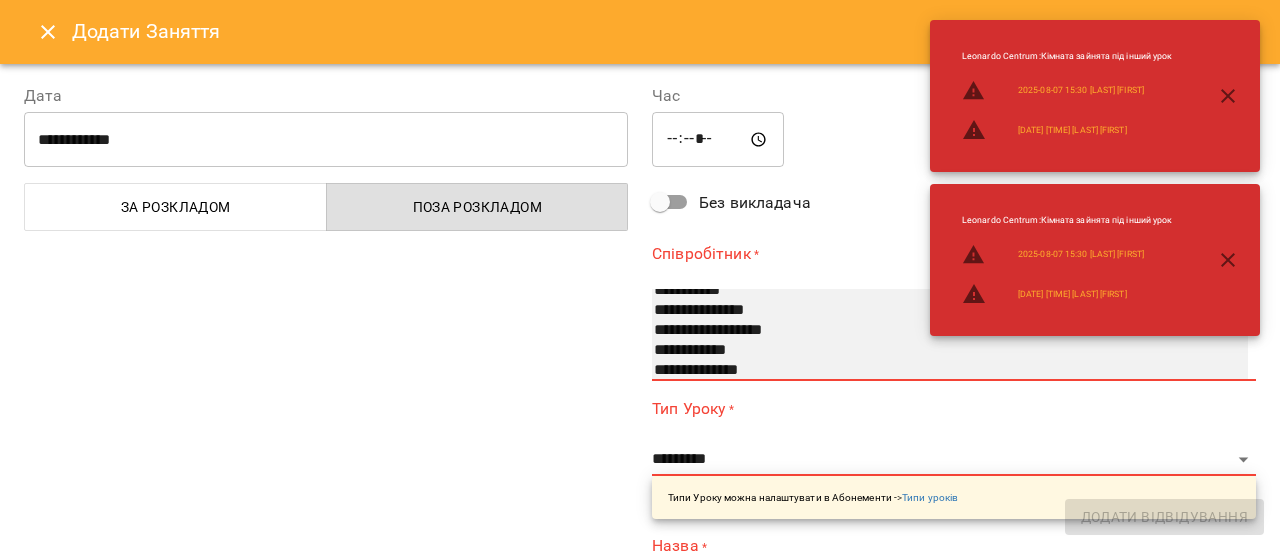 select on "**********" 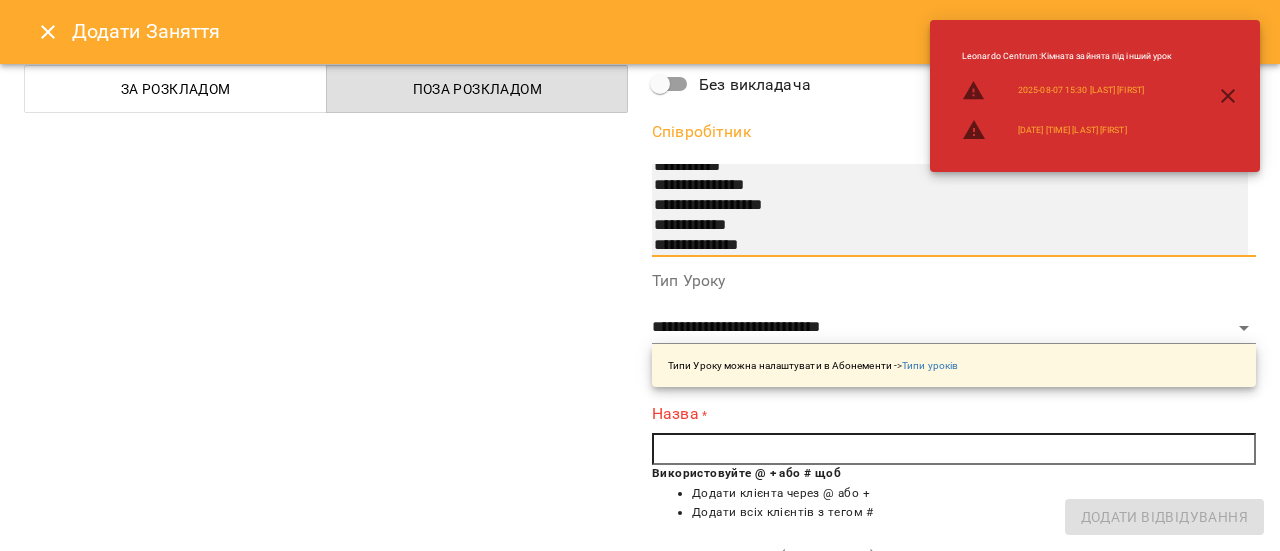 scroll, scrollTop: 119, scrollLeft: 0, axis: vertical 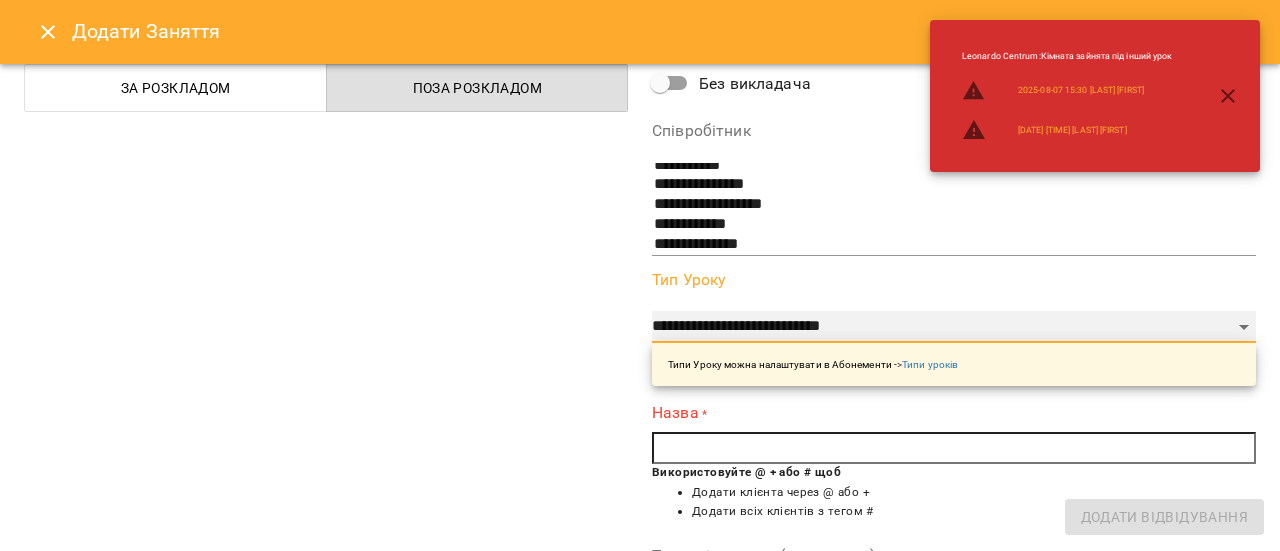 click on "**********" at bounding box center [954, 327] 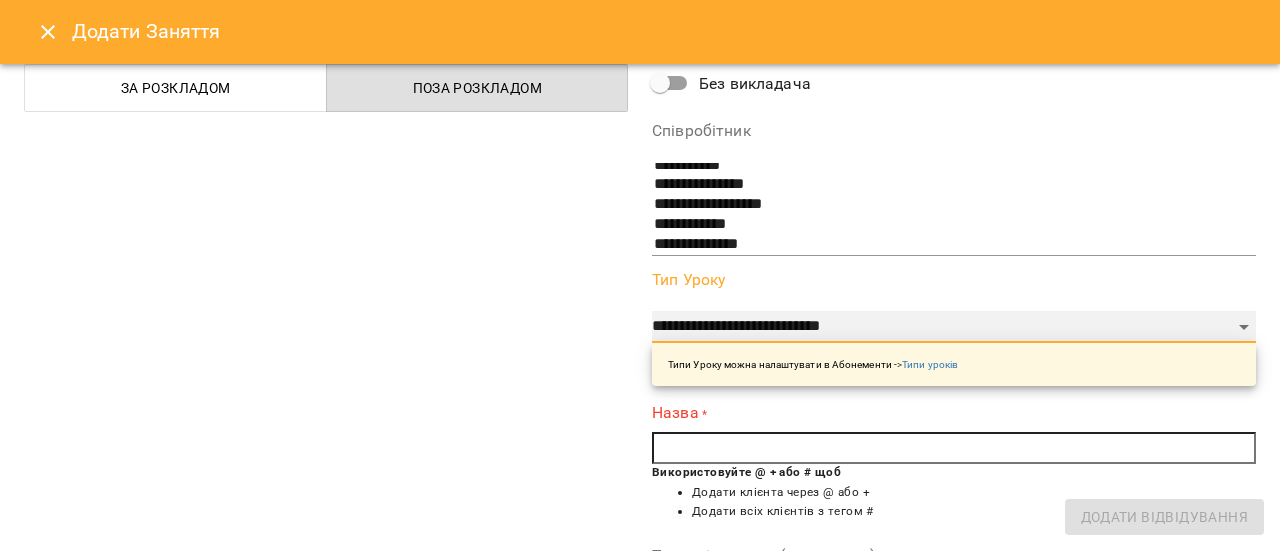 select on "**********" 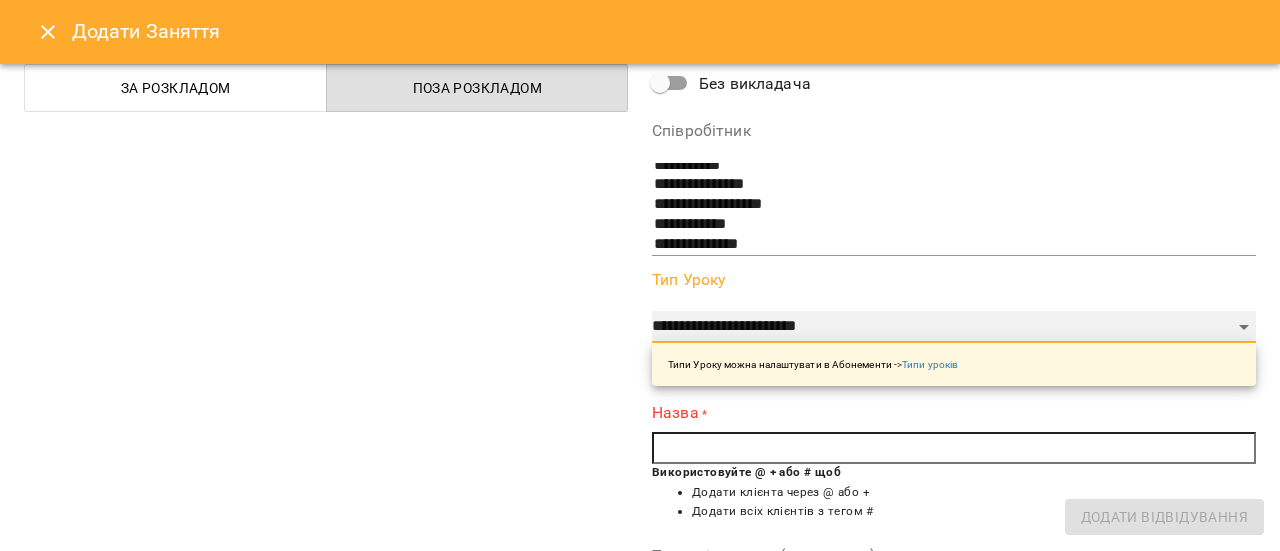 click on "**********" at bounding box center [954, 327] 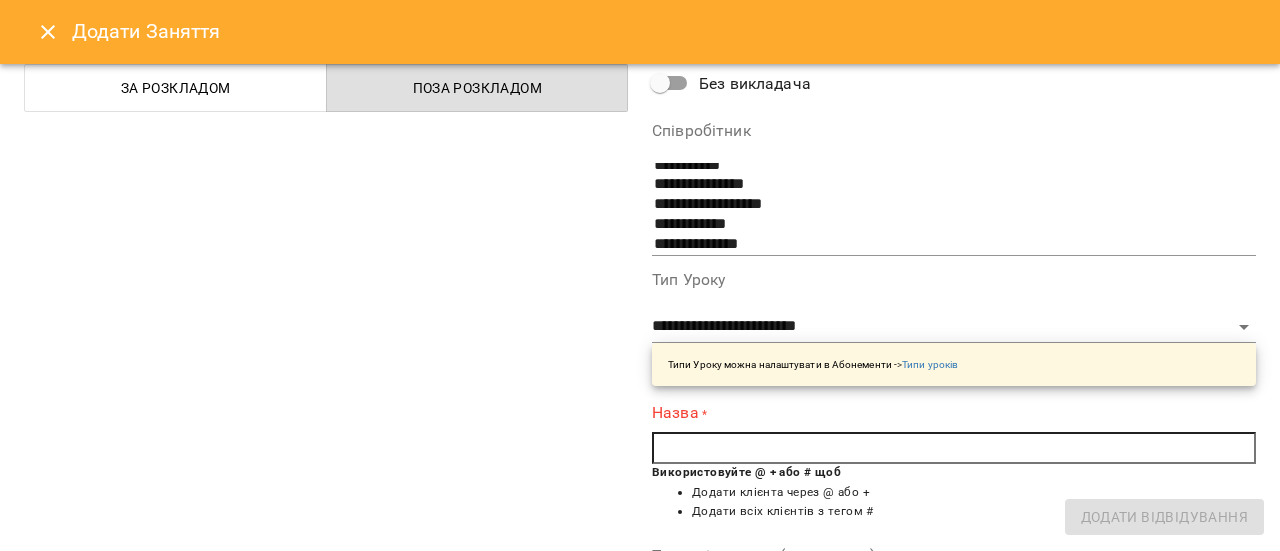 click at bounding box center (954, 448) 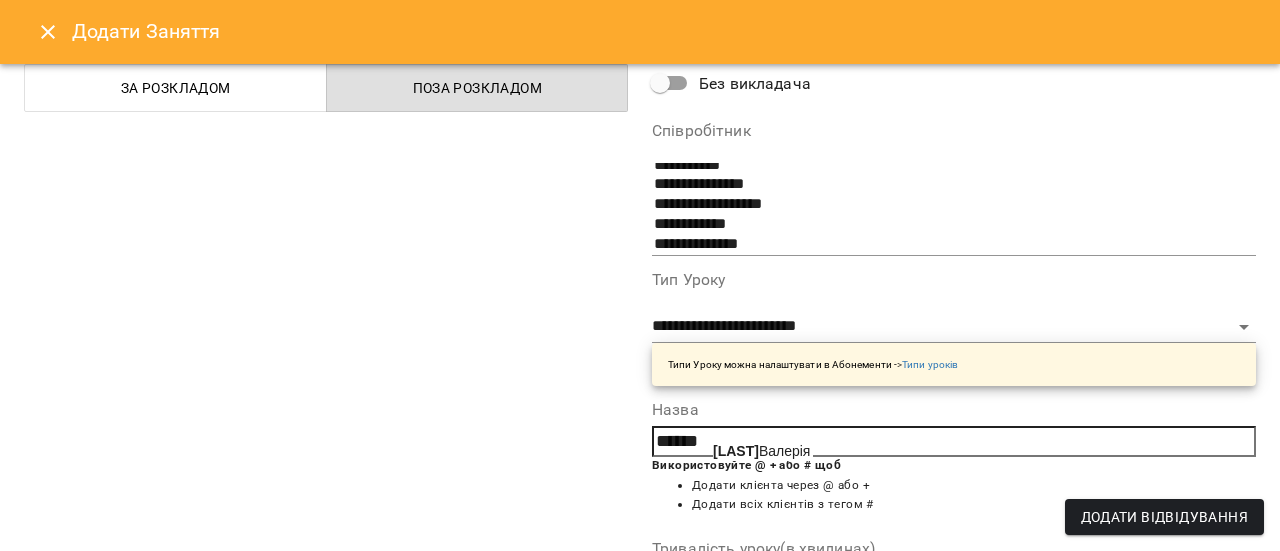 click on "Чирва  Валерія" at bounding box center (761, 451) 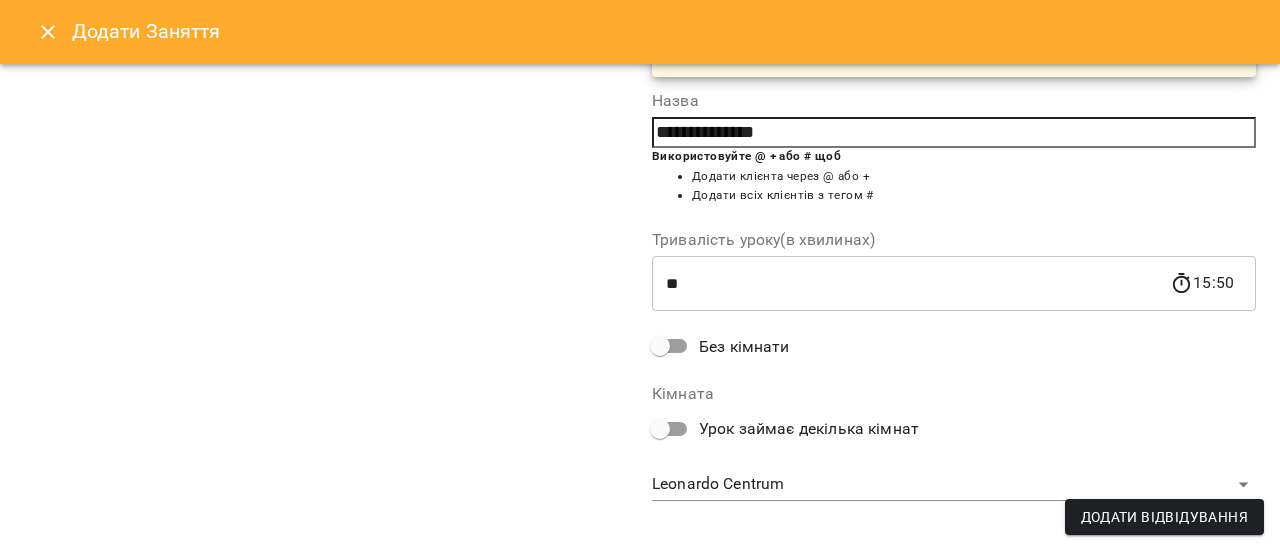 scroll, scrollTop: 435, scrollLeft: 0, axis: vertical 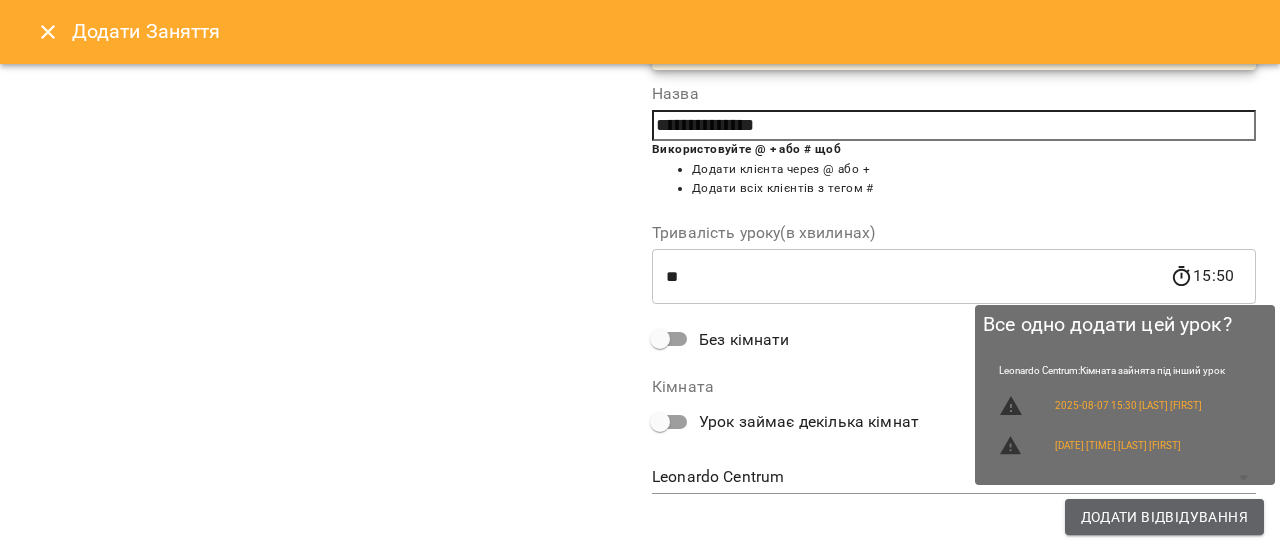 click on "Додати Відвідування" at bounding box center [1164, 517] 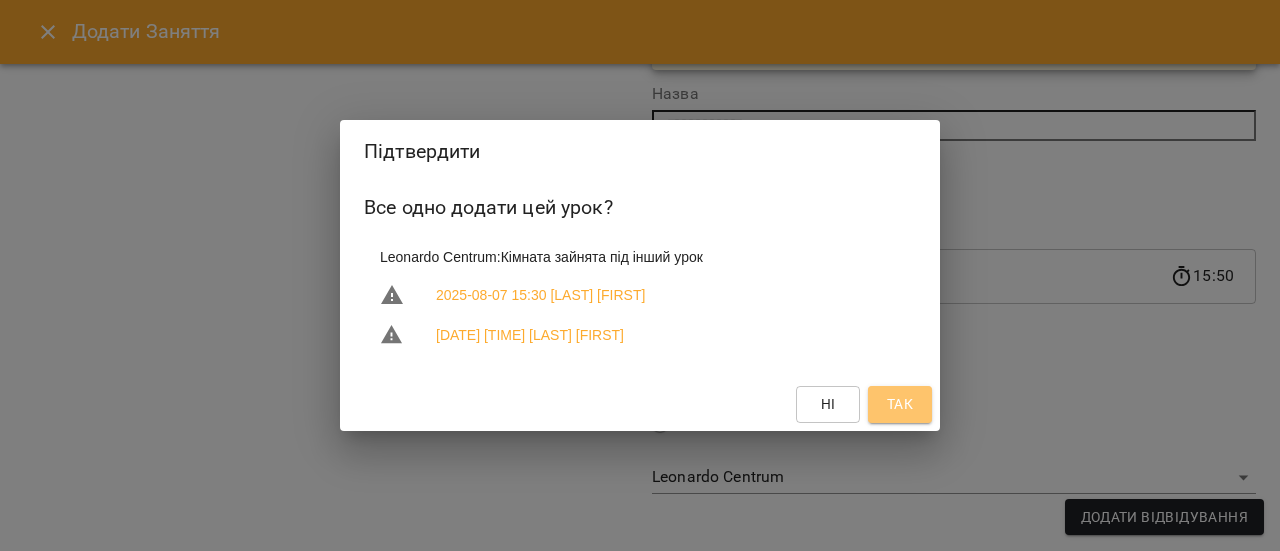 click on "Так" at bounding box center (900, 404) 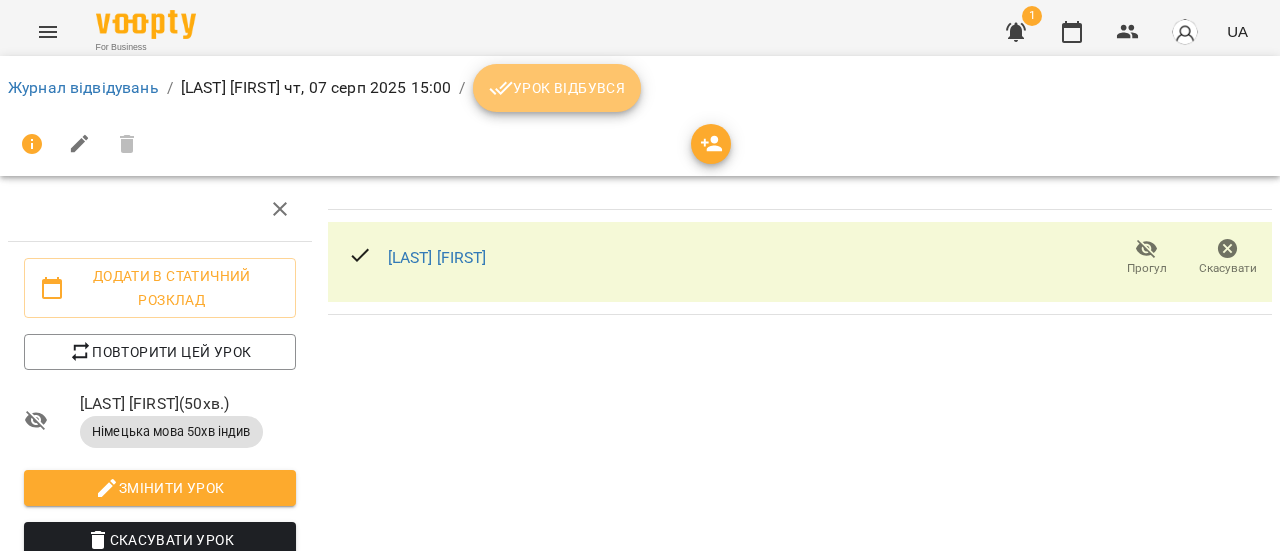 click on "Урок відбувся" at bounding box center (557, 88) 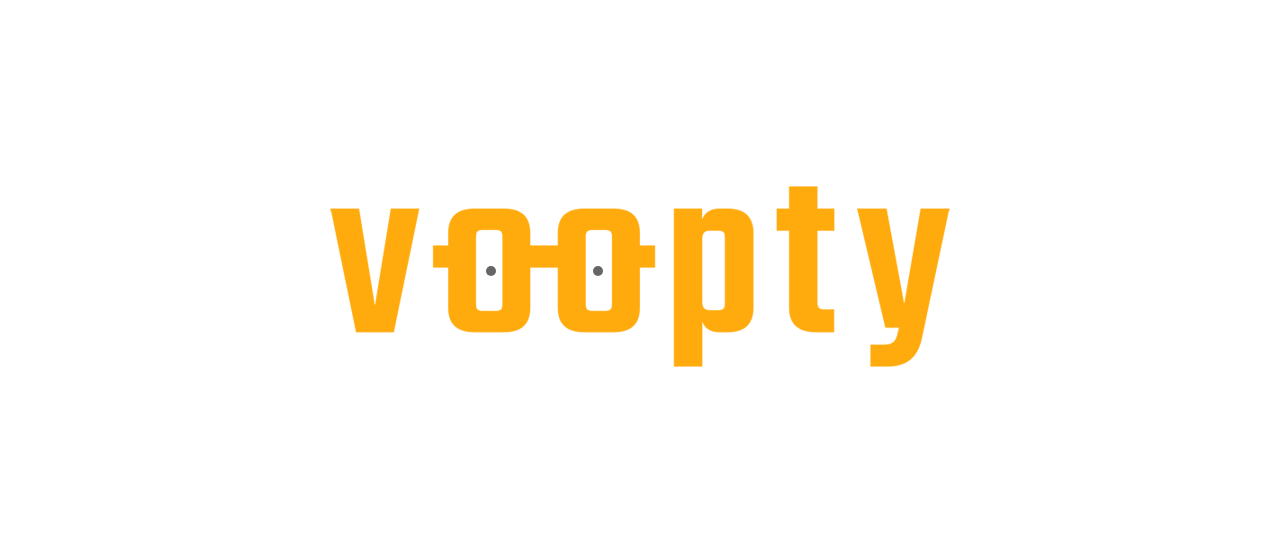 scroll, scrollTop: 0, scrollLeft: 0, axis: both 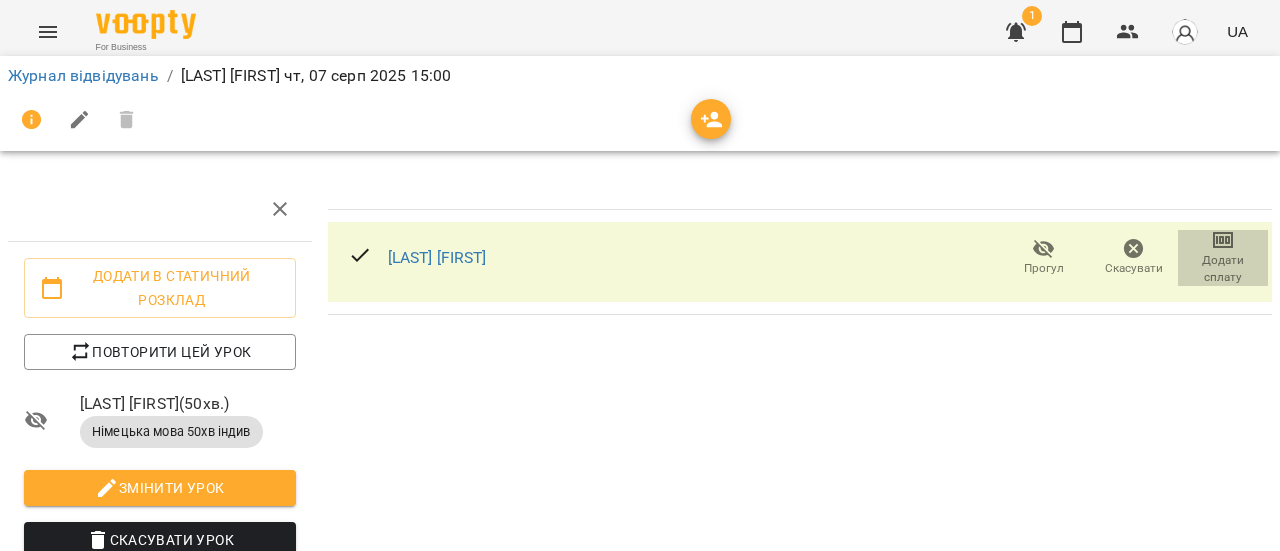 click 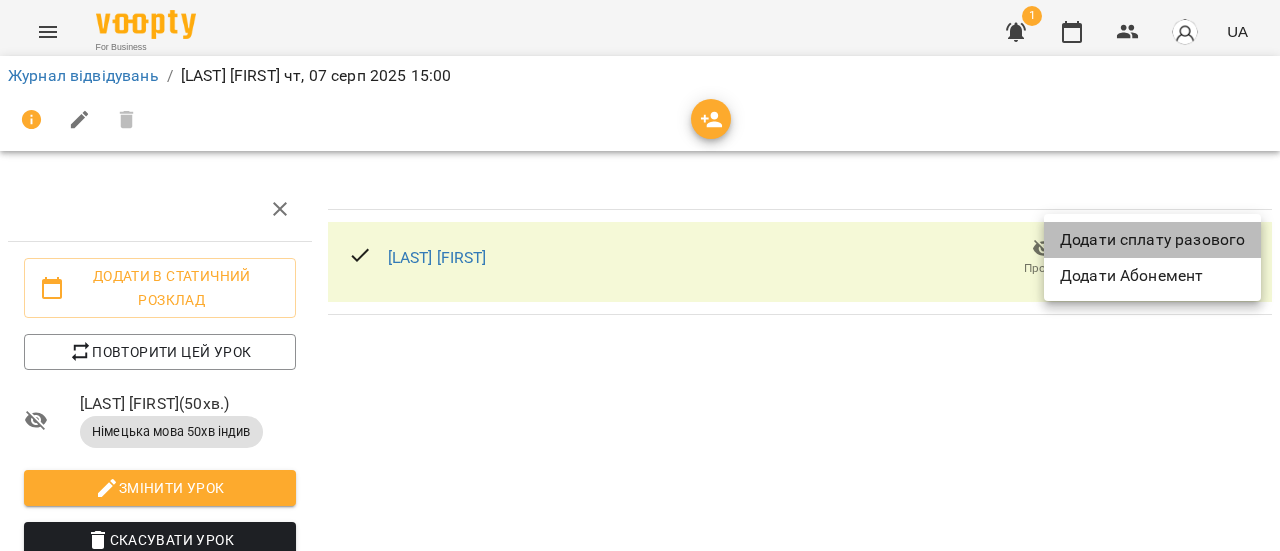 click on "Додати сплату разового" at bounding box center (1152, 240) 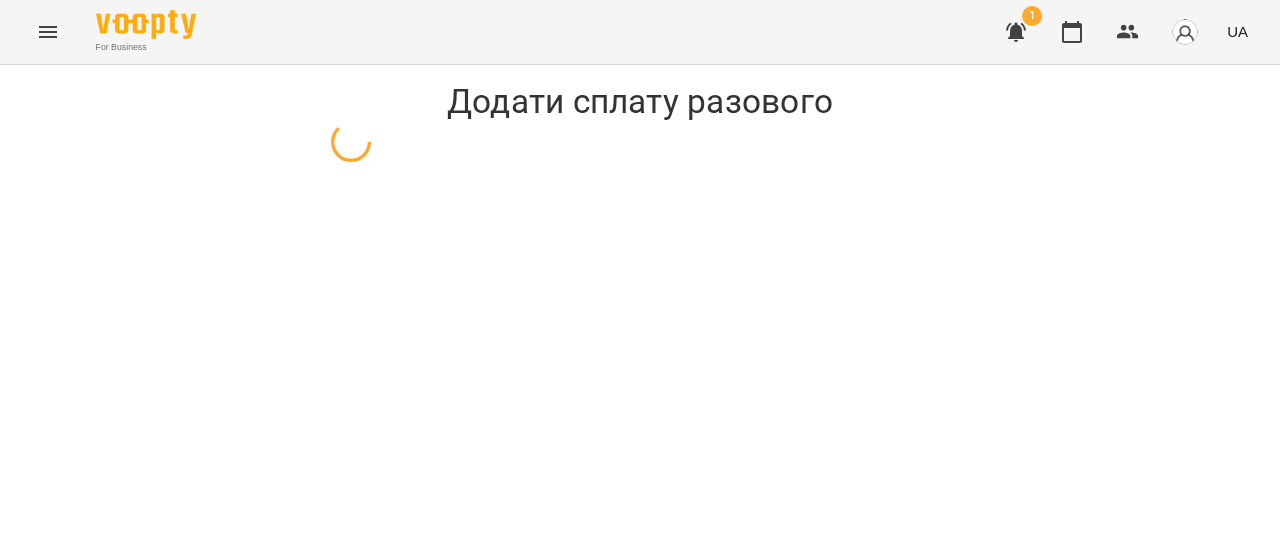 select on "**********" 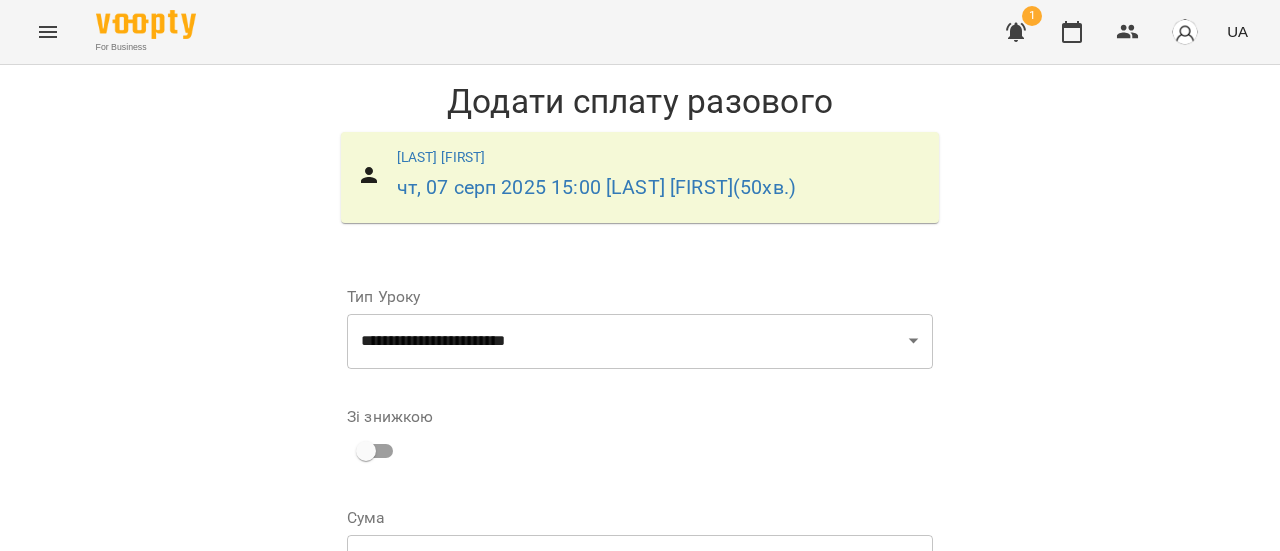 scroll, scrollTop: 316, scrollLeft: 0, axis: vertical 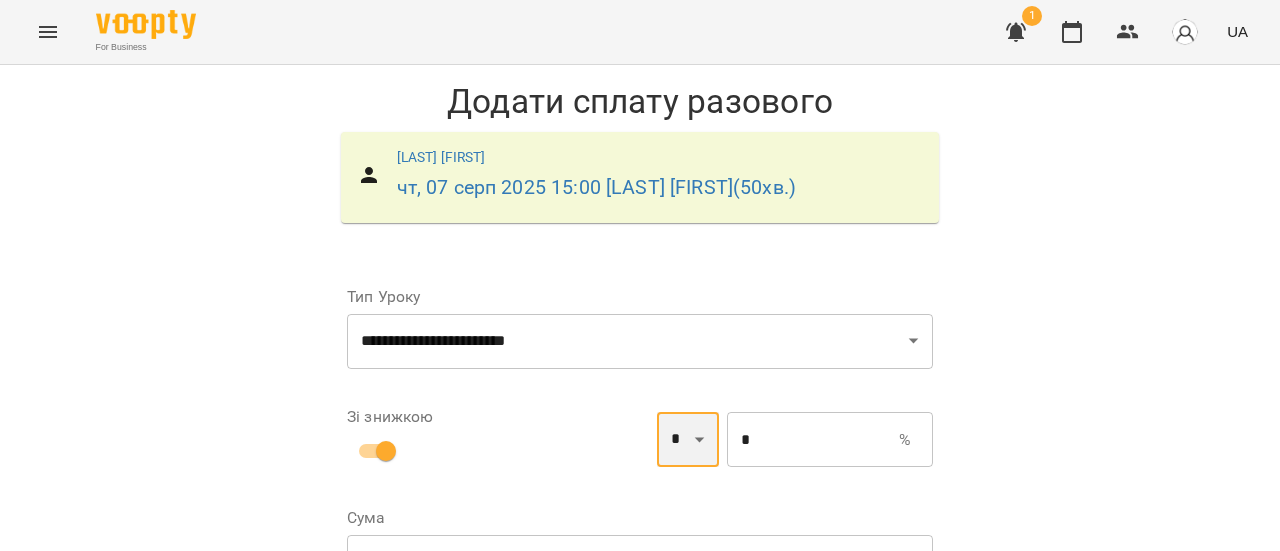 drag, startPoint x: 678, startPoint y: 141, endPoint x: 678, endPoint y: 191, distance: 50 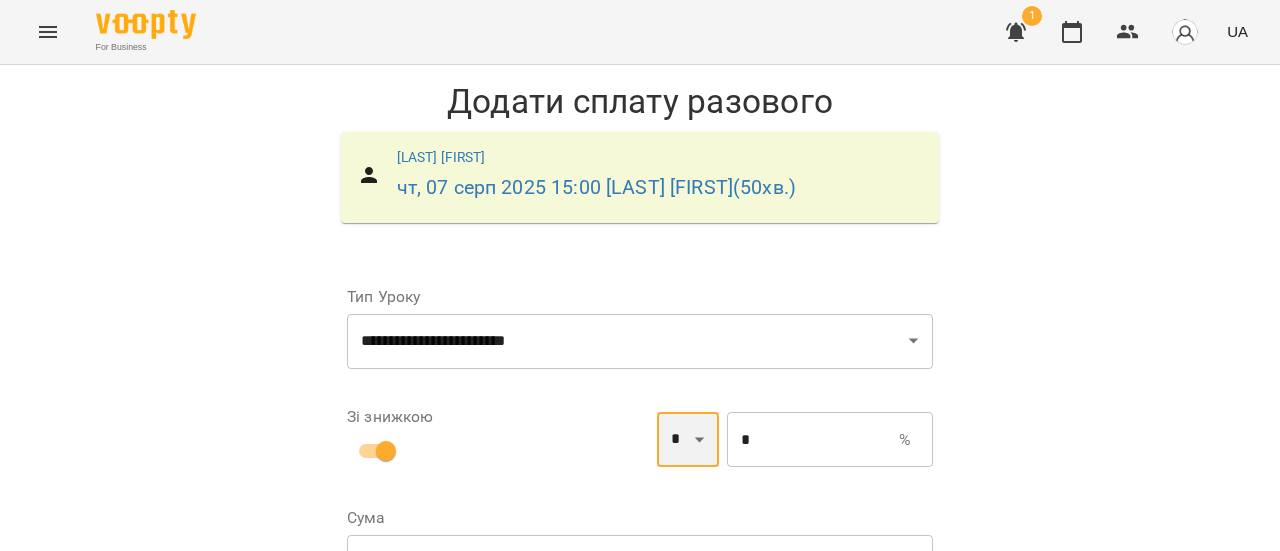 click on "* *" at bounding box center (688, 440) 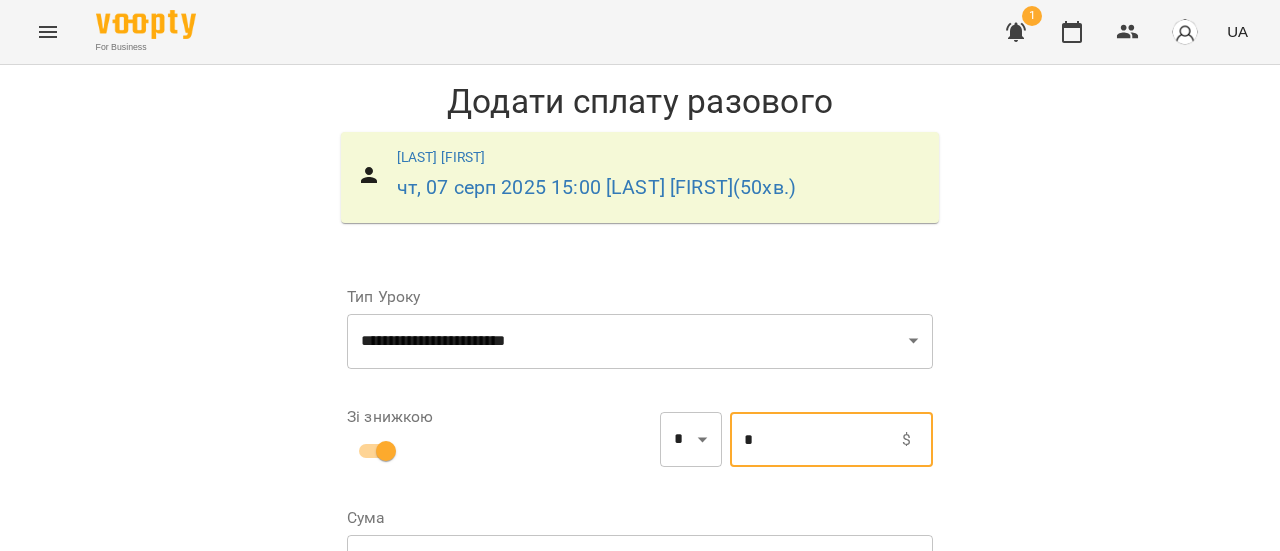 drag, startPoint x: 812, startPoint y: 116, endPoint x: 608, endPoint y: 125, distance: 204.19843 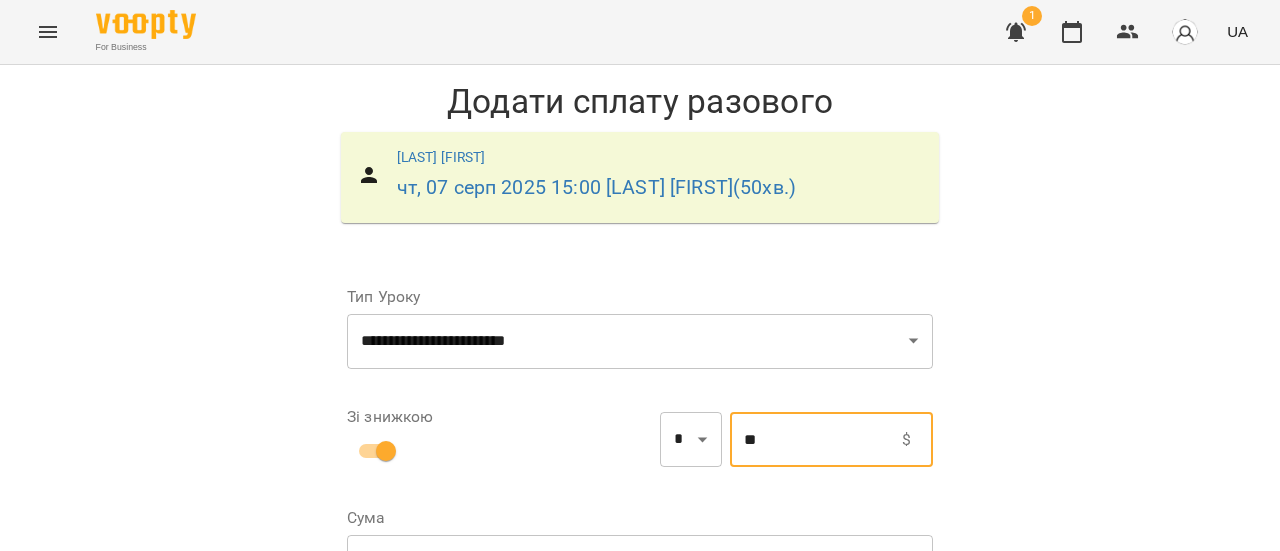 type on "**" 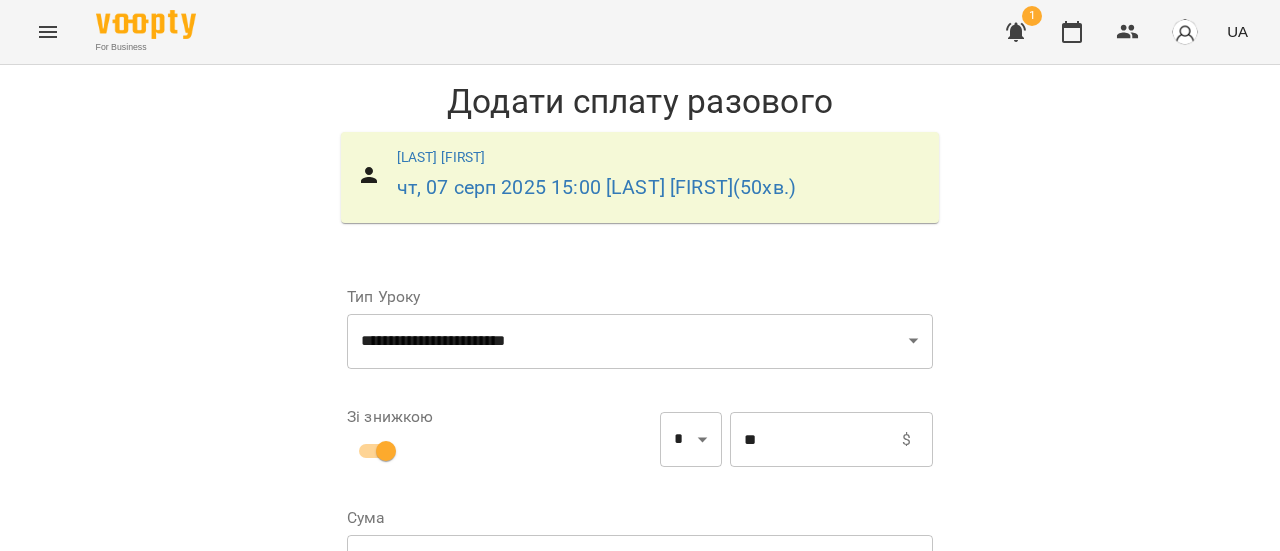 click on "Сума $ *** ​" at bounding box center [640, 551] 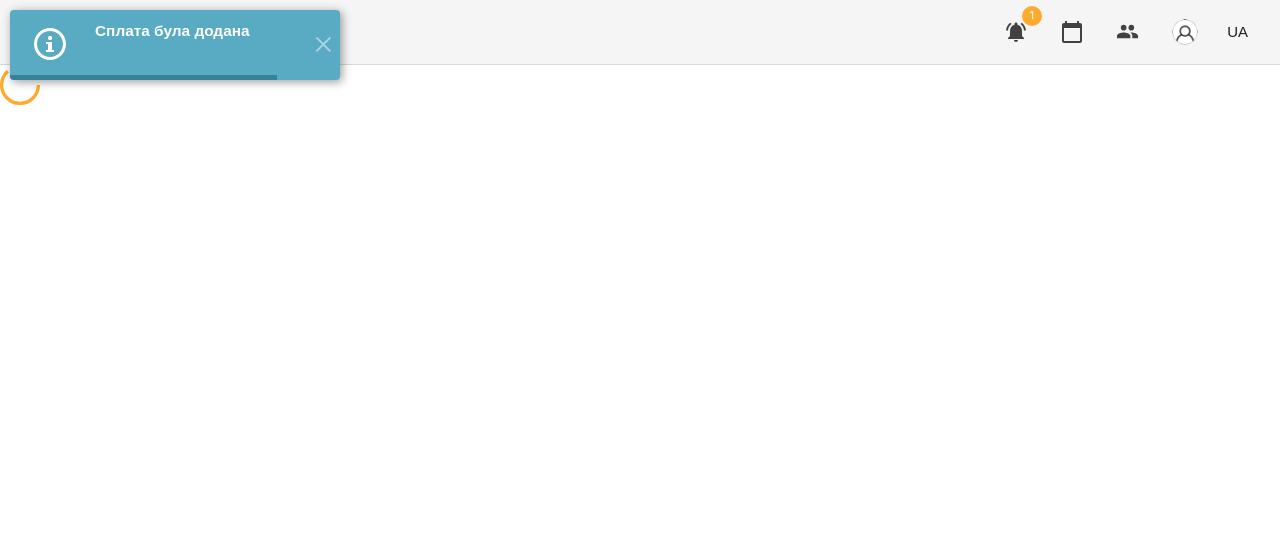 scroll, scrollTop: 0, scrollLeft: 0, axis: both 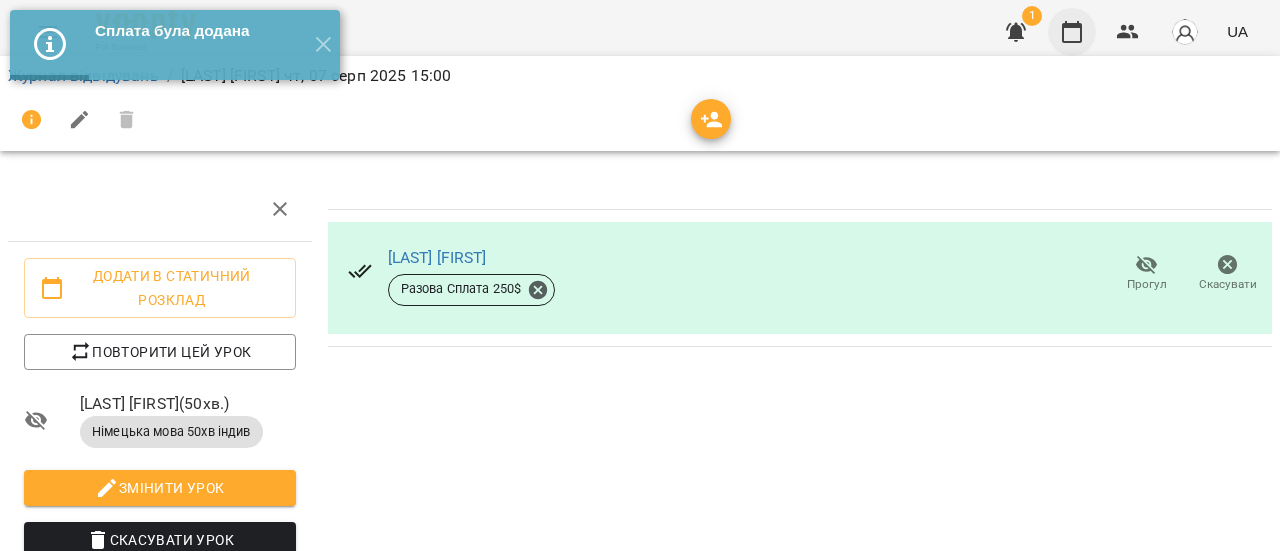 click 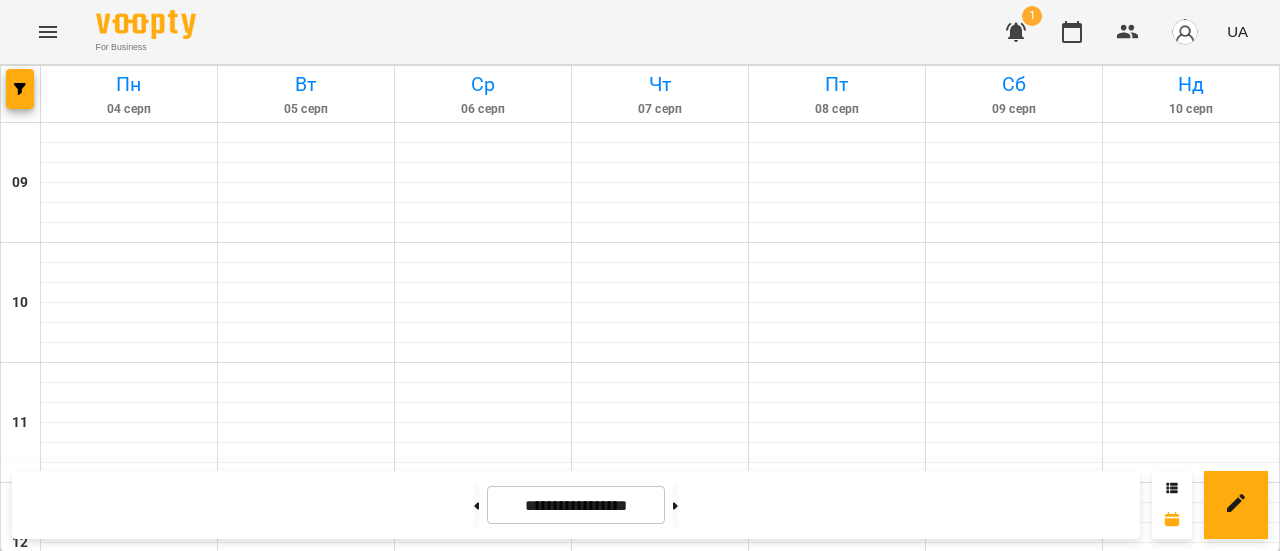 scroll, scrollTop: 388, scrollLeft: 0, axis: vertical 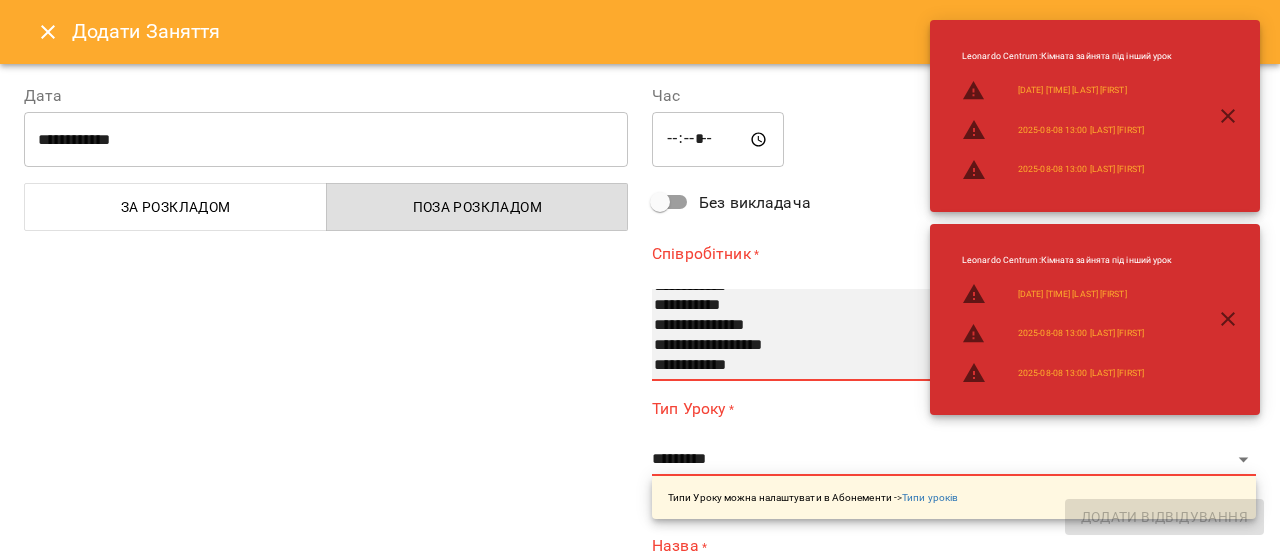 select on "**********" 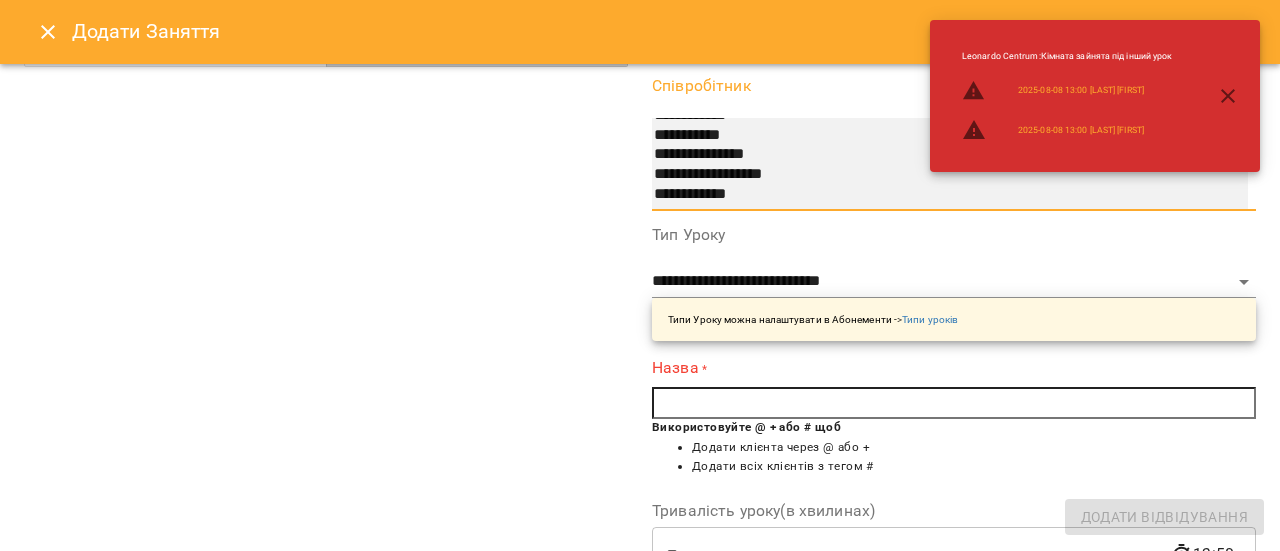 scroll, scrollTop: 165, scrollLeft: 0, axis: vertical 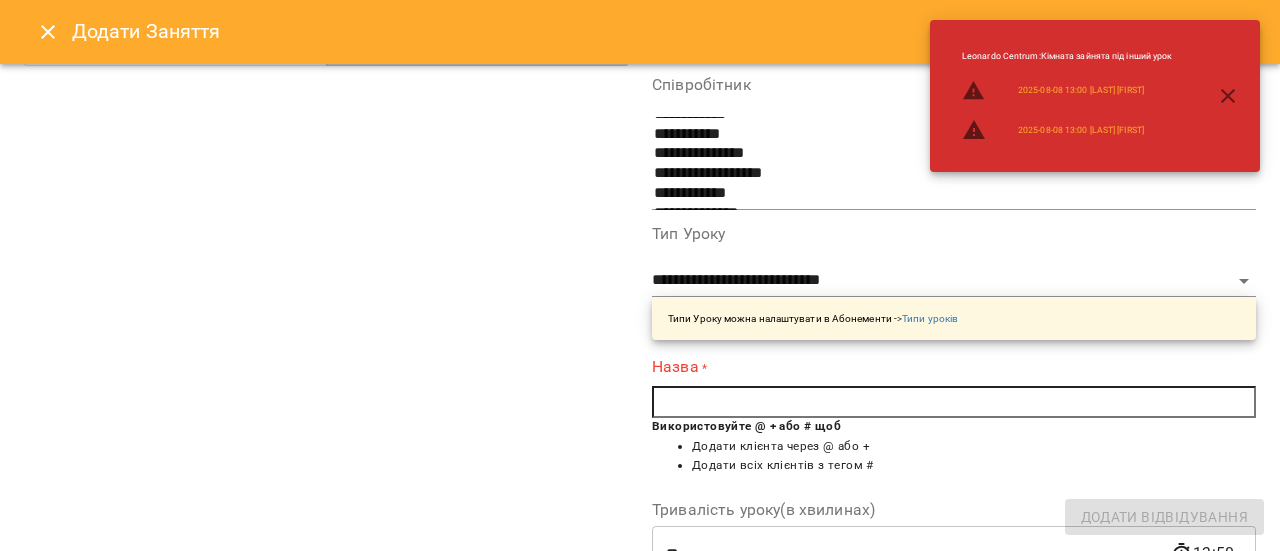 click at bounding box center [954, 402] 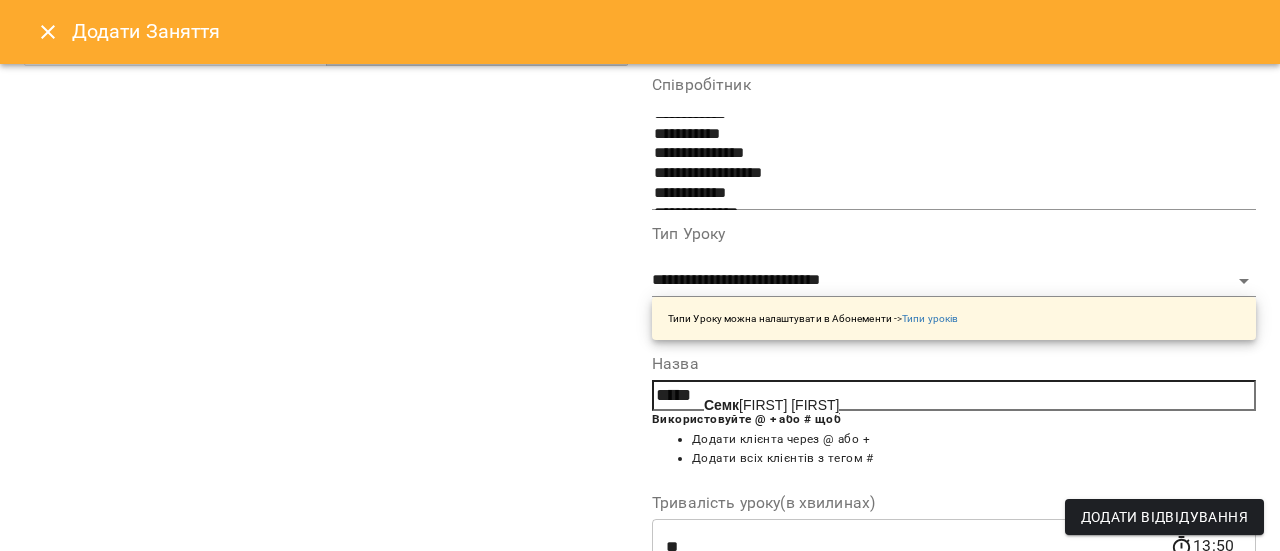 click on "[LAST] [FIRST]" at bounding box center (771, 405) 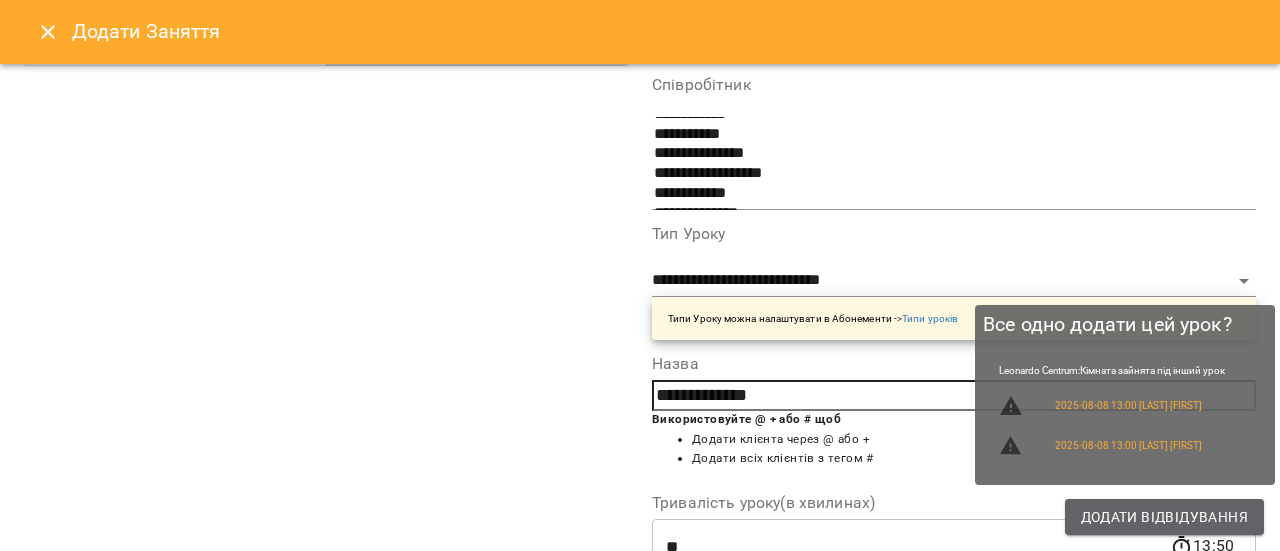 click on "Додати Відвідування" at bounding box center [1164, 517] 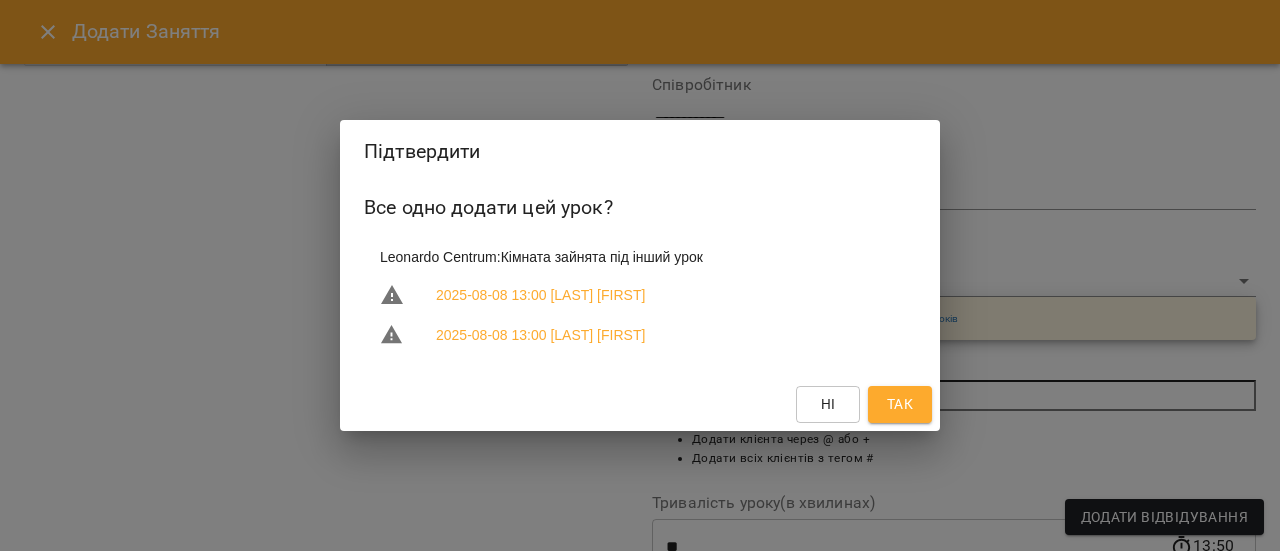 click on "Так" at bounding box center (900, 404) 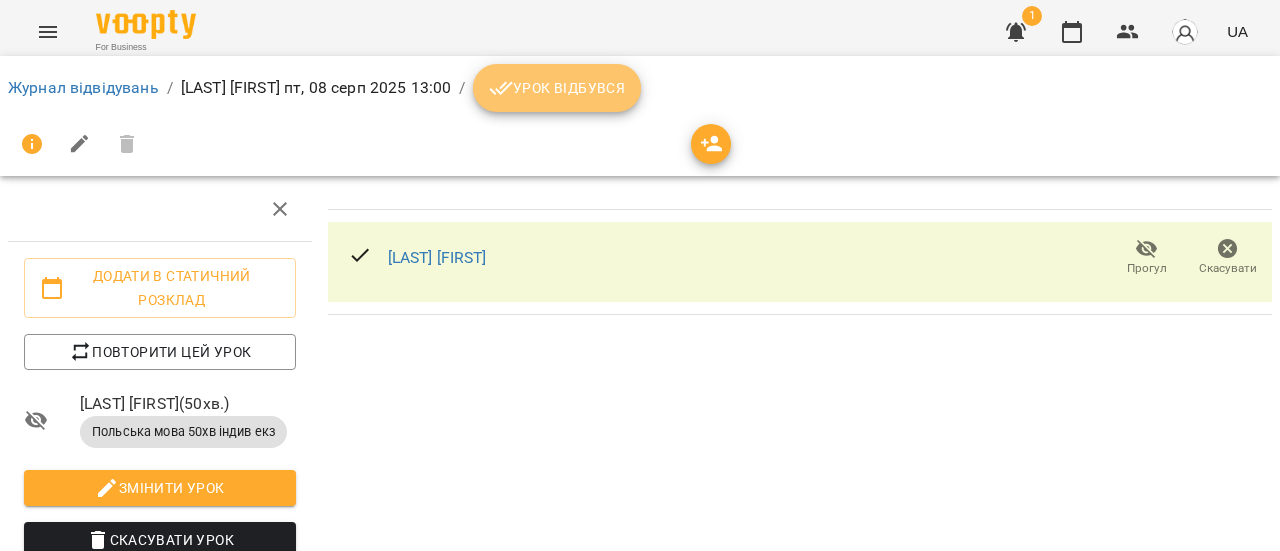 click on "Урок відбувся" at bounding box center (557, 88) 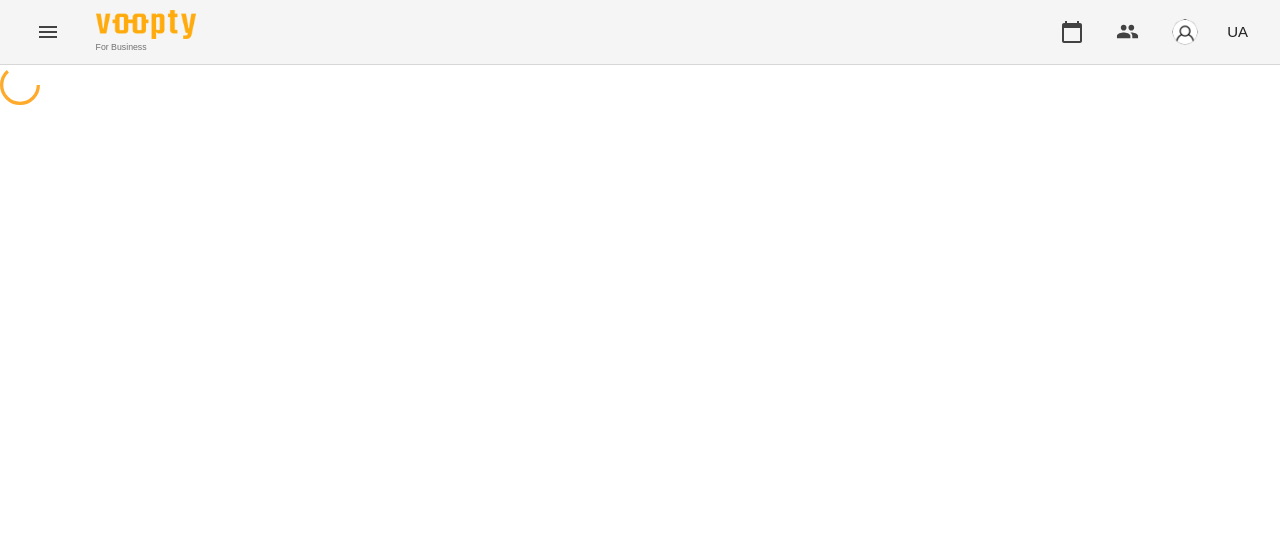 scroll, scrollTop: 0, scrollLeft: 0, axis: both 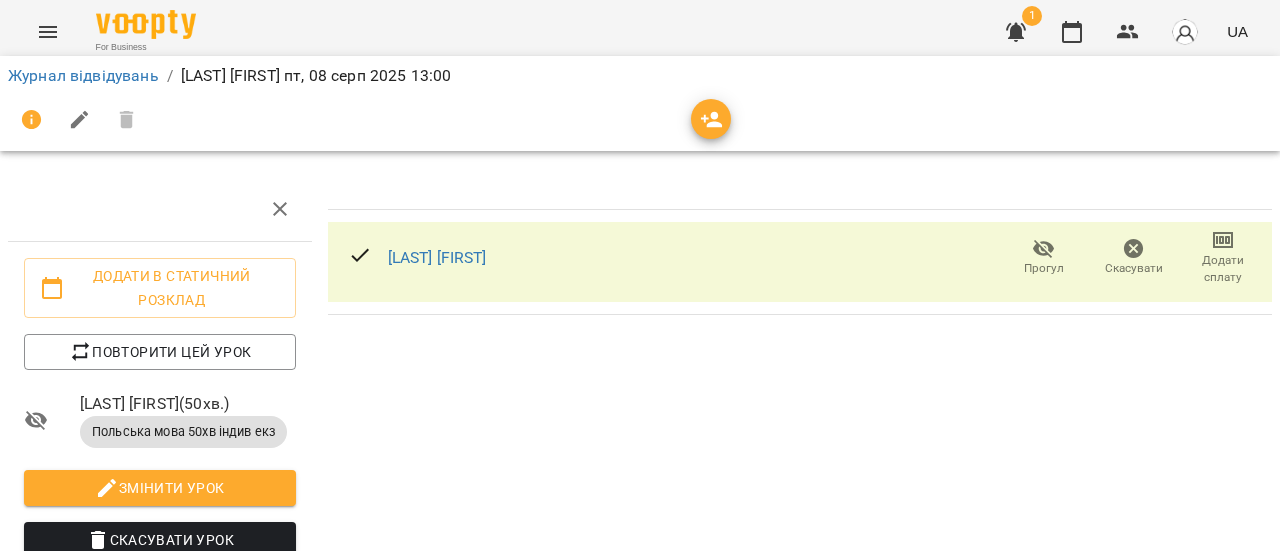 click on "Додати сплату" at bounding box center (1223, 269) 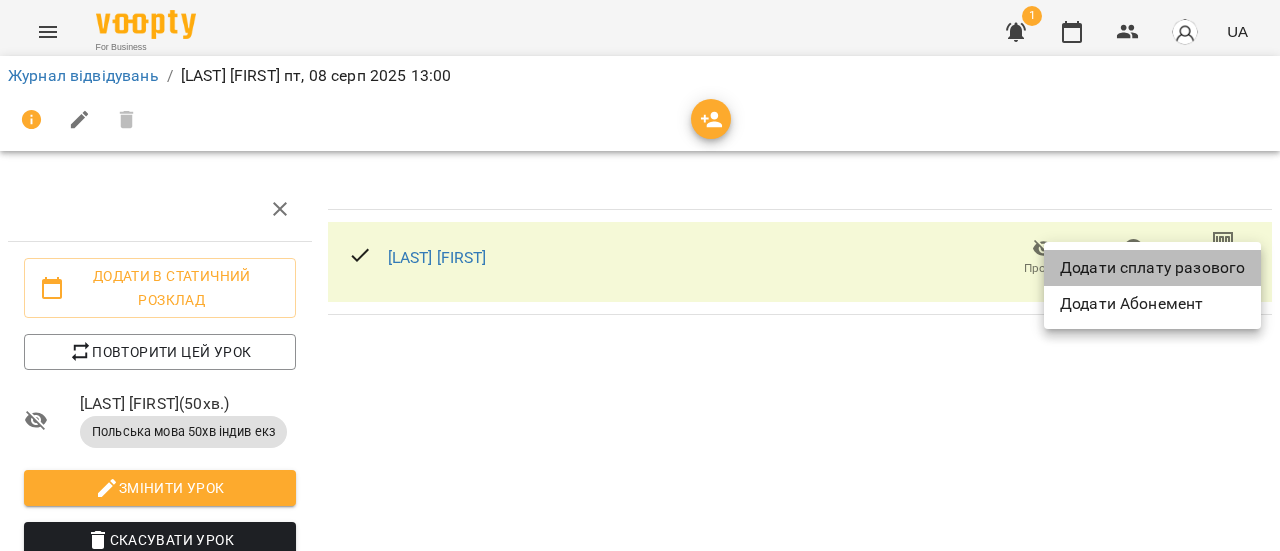 click on "Додати сплату разового" at bounding box center [1152, 268] 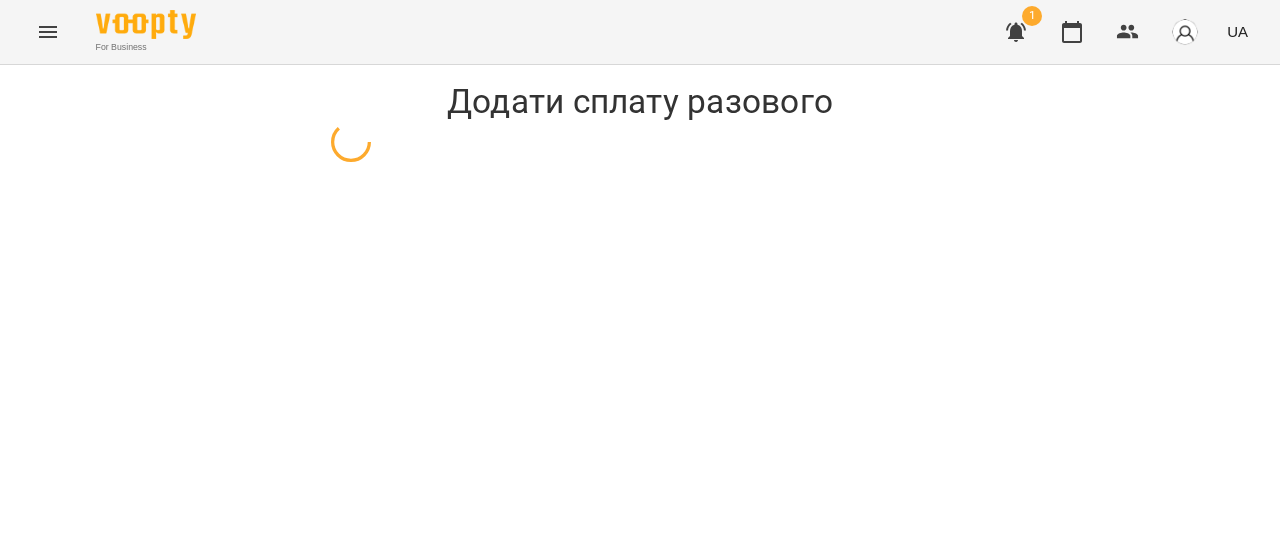 select on "**********" 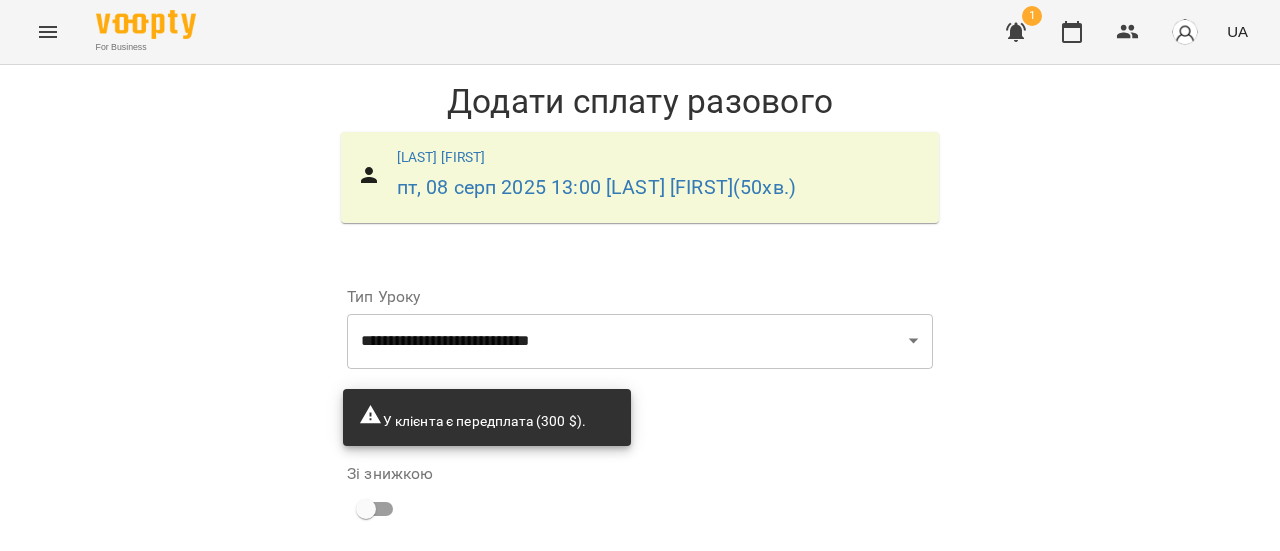 scroll, scrollTop: 248, scrollLeft: 0, axis: vertical 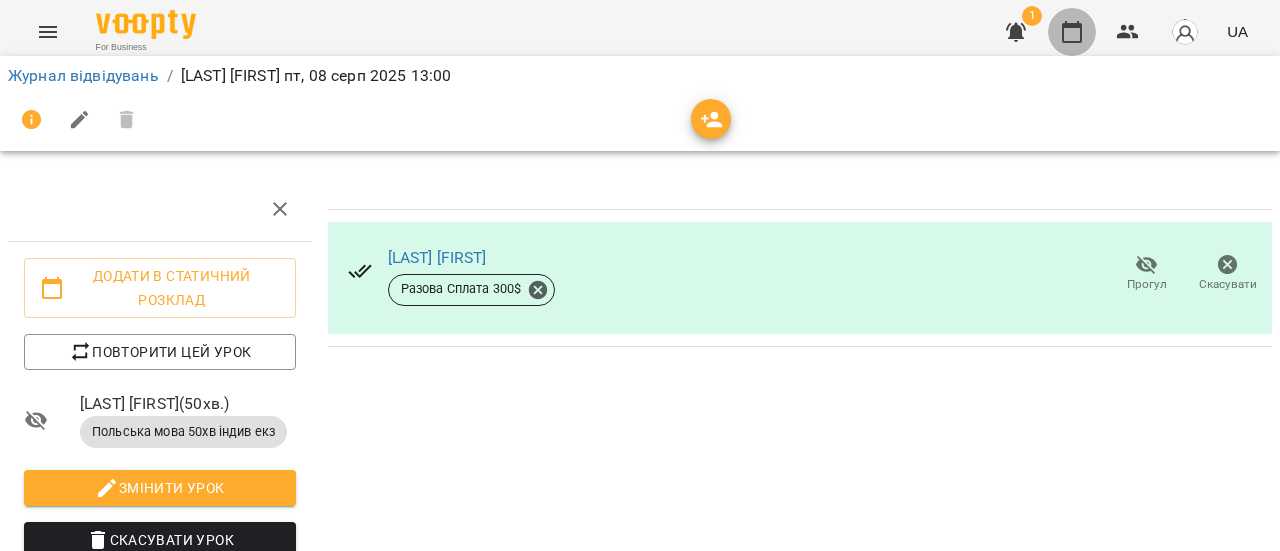 click 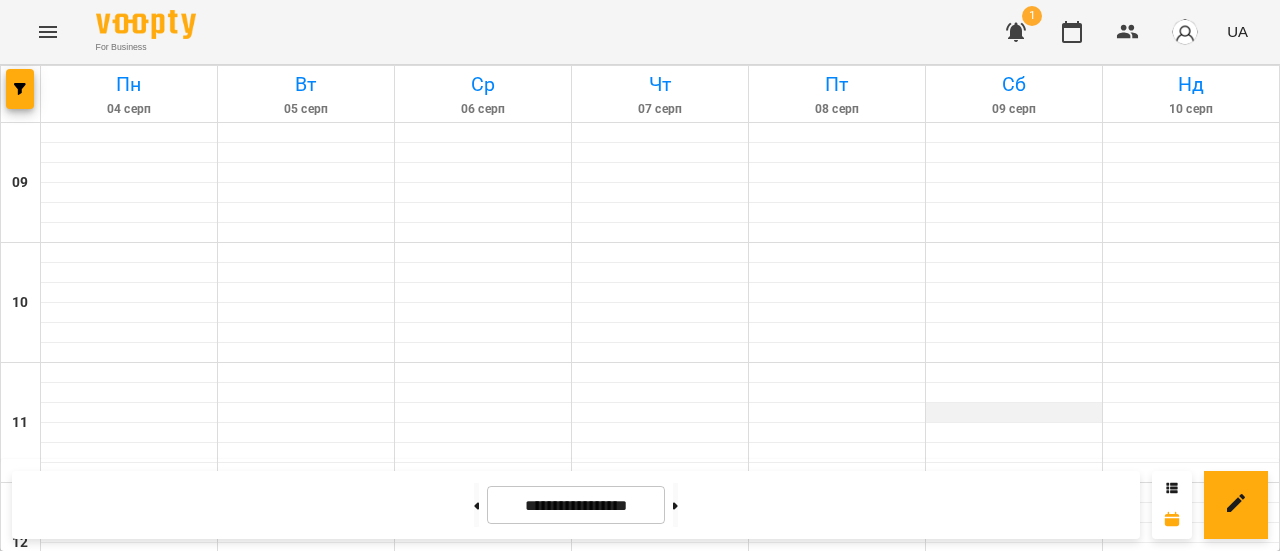 scroll, scrollTop: 498, scrollLeft: 0, axis: vertical 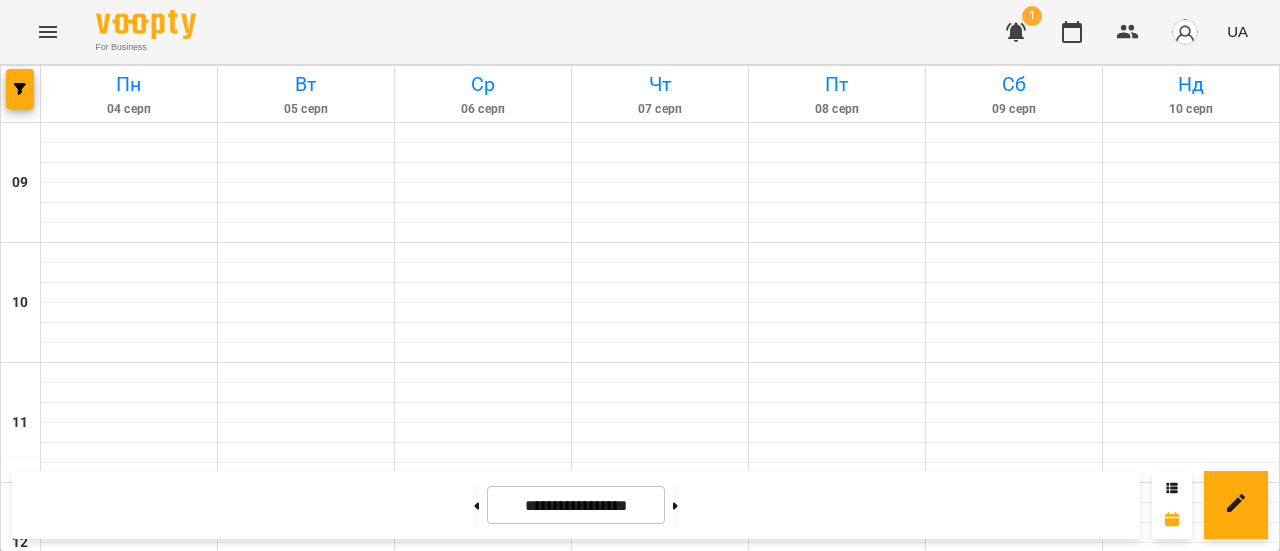 click at bounding box center (837, 853) 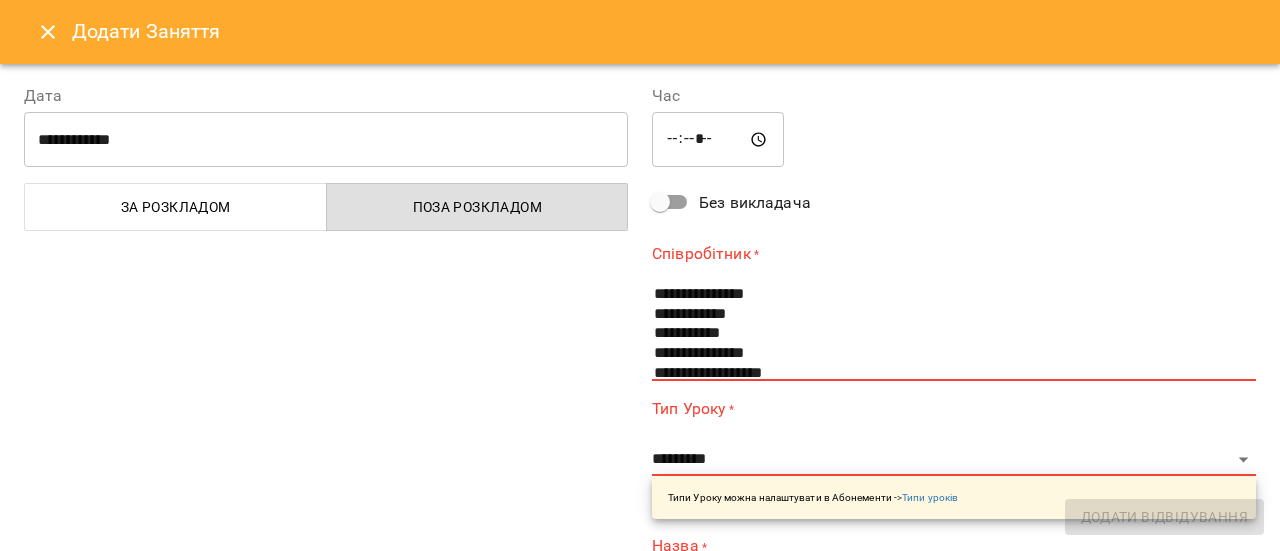 scroll, scrollTop: 42, scrollLeft: 0, axis: vertical 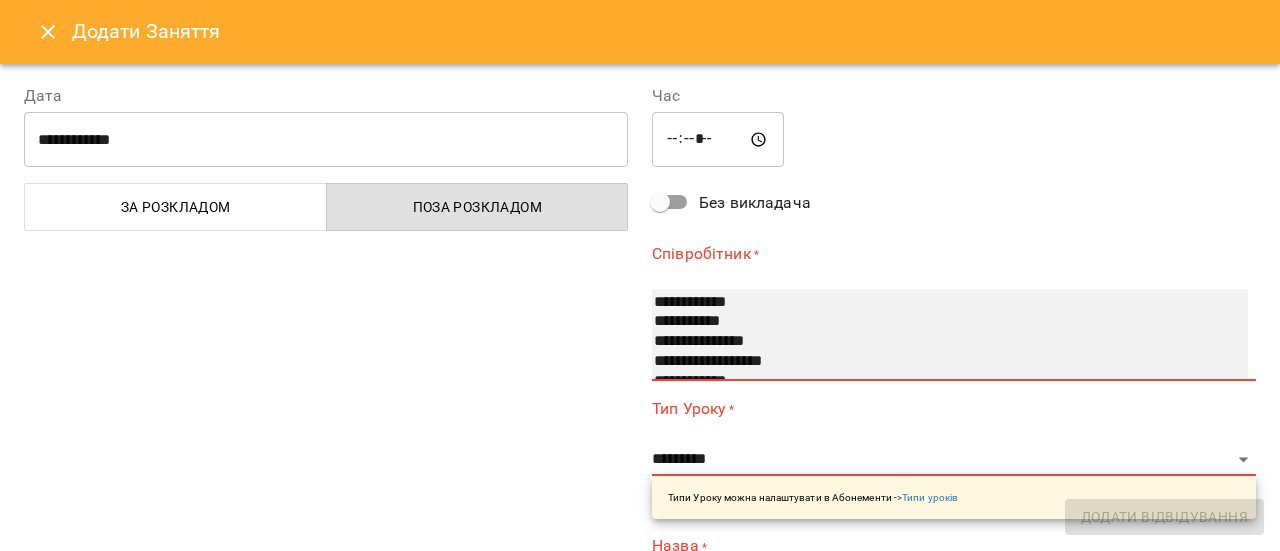 select on "**********" 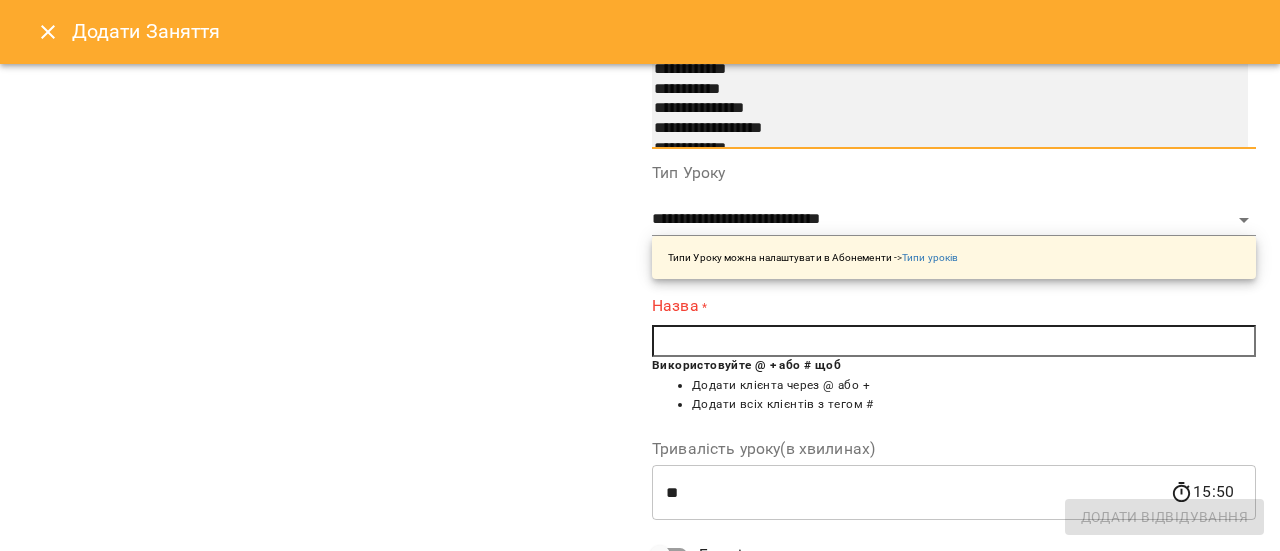 scroll, scrollTop: 228, scrollLeft: 0, axis: vertical 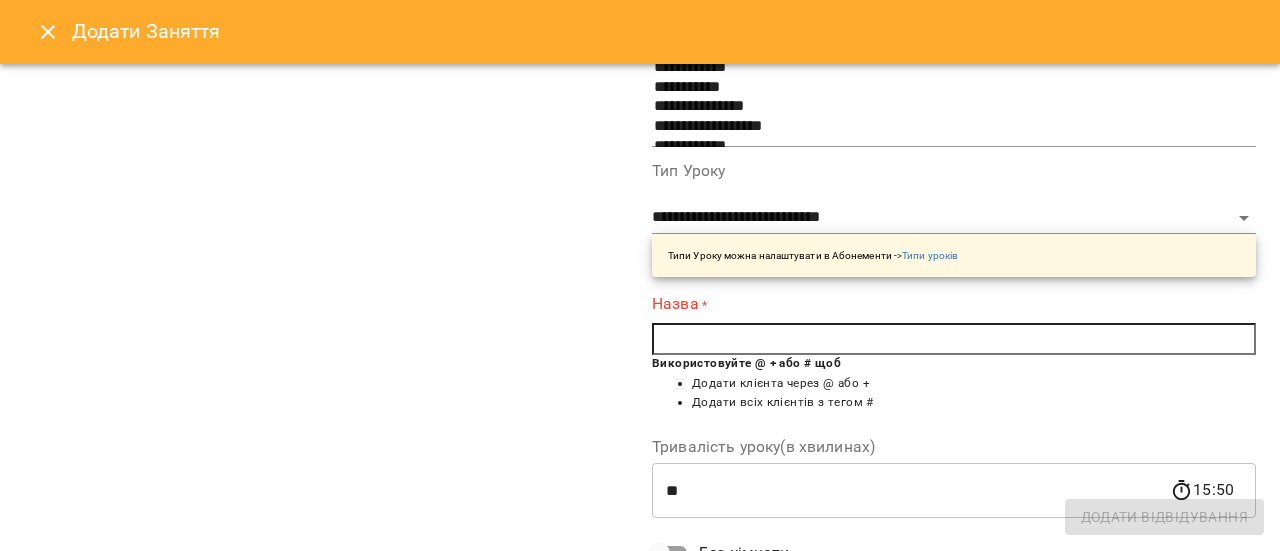click at bounding box center [954, 339] 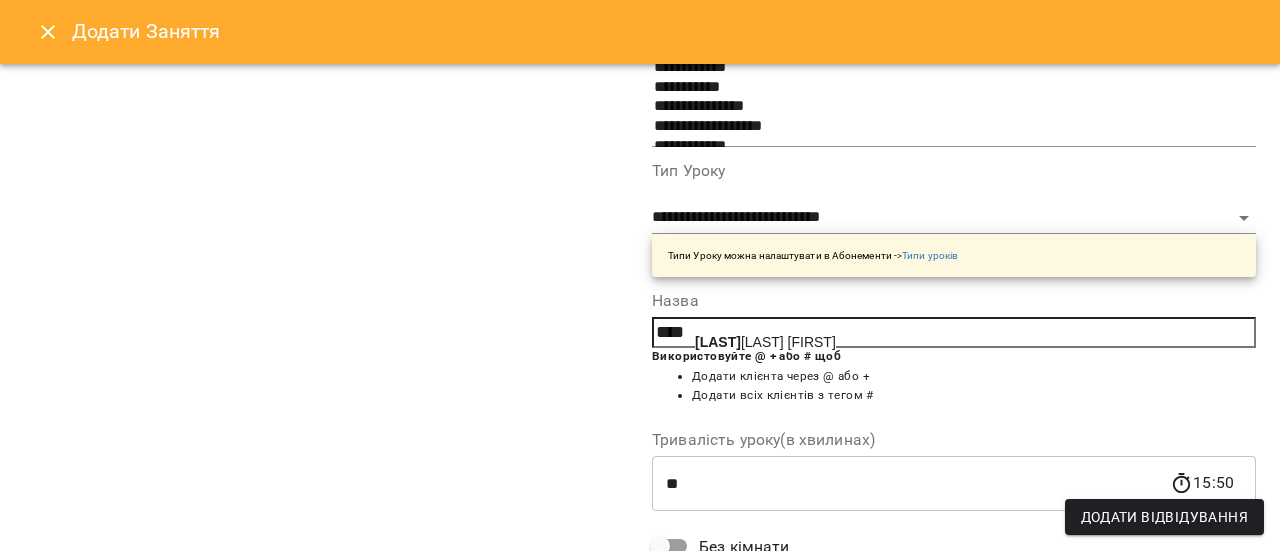 scroll, scrollTop: 258, scrollLeft: 0, axis: vertical 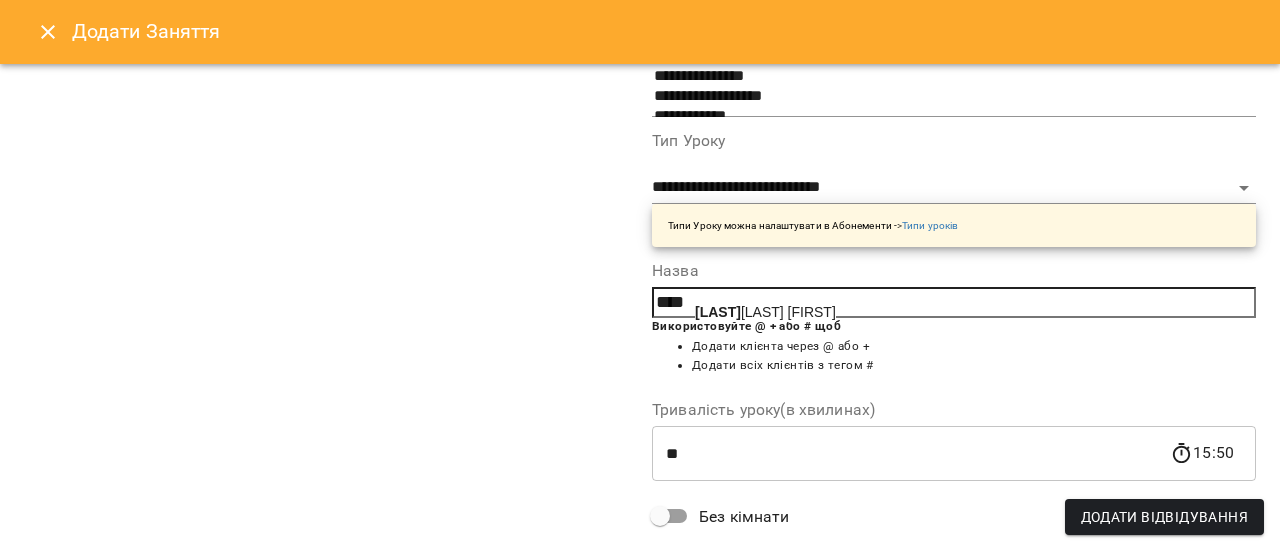 click on "Буш ко Максим" at bounding box center (765, 312) 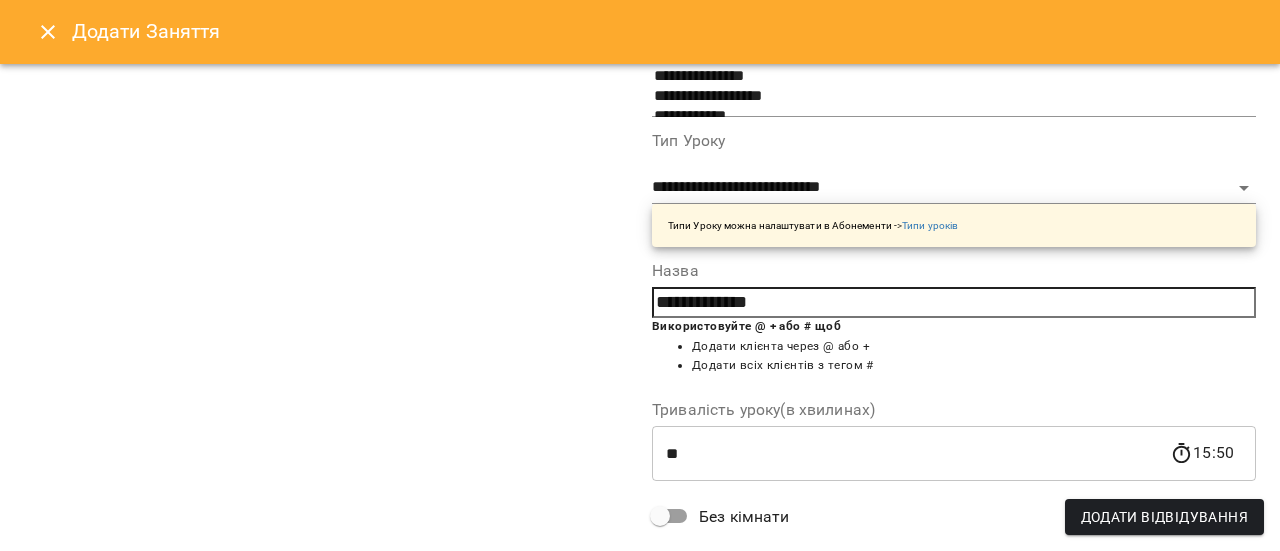 scroll, scrollTop: 445, scrollLeft: 0, axis: vertical 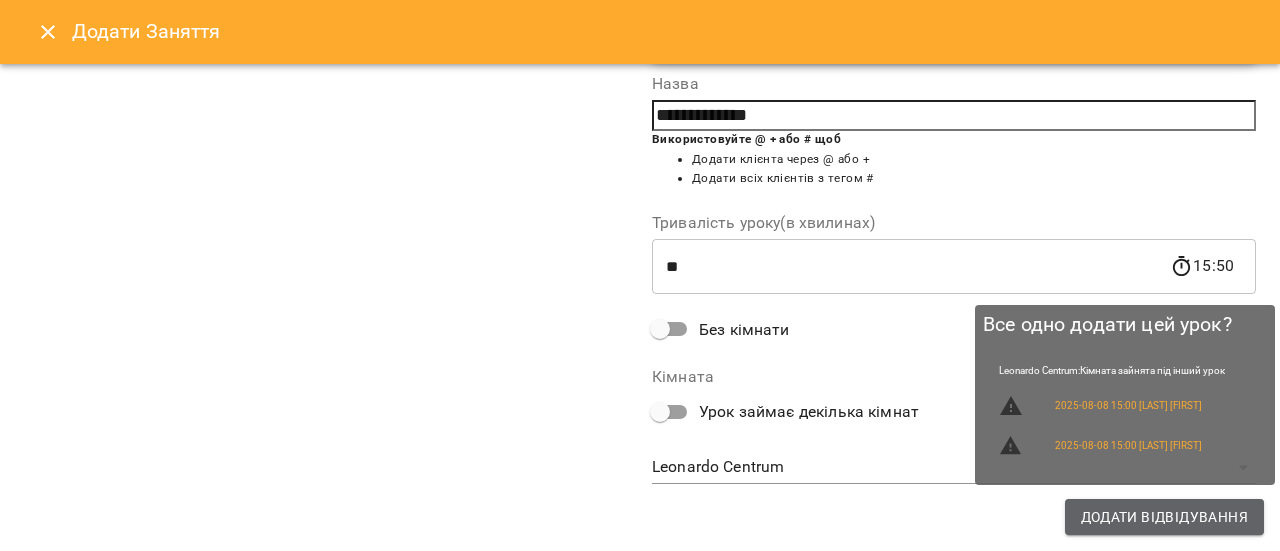 click on "Додати Відвідування" at bounding box center [1164, 517] 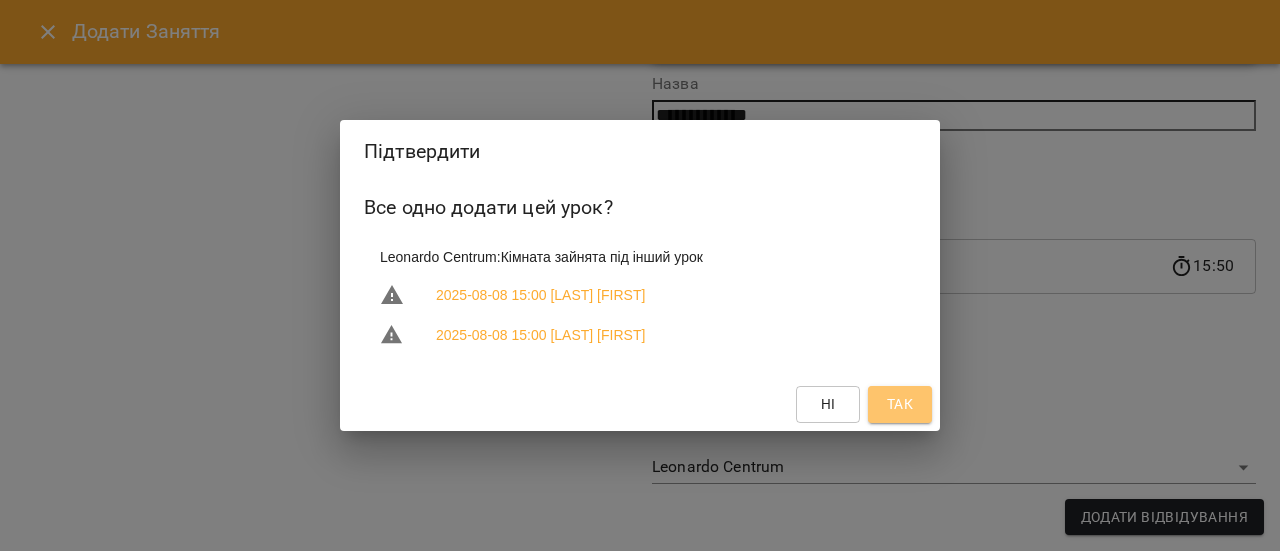 click on "Так" at bounding box center [900, 404] 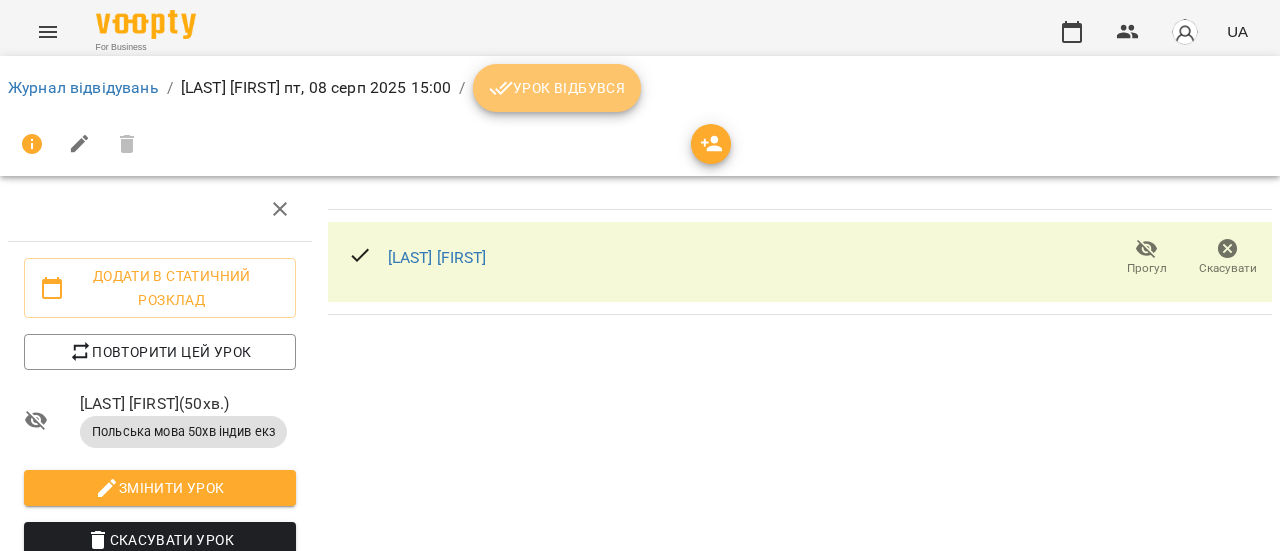 click on "Урок відбувся" at bounding box center [557, 88] 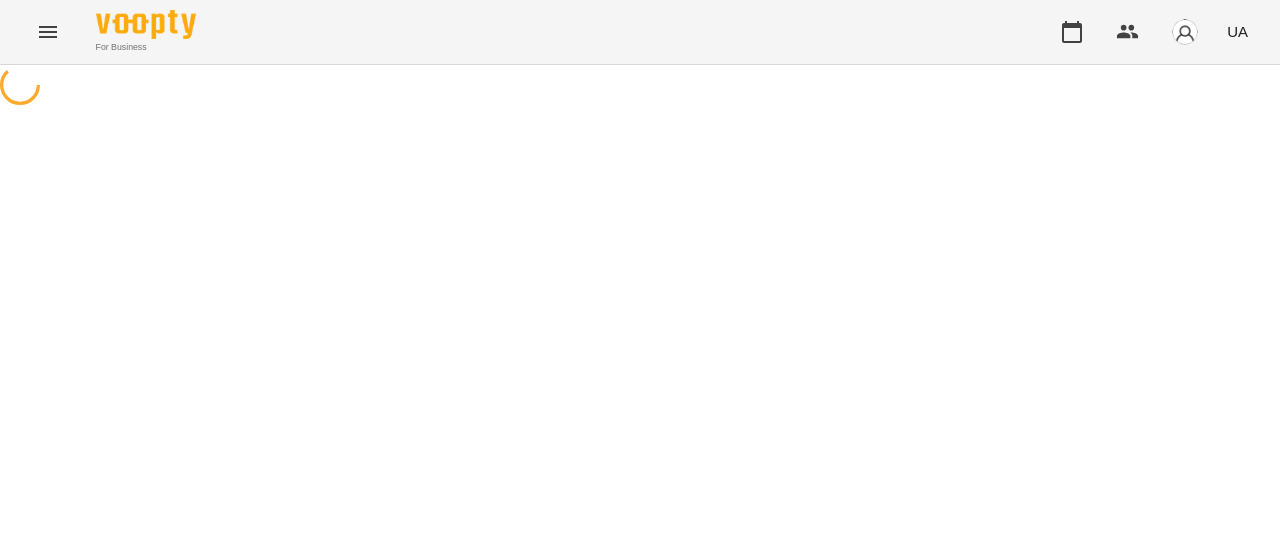 scroll, scrollTop: 0, scrollLeft: 0, axis: both 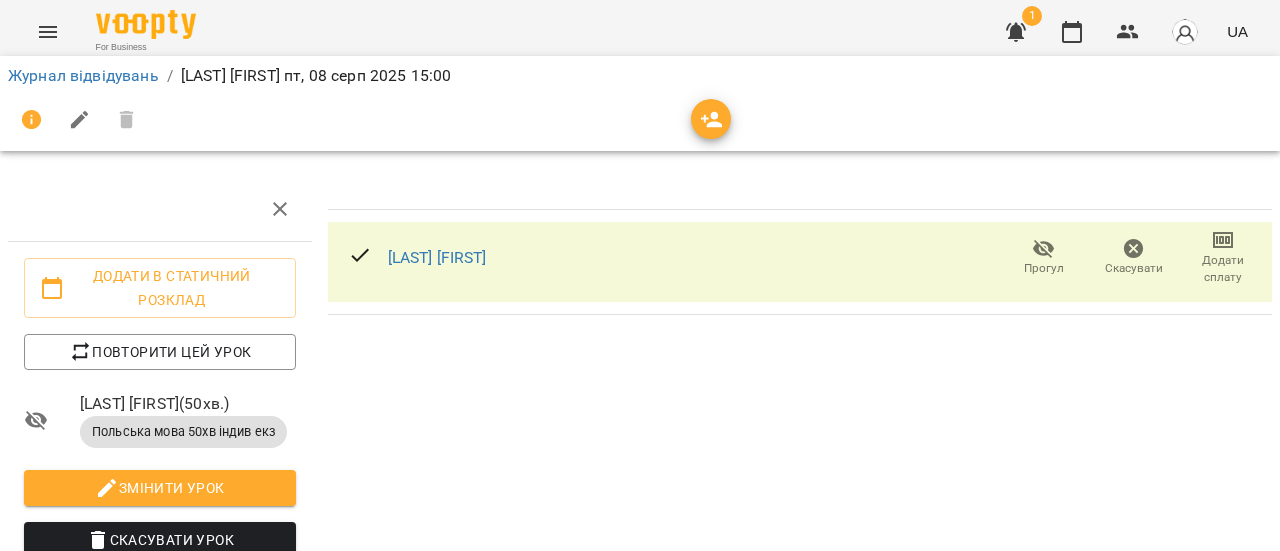 click on "Прогул Скасувати Додати сплату" at bounding box center (1133, 258) 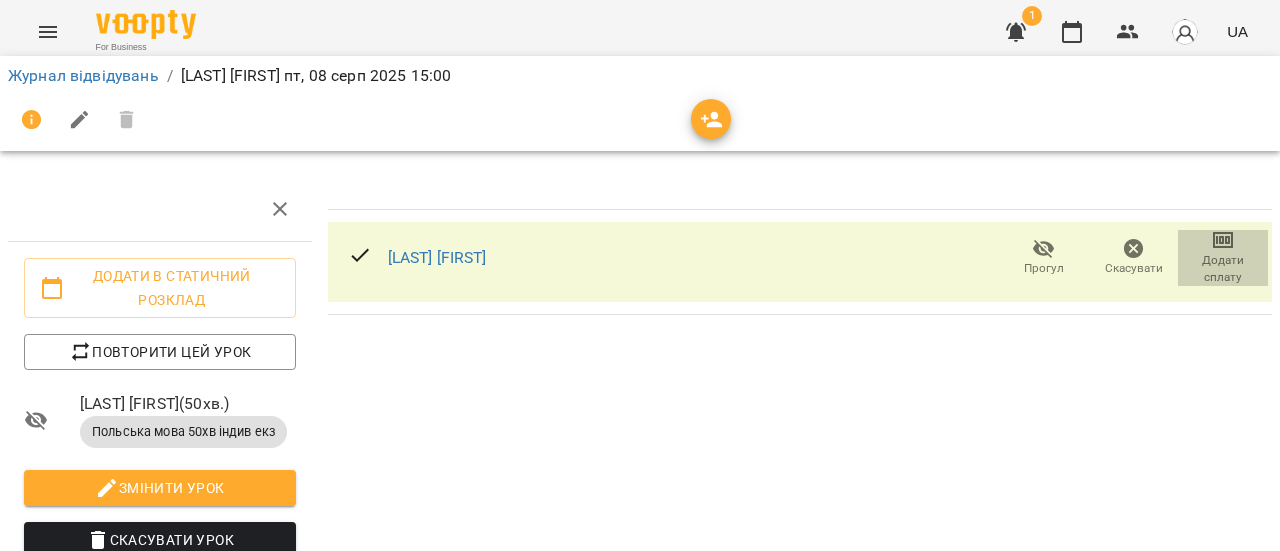 click on "Додати сплату" at bounding box center (1223, 269) 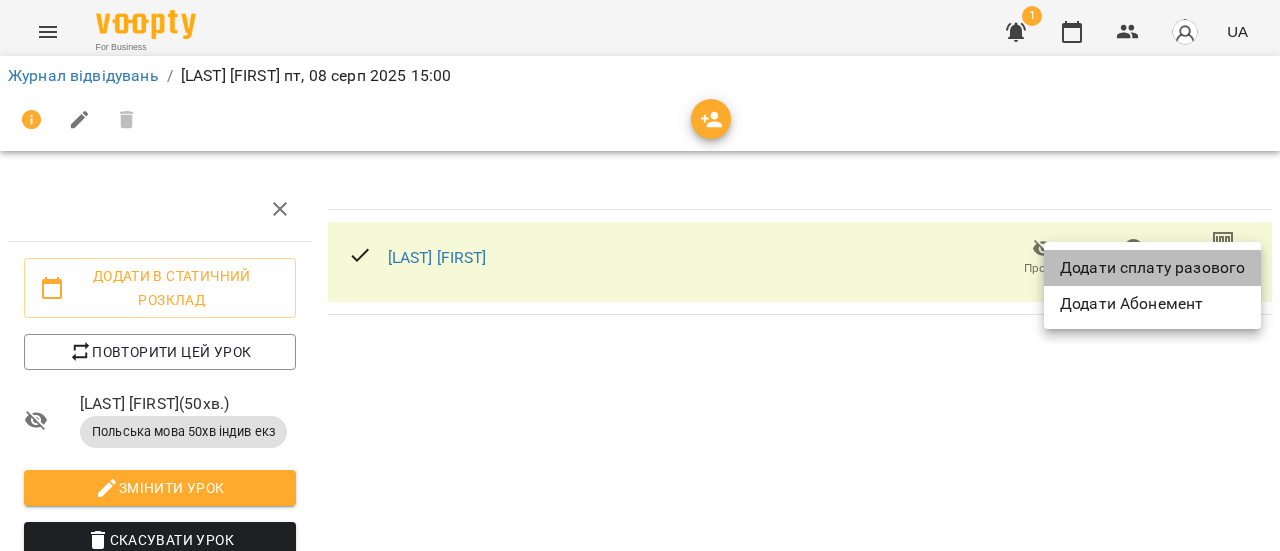 click on "Додати сплату разового" at bounding box center (1152, 268) 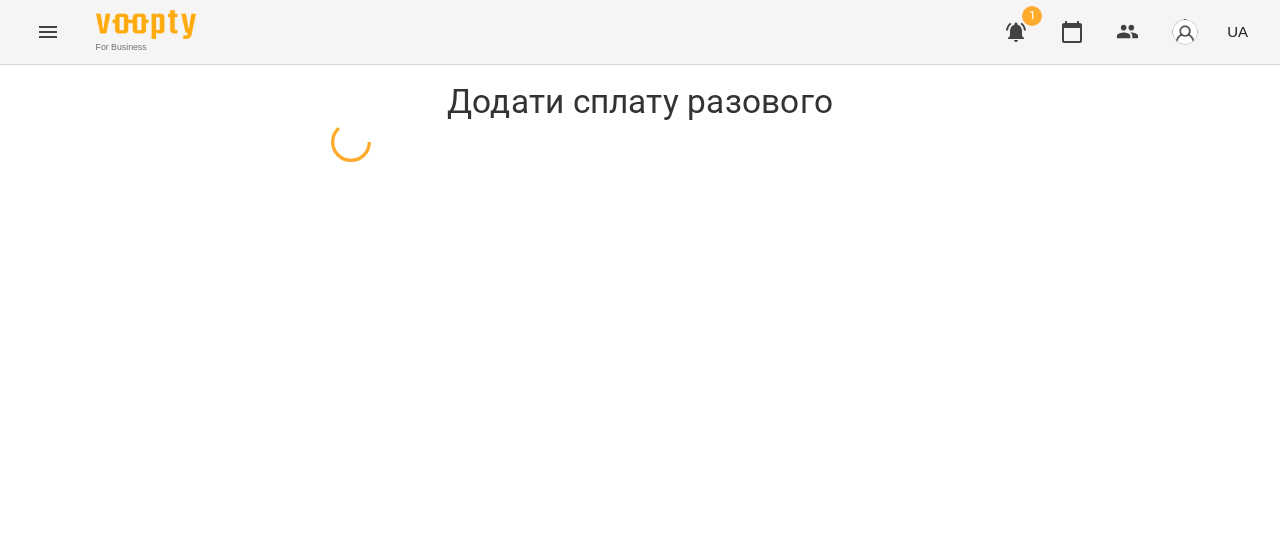select on "**********" 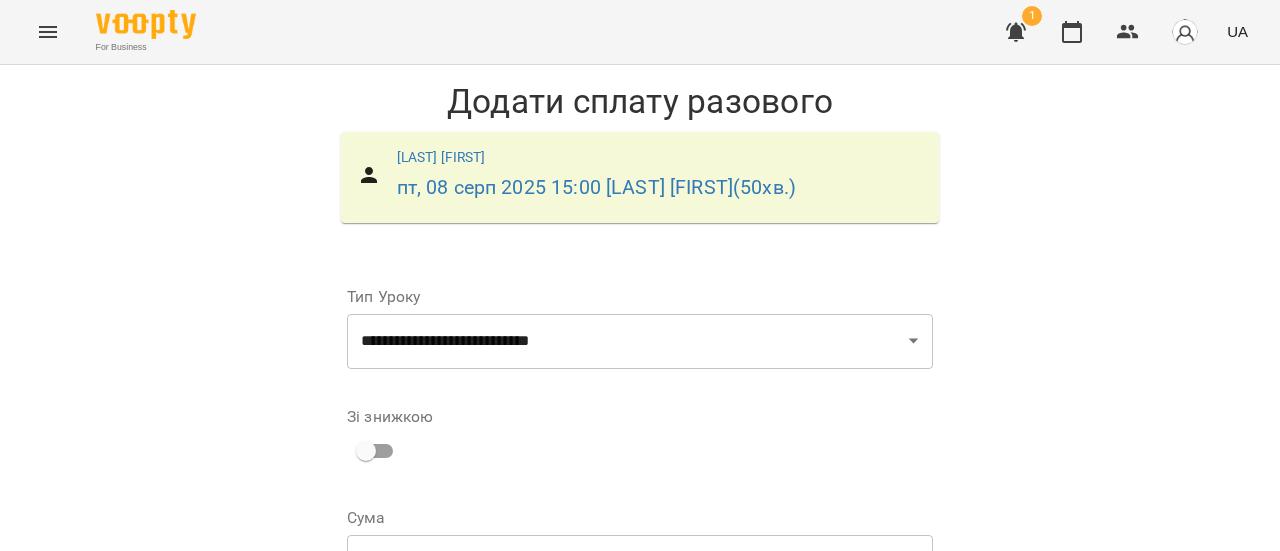 scroll, scrollTop: 230, scrollLeft: 0, axis: vertical 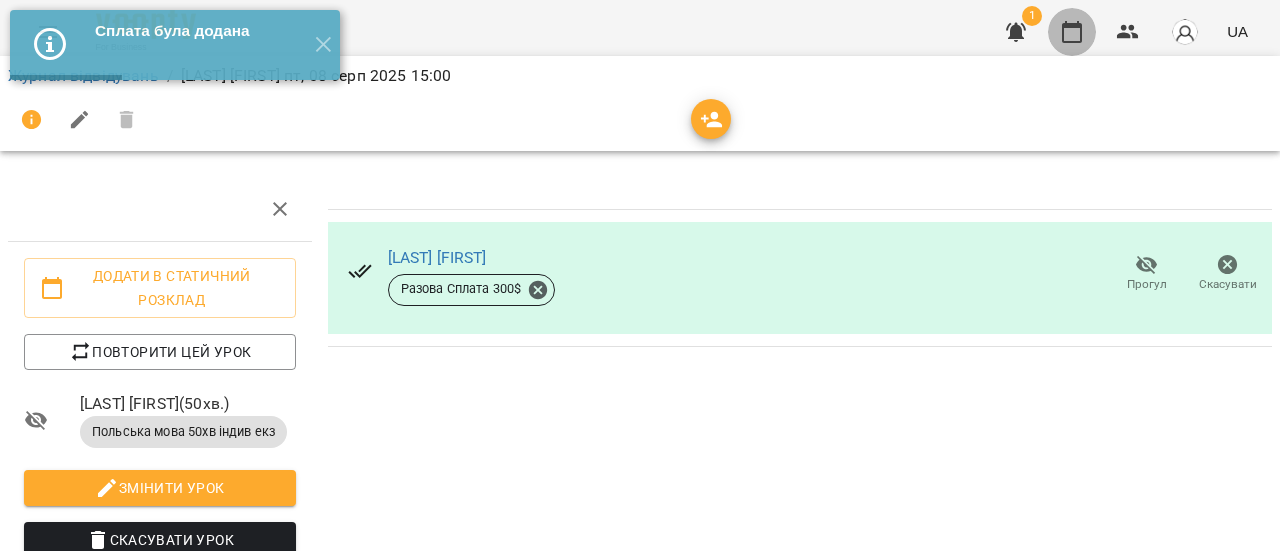 click 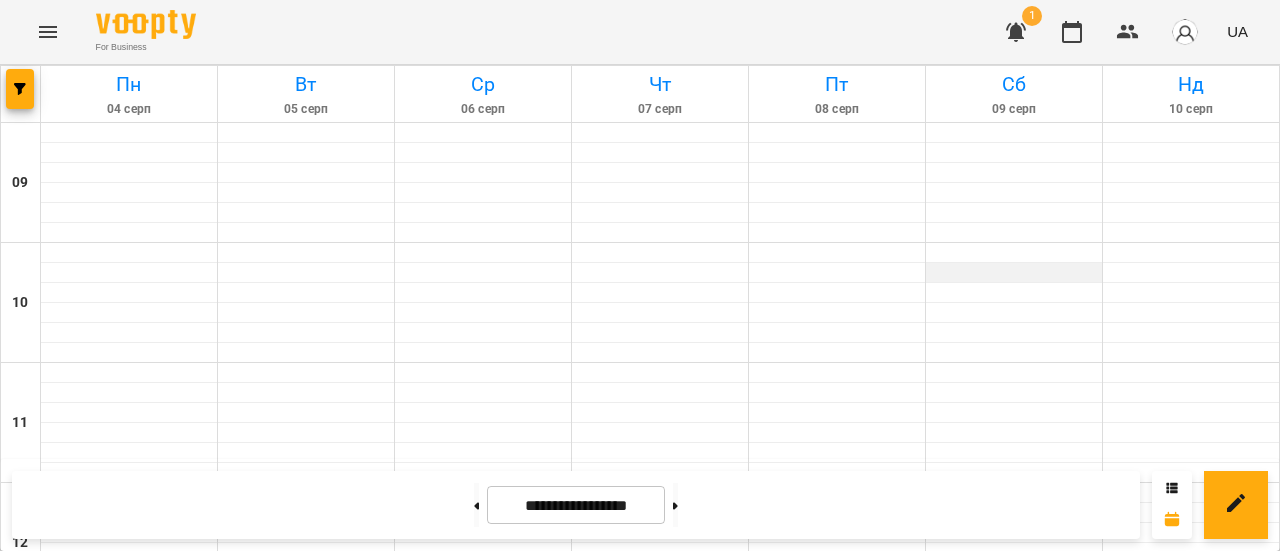 scroll, scrollTop: 1220, scrollLeft: 0, axis: vertical 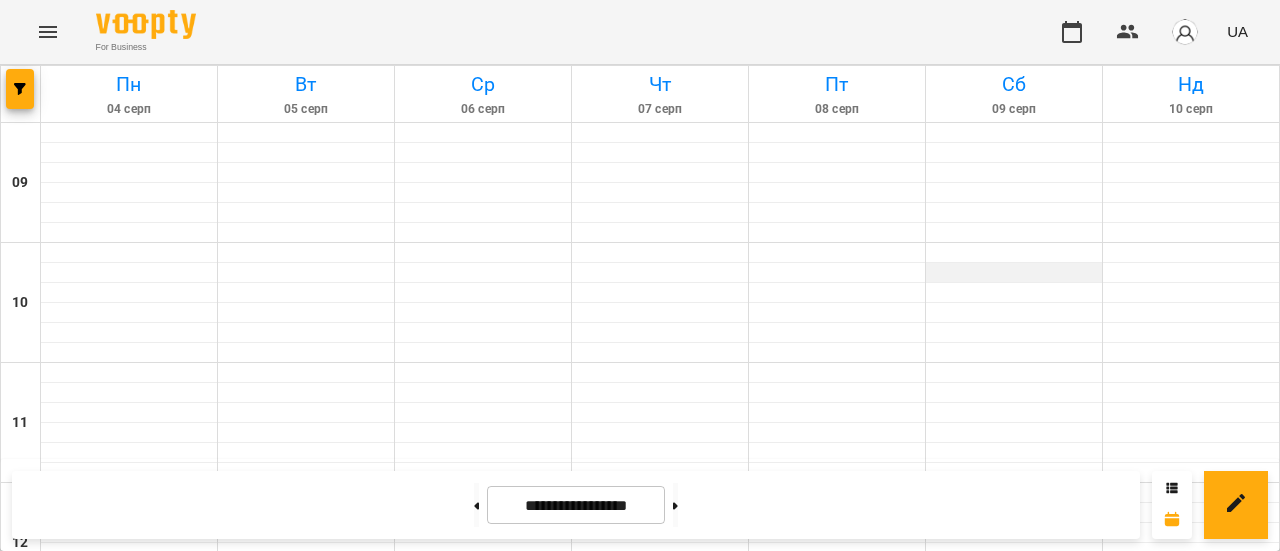 click at bounding box center [1014, 1493] 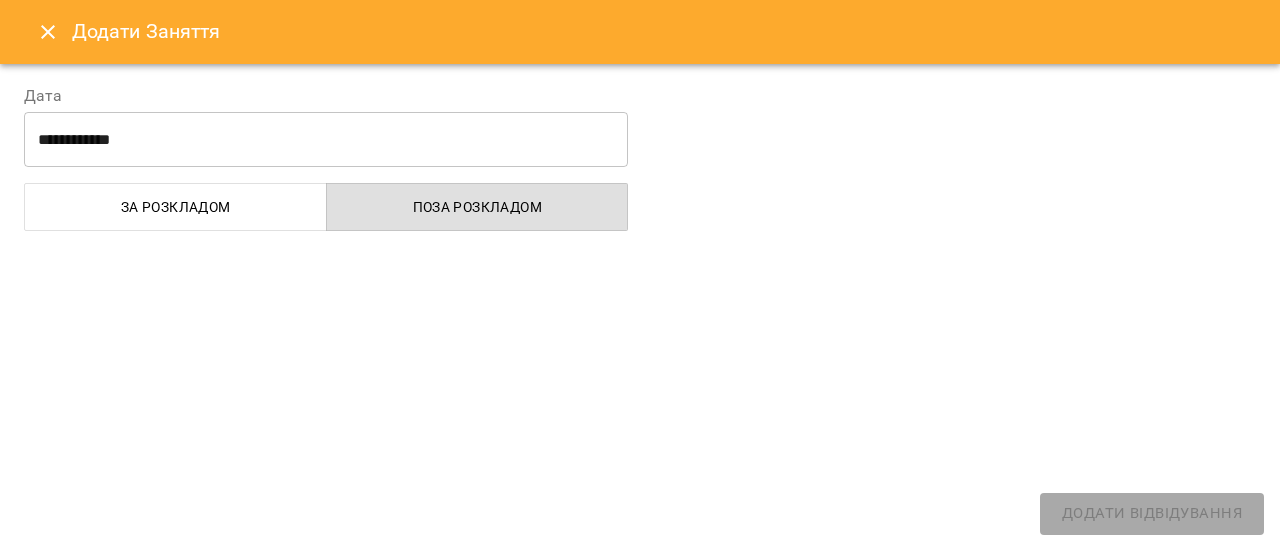select 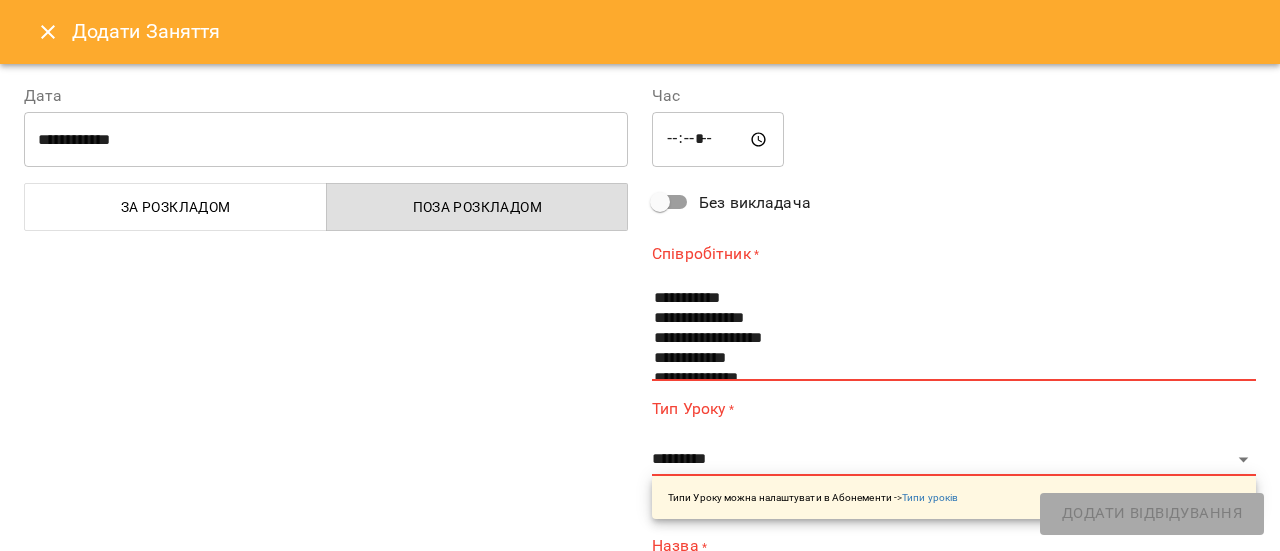 scroll, scrollTop: 0, scrollLeft: 0, axis: both 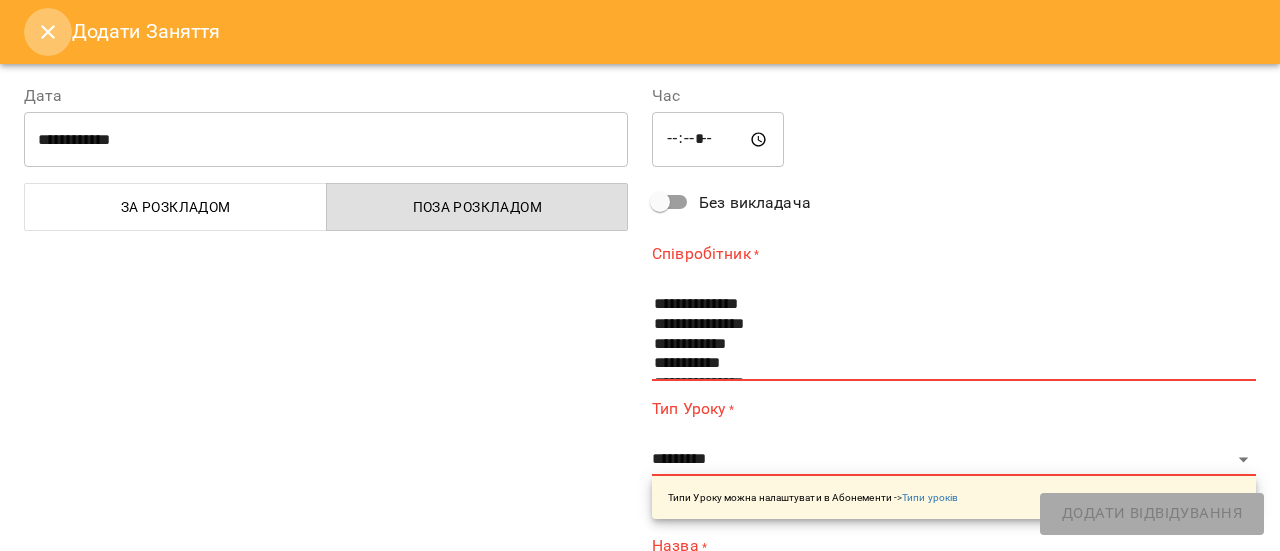 click 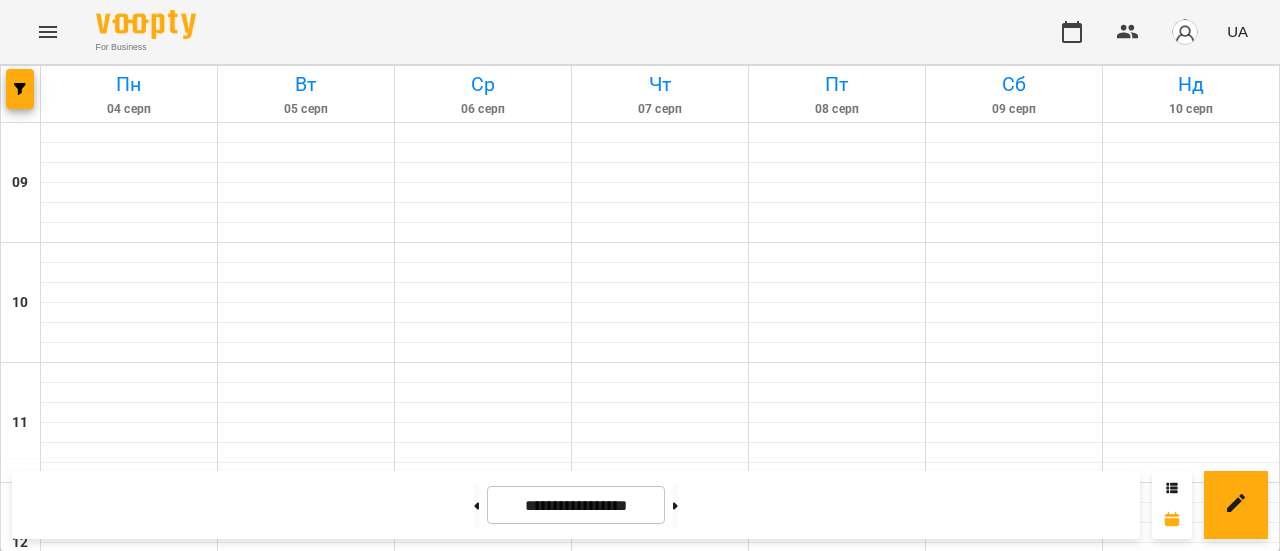 scroll, scrollTop: 526, scrollLeft: 0, axis: vertical 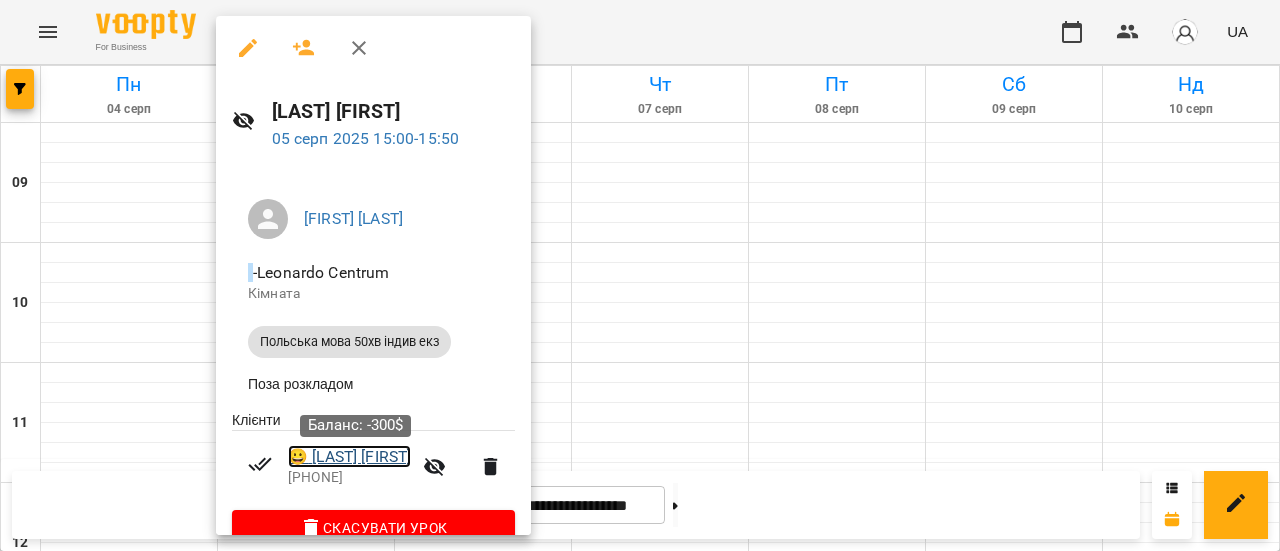 click on "😀   [LAST] [FIRST]" at bounding box center (349, 457) 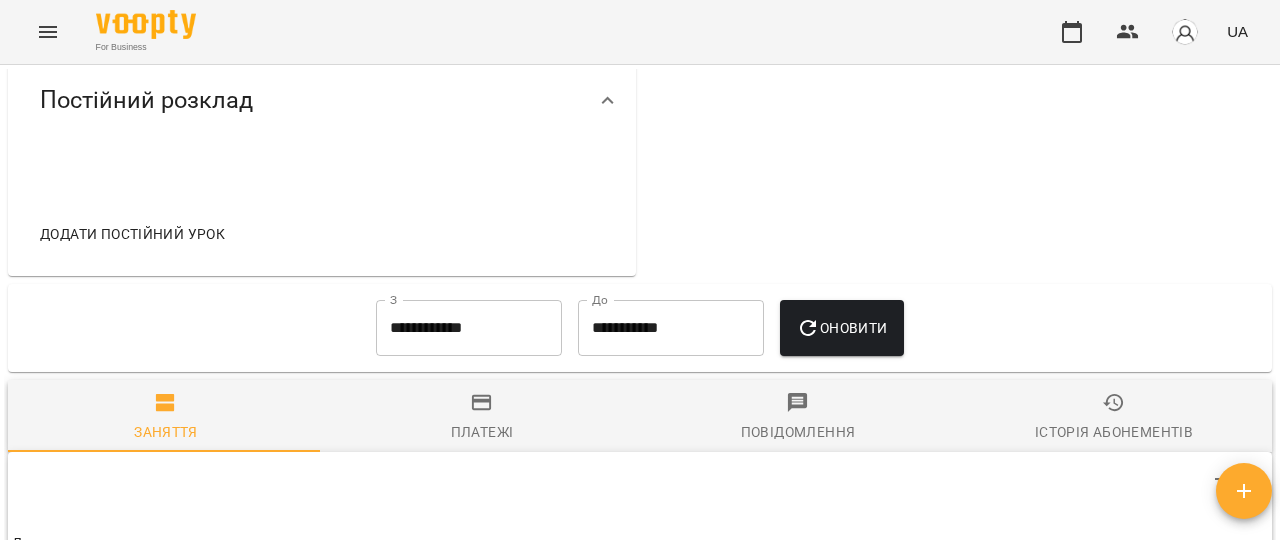 scroll, scrollTop: 749, scrollLeft: 0, axis: vertical 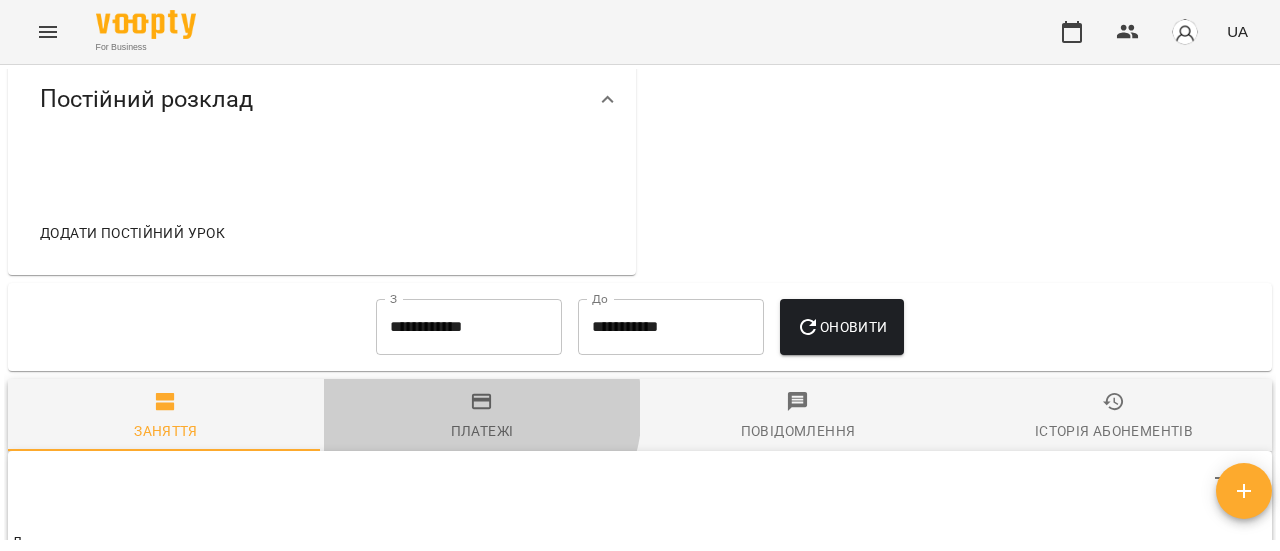 click 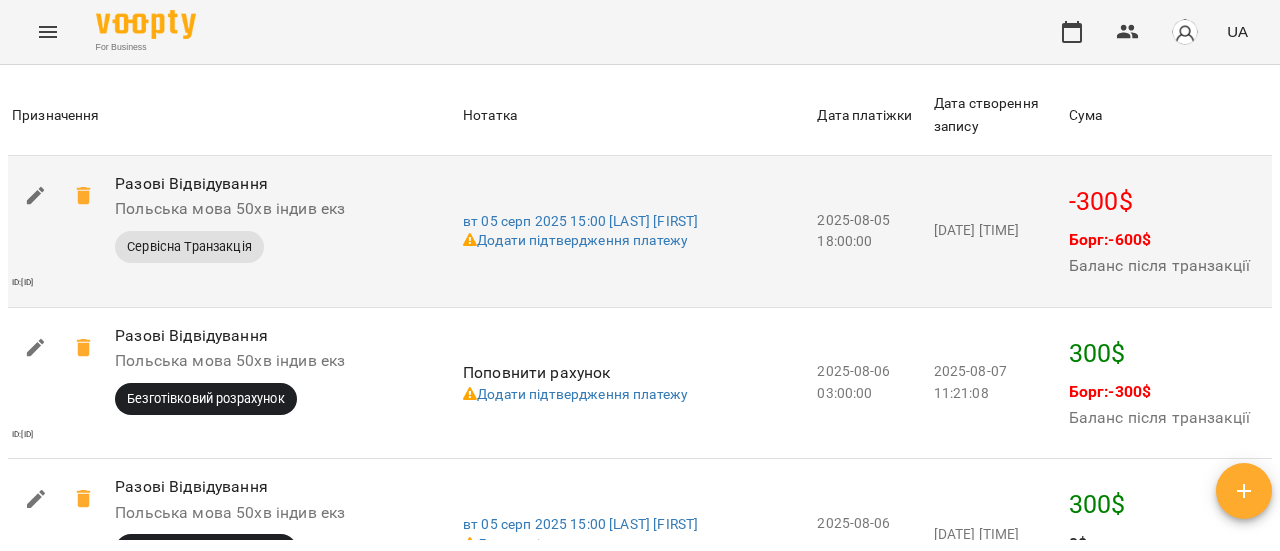 scroll, scrollTop: 1430, scrollLeft: 0, axis: vertical 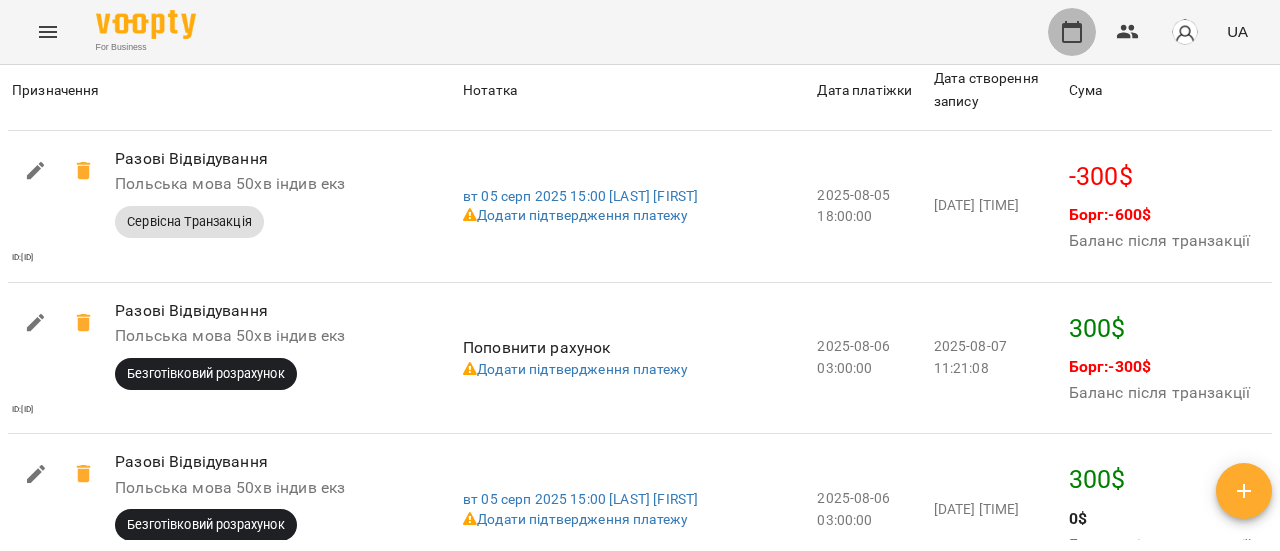 click at bounding box center (1072, 32) 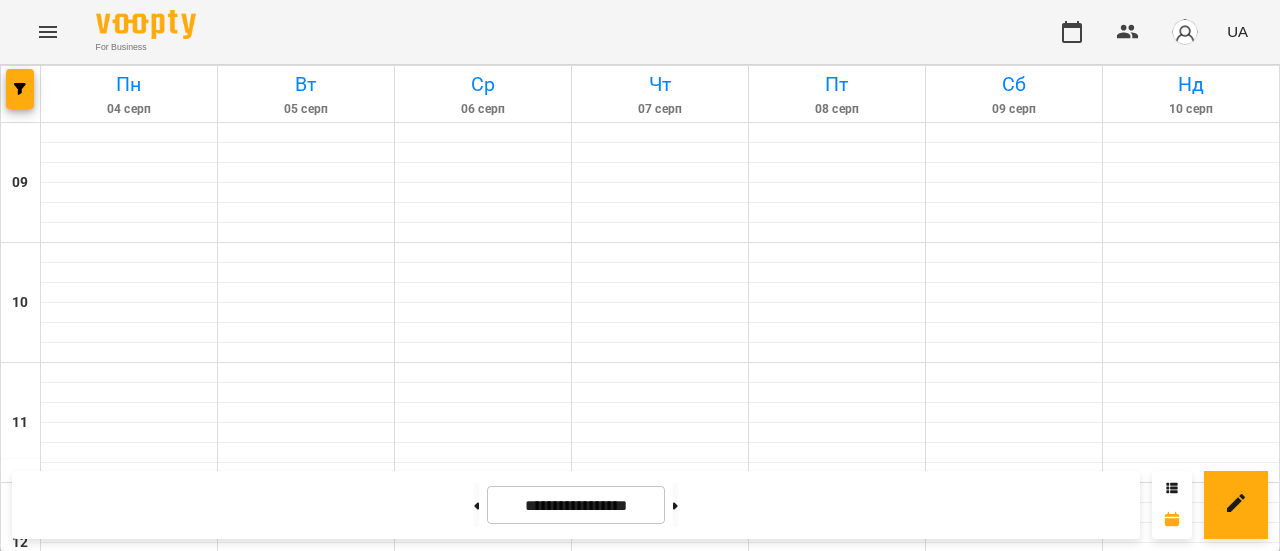 scroll, scrollTop: 413, scrollLeft: 0, axis: vertical 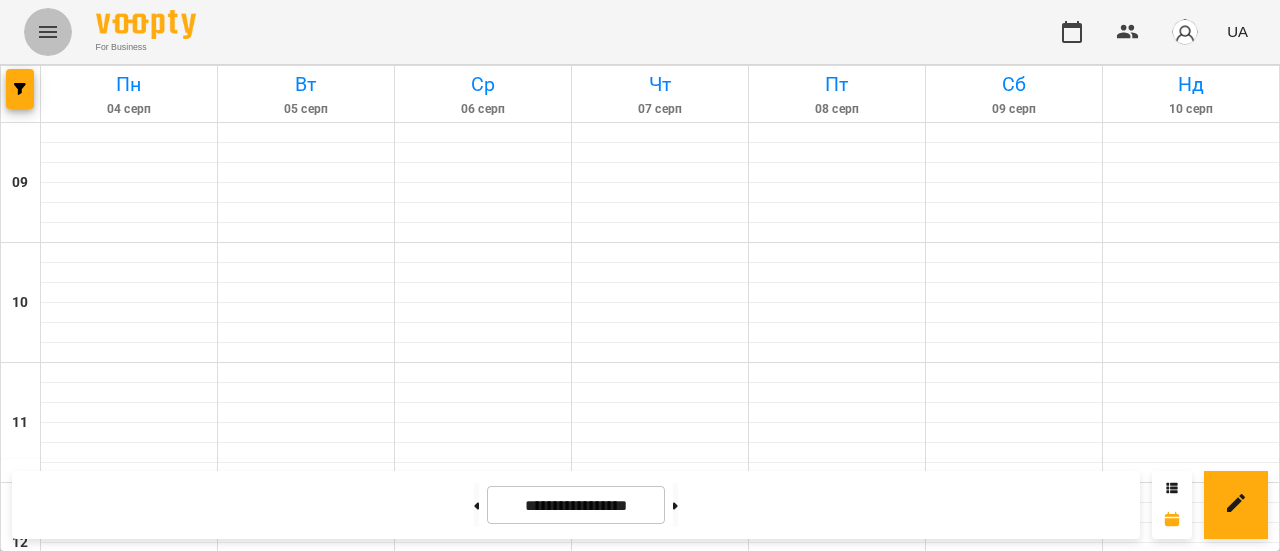 click 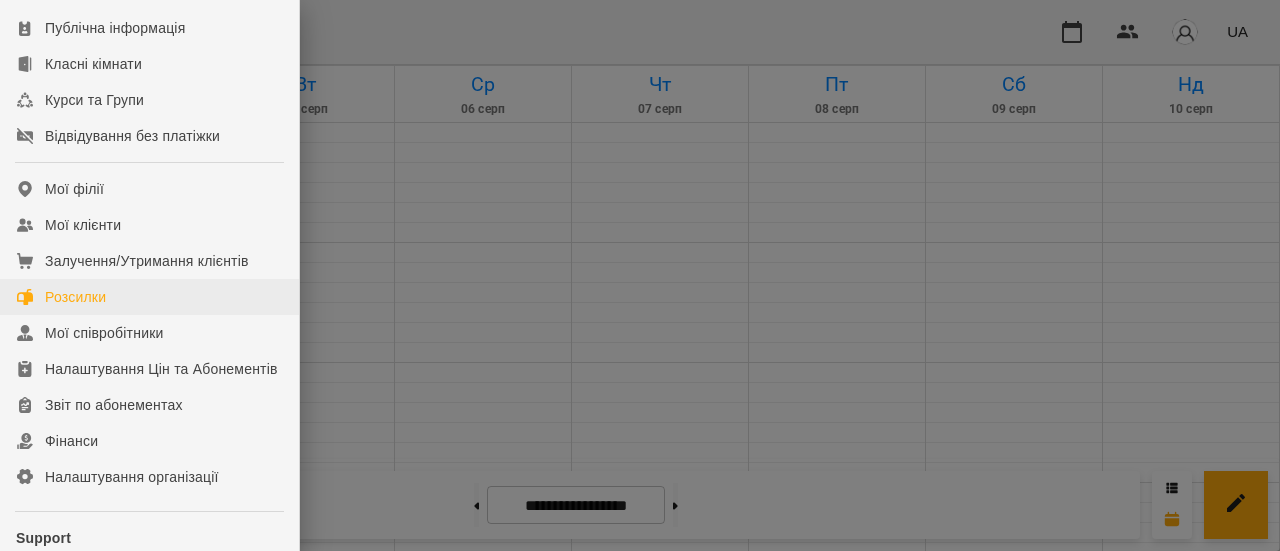 scroll, scrollTop: 205, scrollLeft: 0, axis: vertical 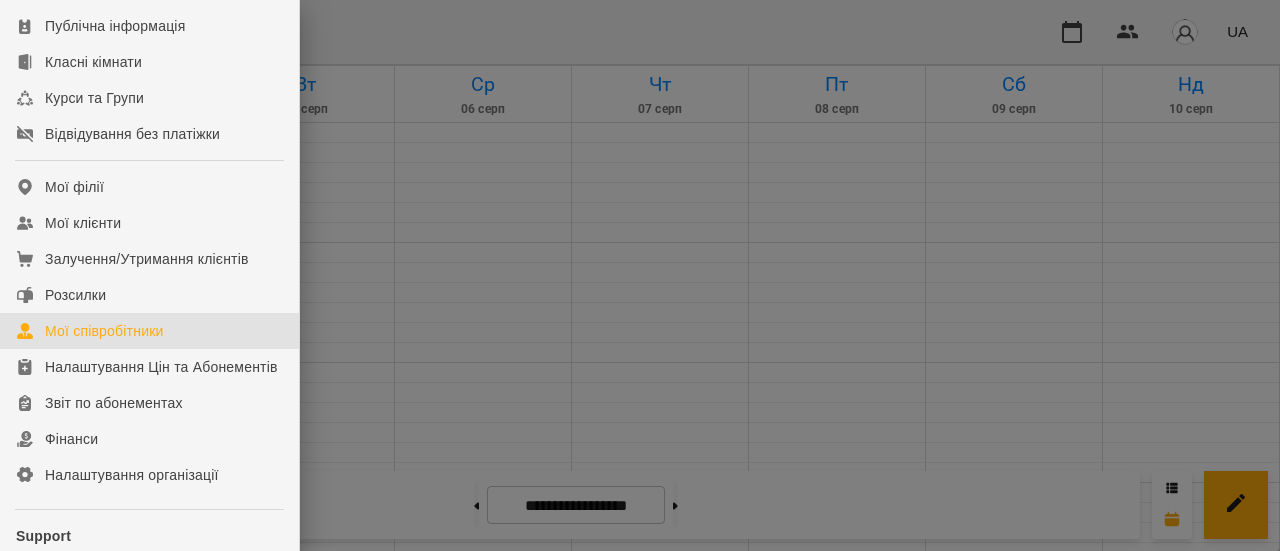 click on "Мої співробітники" at bounding box center [104, 331] 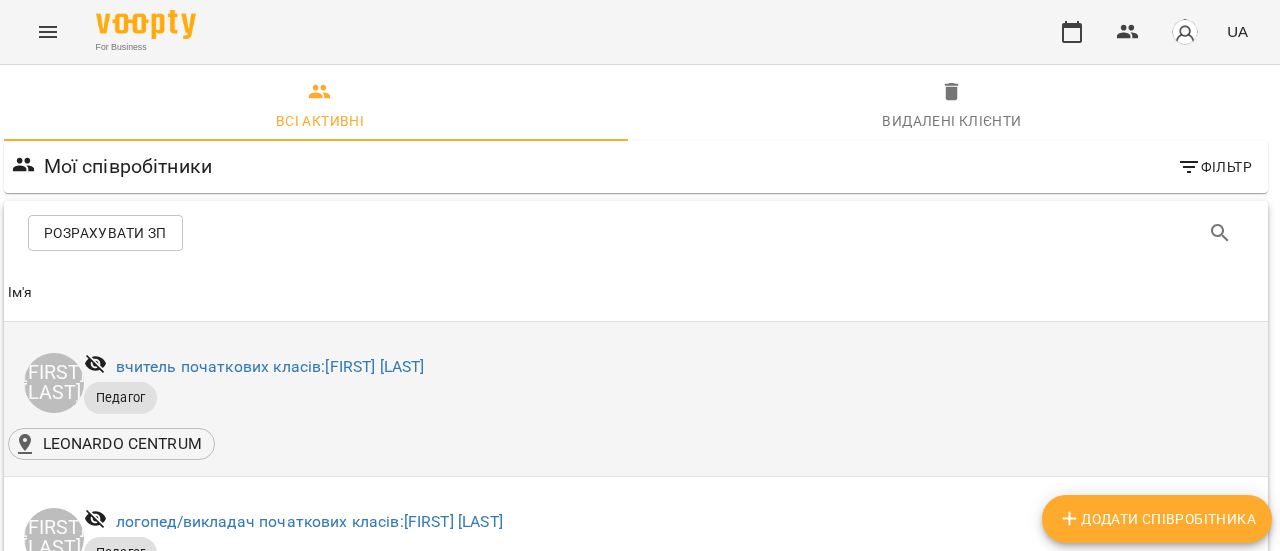 scroll, scrollTop: 2339, scrollLeft: 4, axis: both 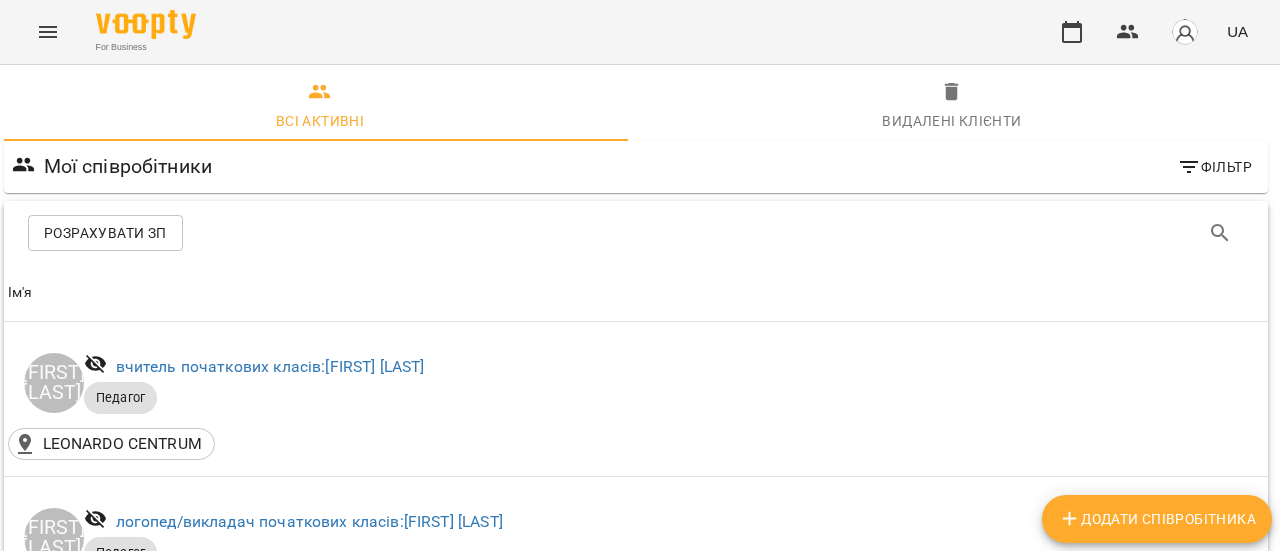 click on "[FIRST] [LAST] [FIRST] [LAST]" at bounding box center (279, 2683) 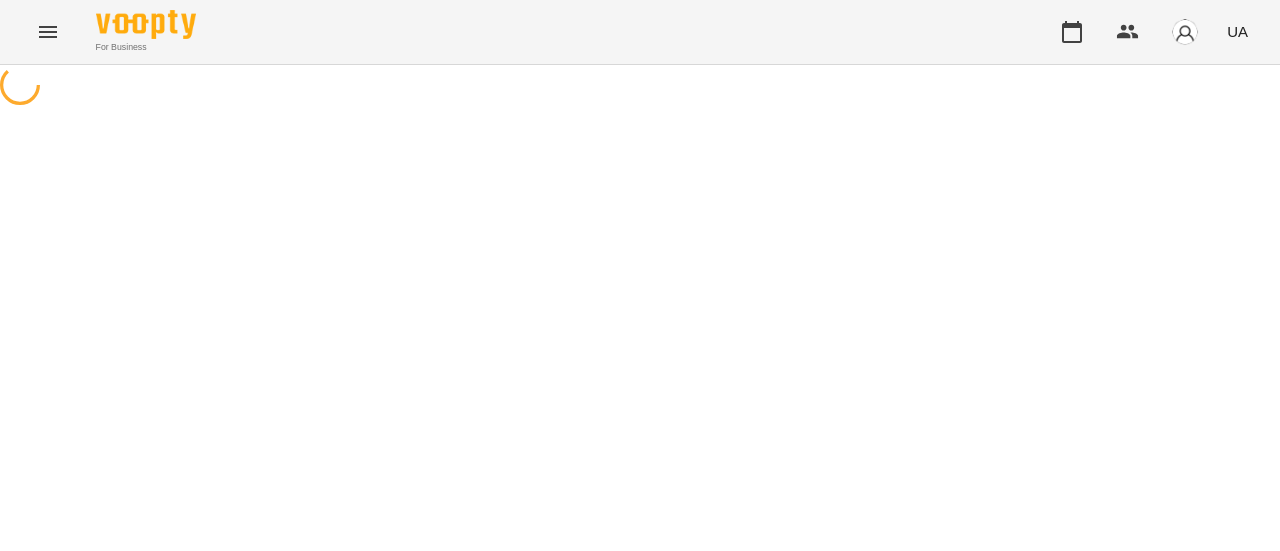 scroll, scrollTop: 0, scrollLeft: 0, axis: both 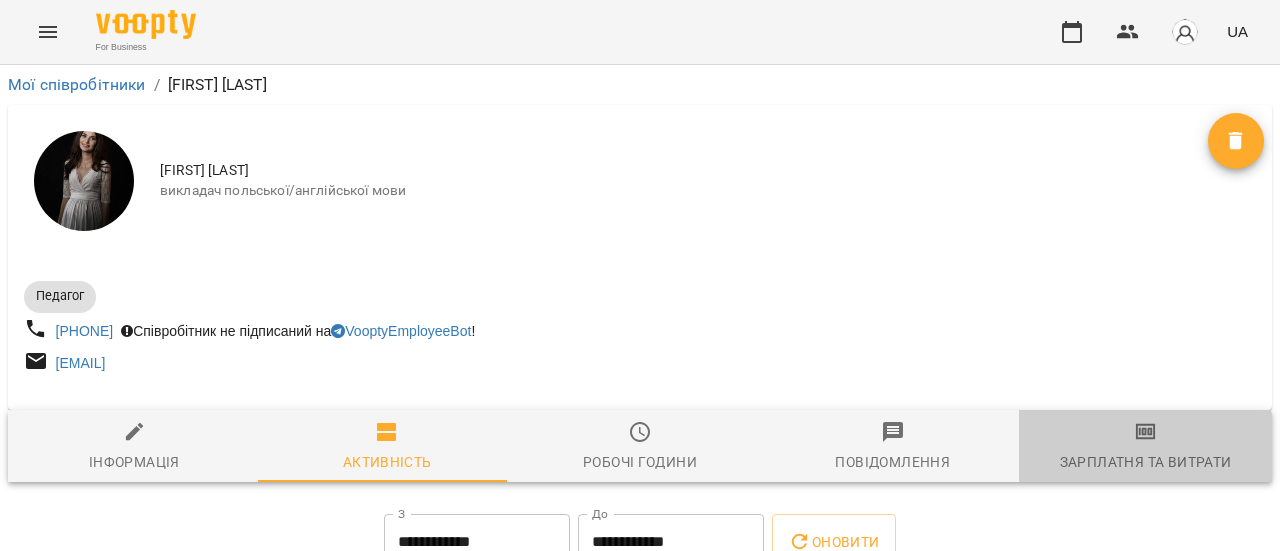 click on "Зарплатня та Витрати" at bounding box center (1146, 462) 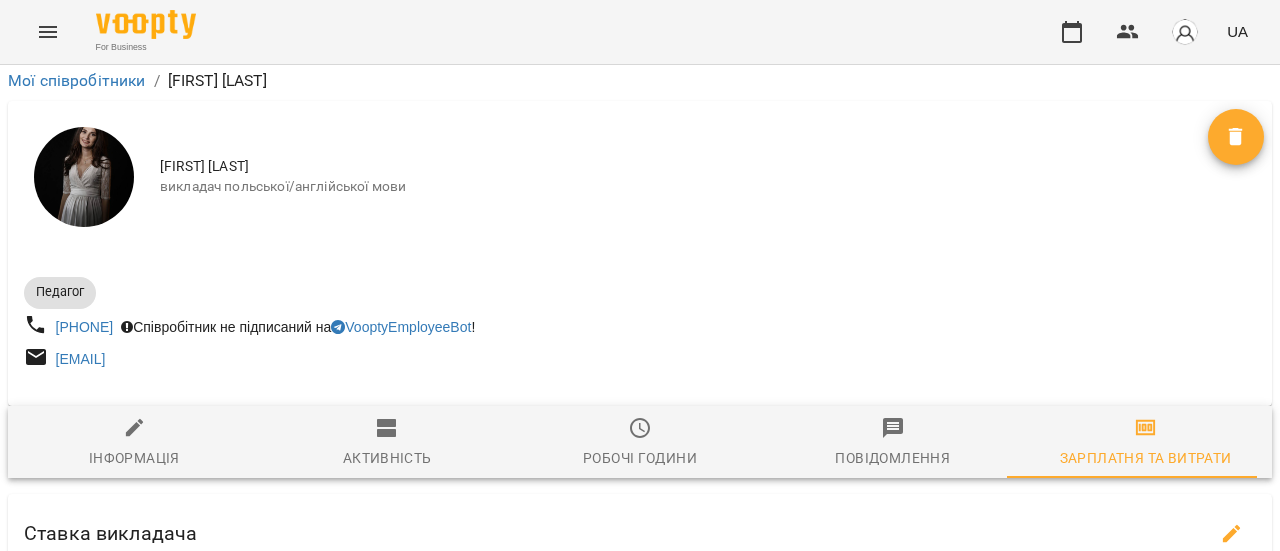 scroll, scrollTop: 374, scrollLeft: 0, axis: vertical 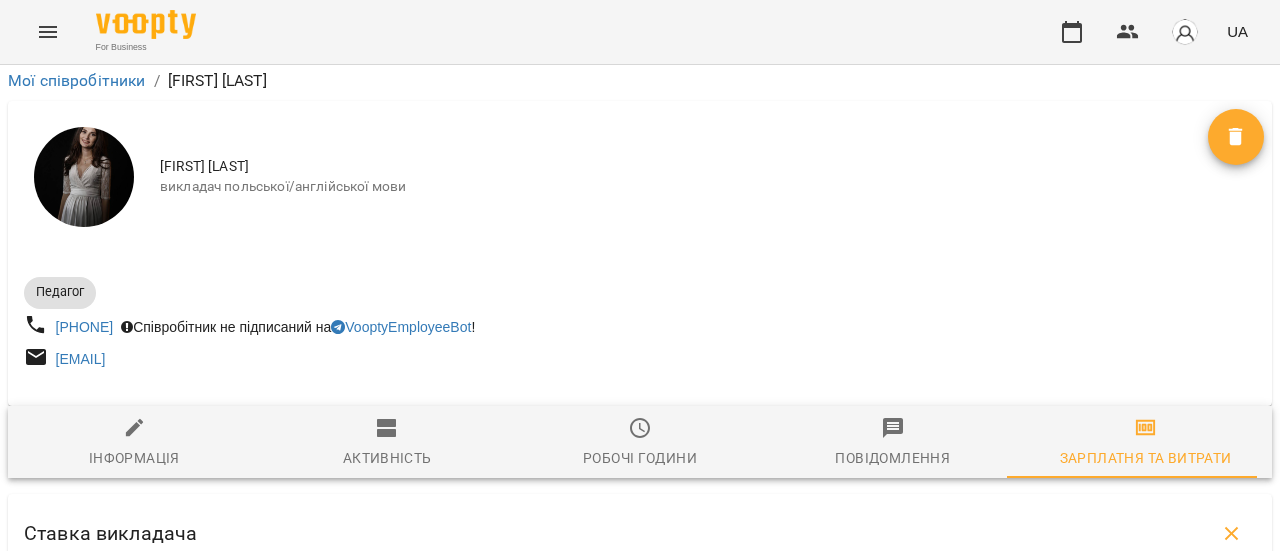 drag, startPoint x: 299, startPoint y: 287, endPoint x: 198, endPoint y: 277, distance: 101.49384 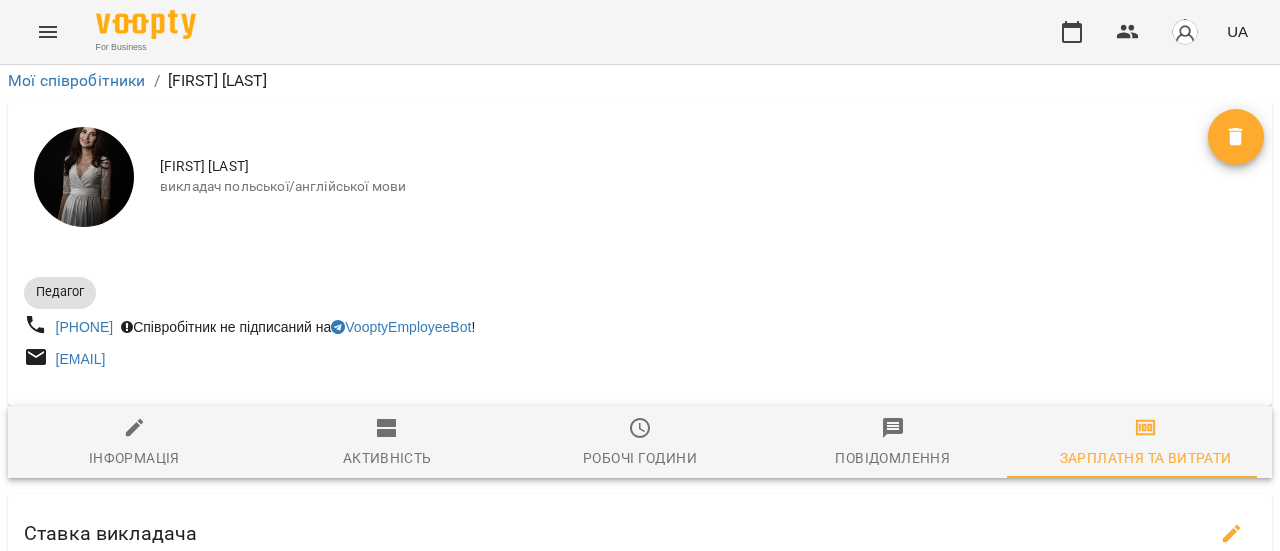scroll, scrollTop: 878, scrollLeft: 0, axis: vertical 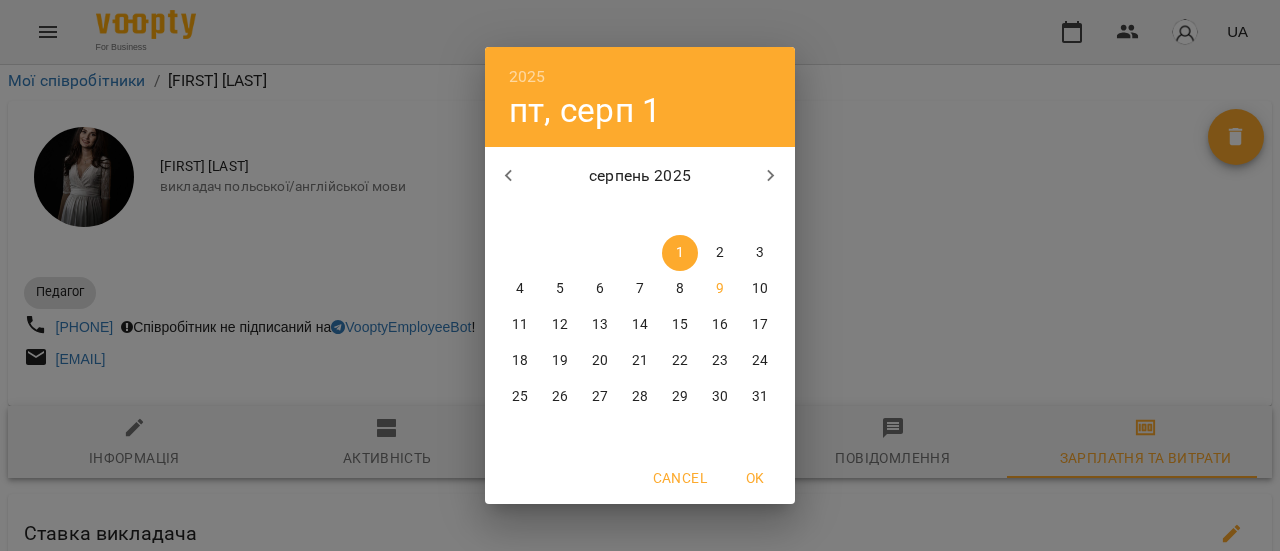 click 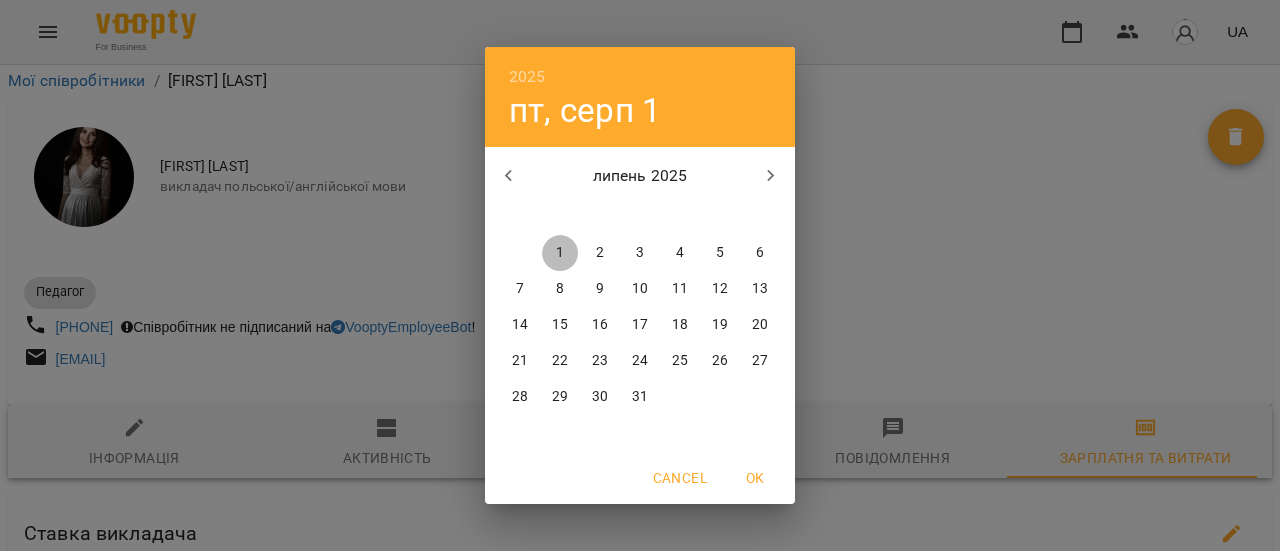 click on "1" at bounding box center (560, 253) 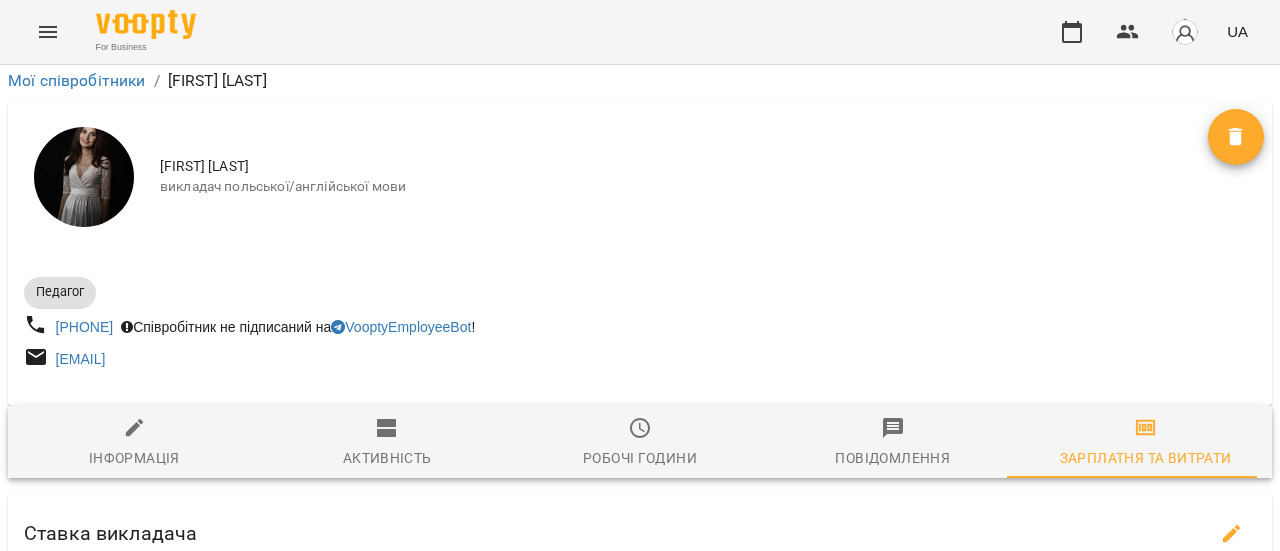 click on "**********" at bounding box center (671, 1262) 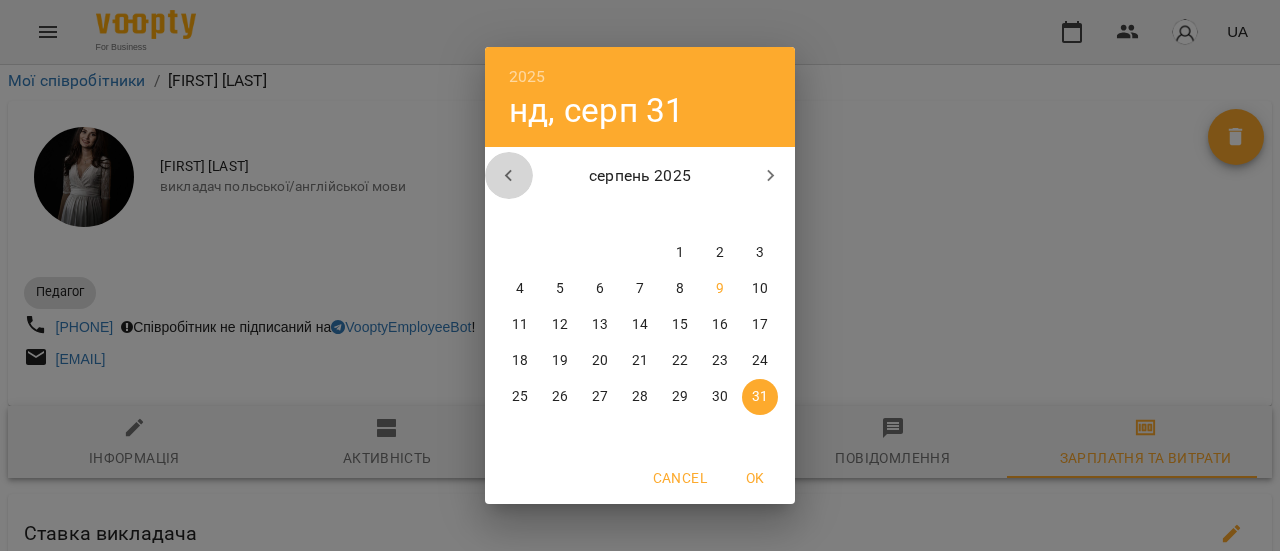 click 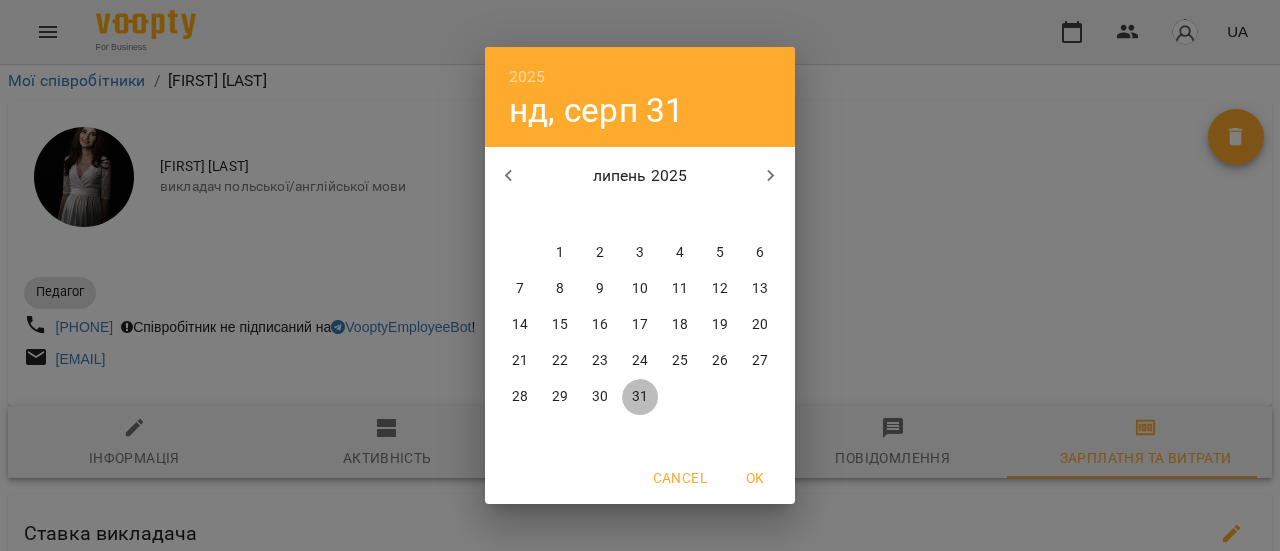 click on "31" at bounding box center (640, 397) 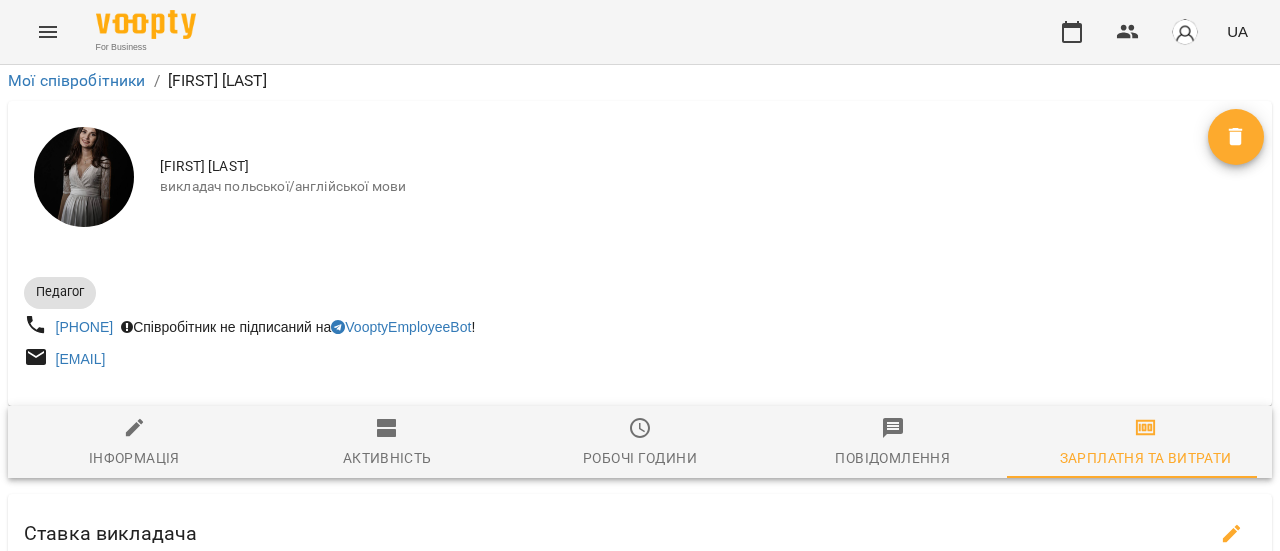 click on "Оновити" at bounding box center (833, 1262) 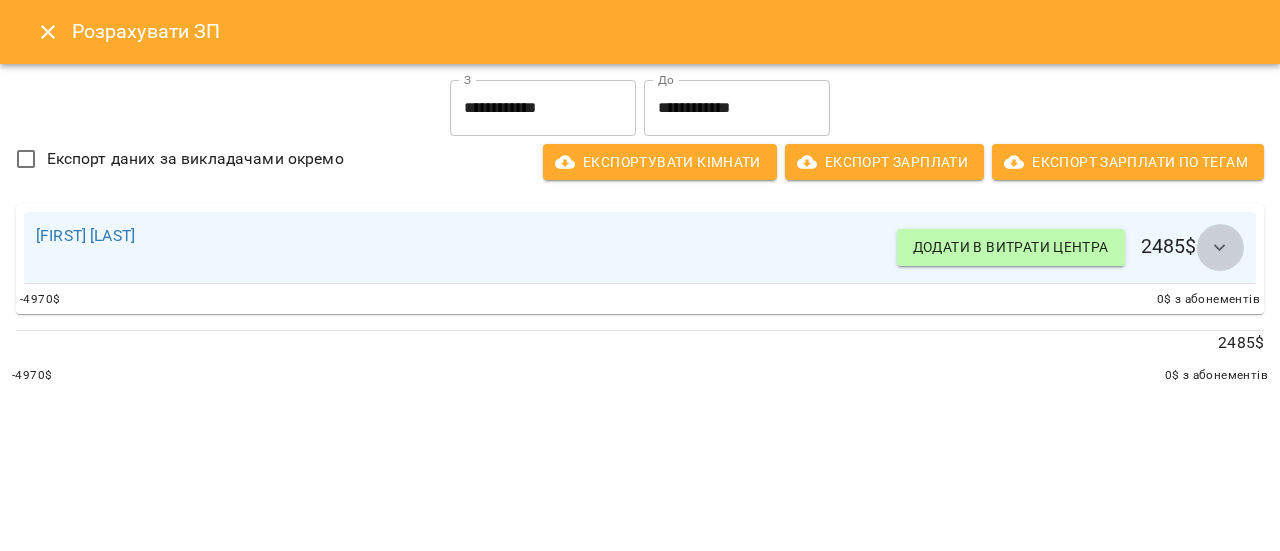 click 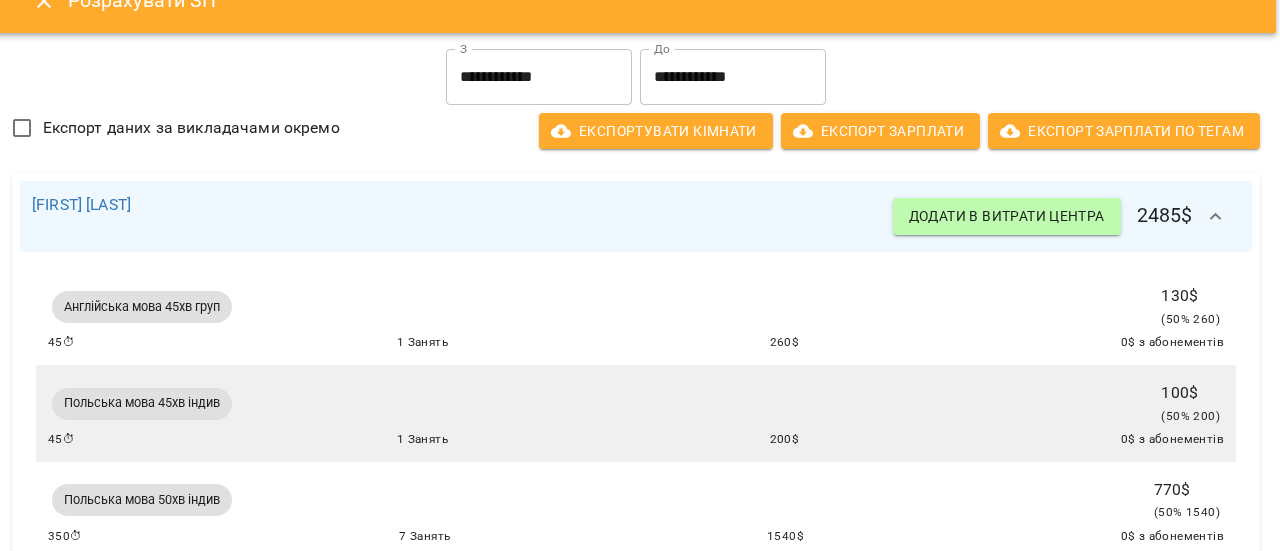 scroll, scrollTop: 0, scrollLeft: 4, axis: horizontal 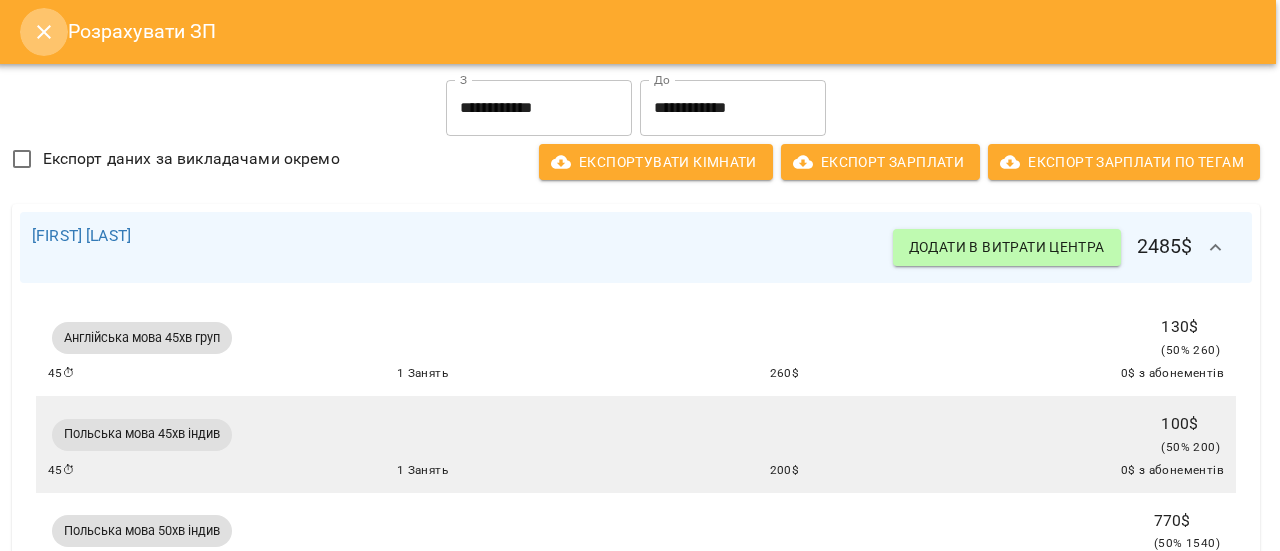 click 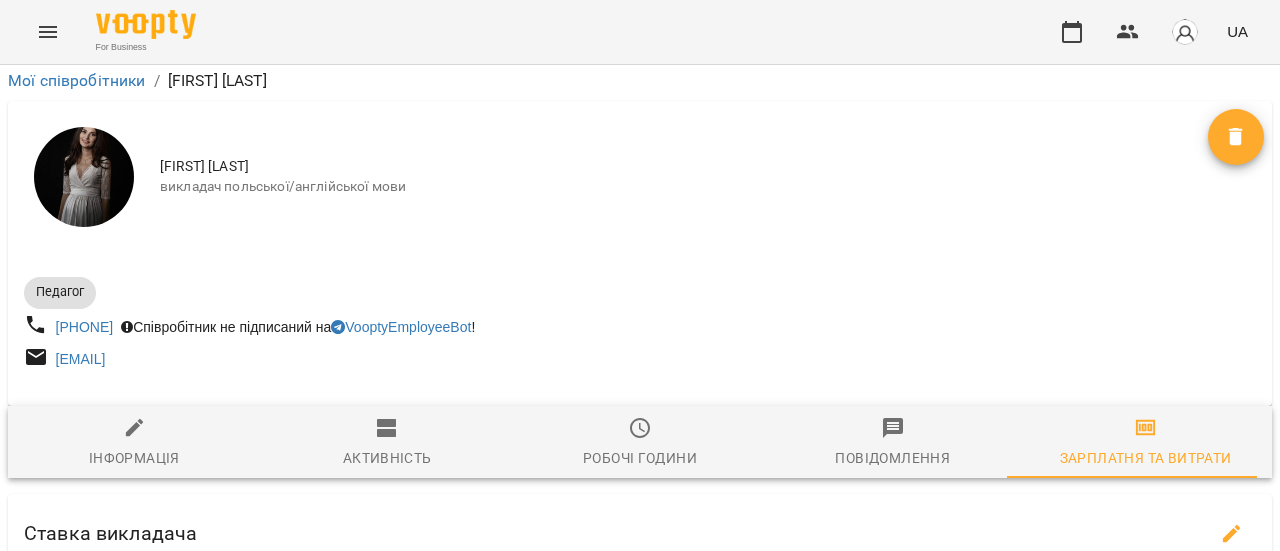click on "Оновити" at bounding box center [833, 1262] 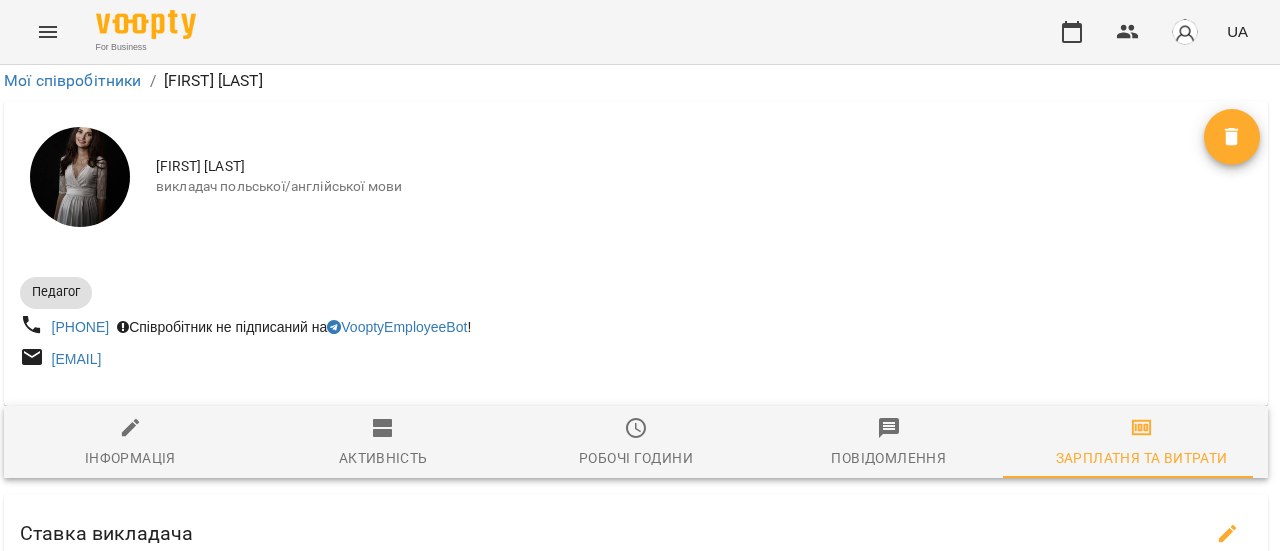 scroll, scrollTop: 915, scrollLeft: 4, axis: both 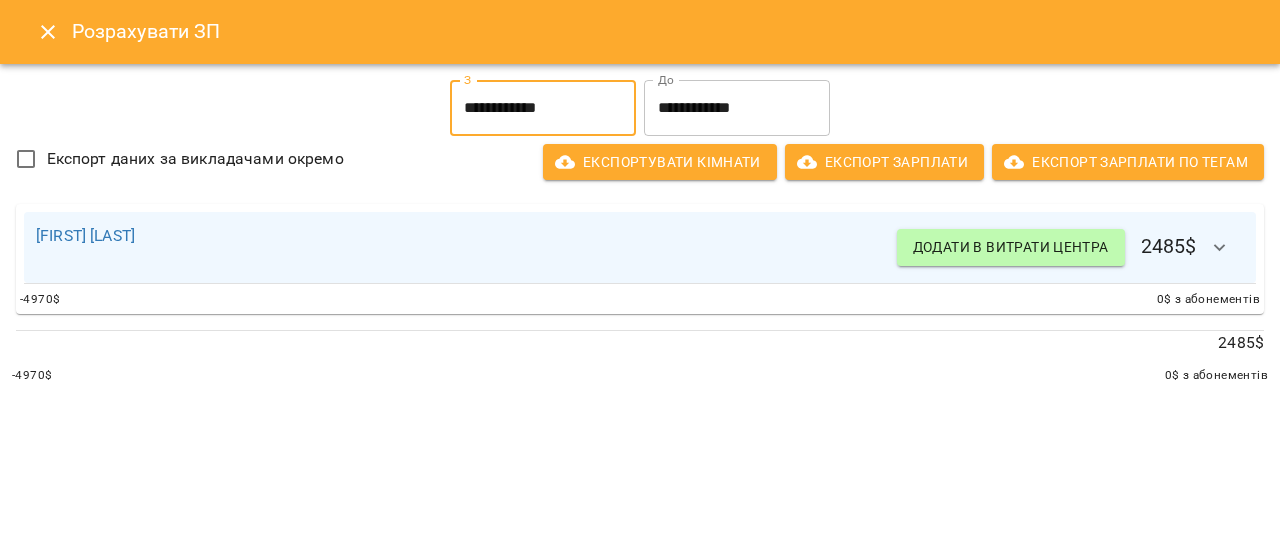 click on "**********" at bounding box center [543, 108] 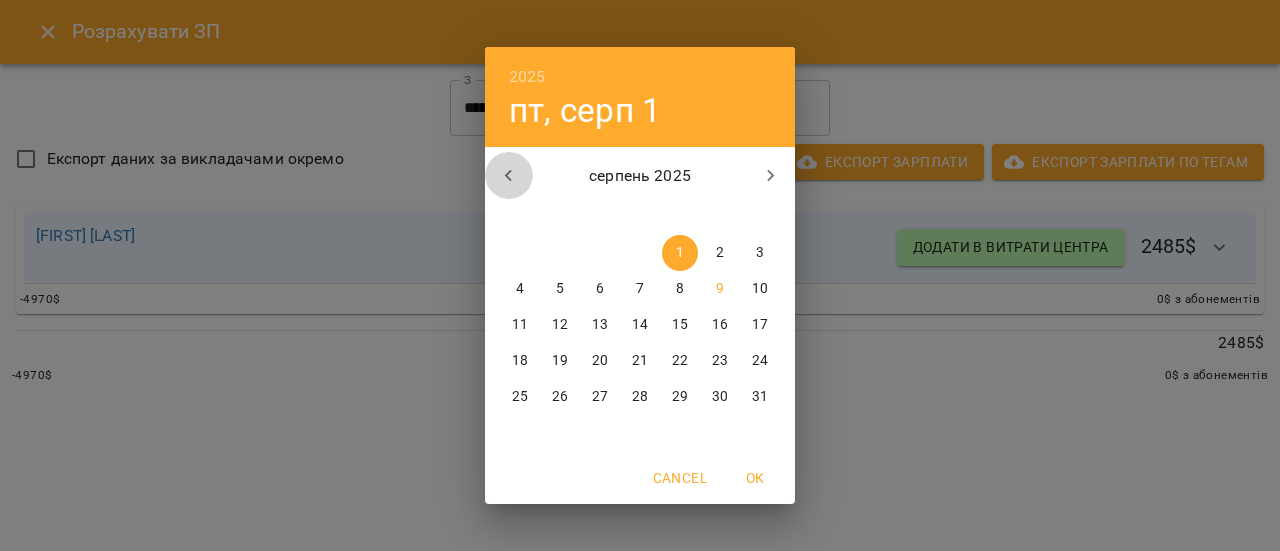 click 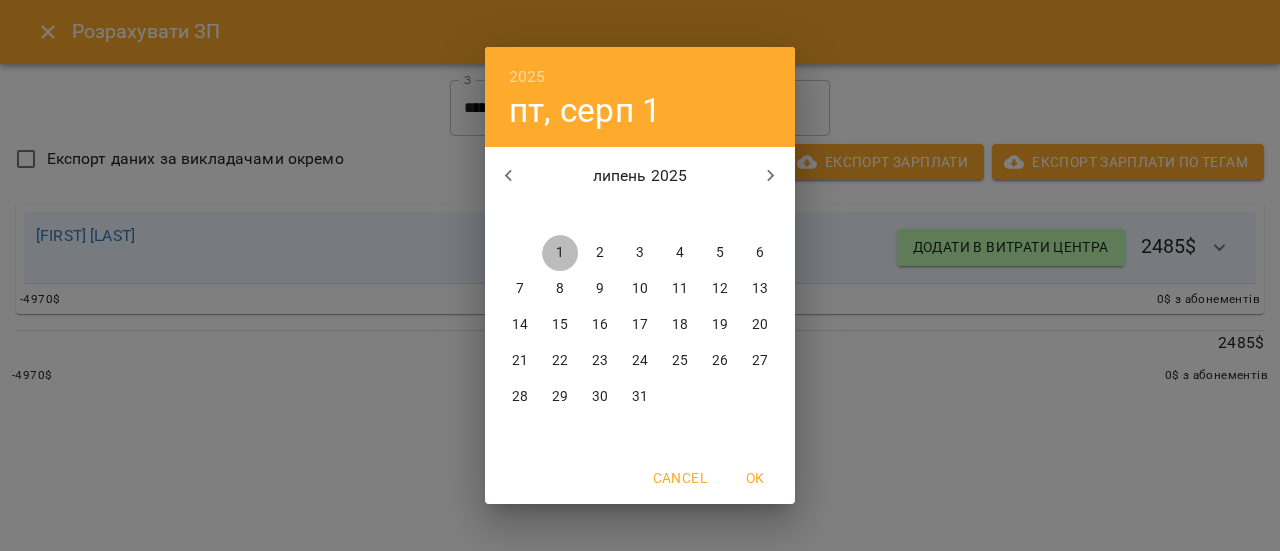 click on "1" at bounding box center [560, 253] 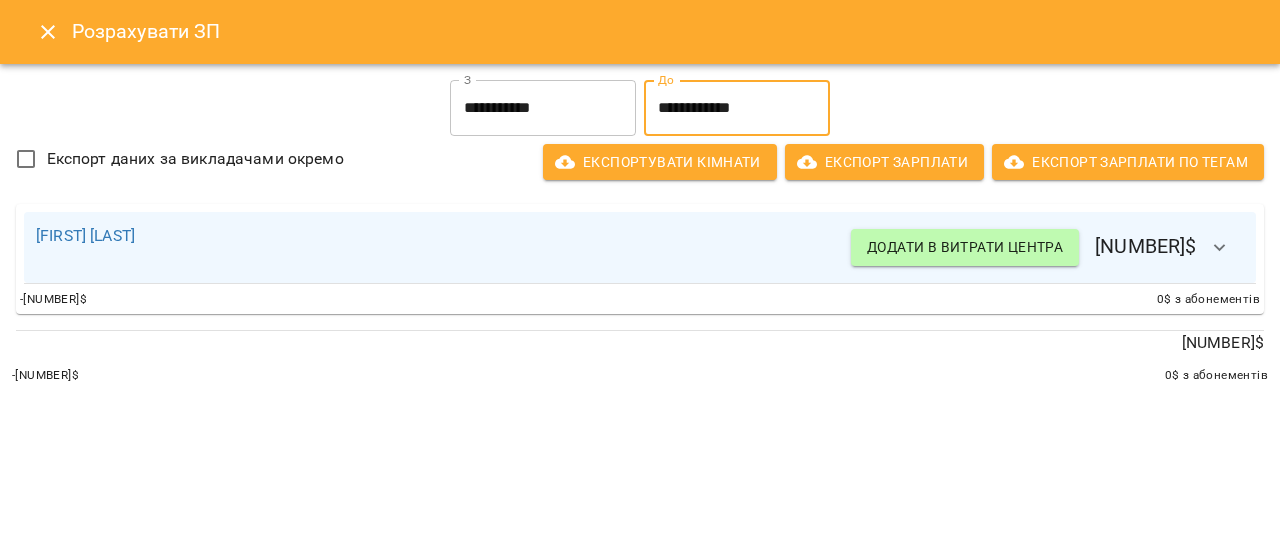 click on "**********" at bounding box center (737, 108) 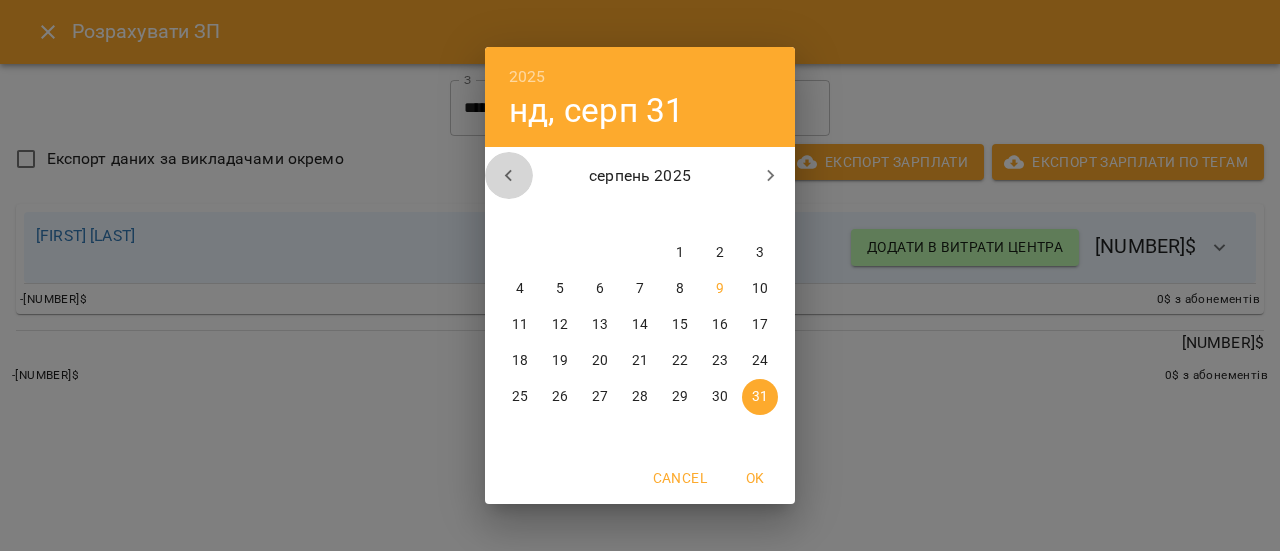 click 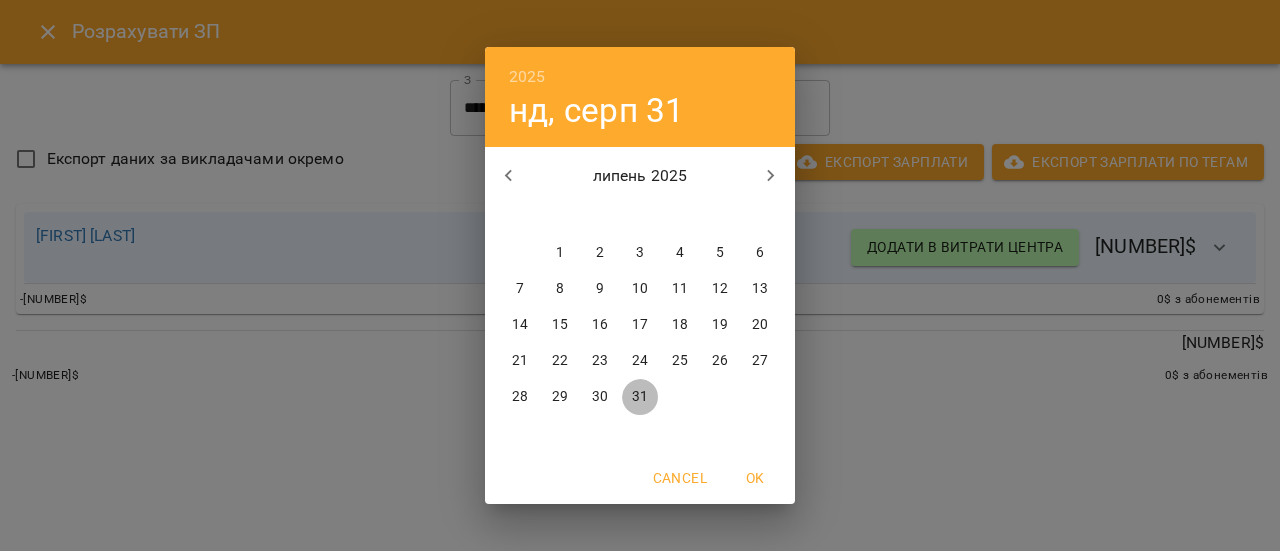 click on "31" at bounding box center [640, 397] 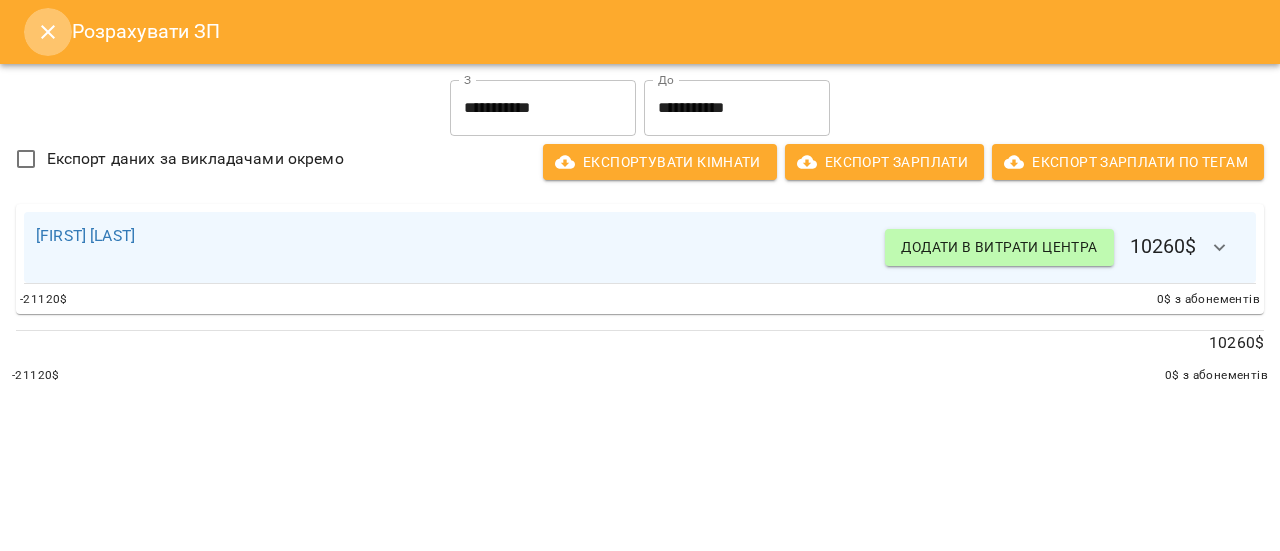 click 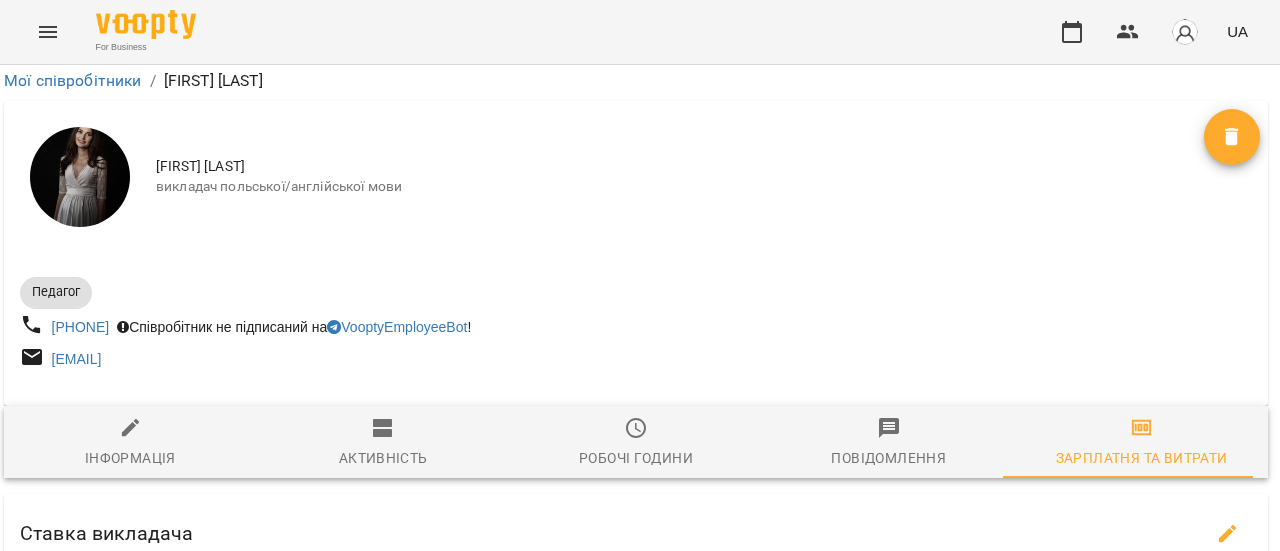 scroll, scrollTop: 0, scrollLeft: 4, axis: horizontal 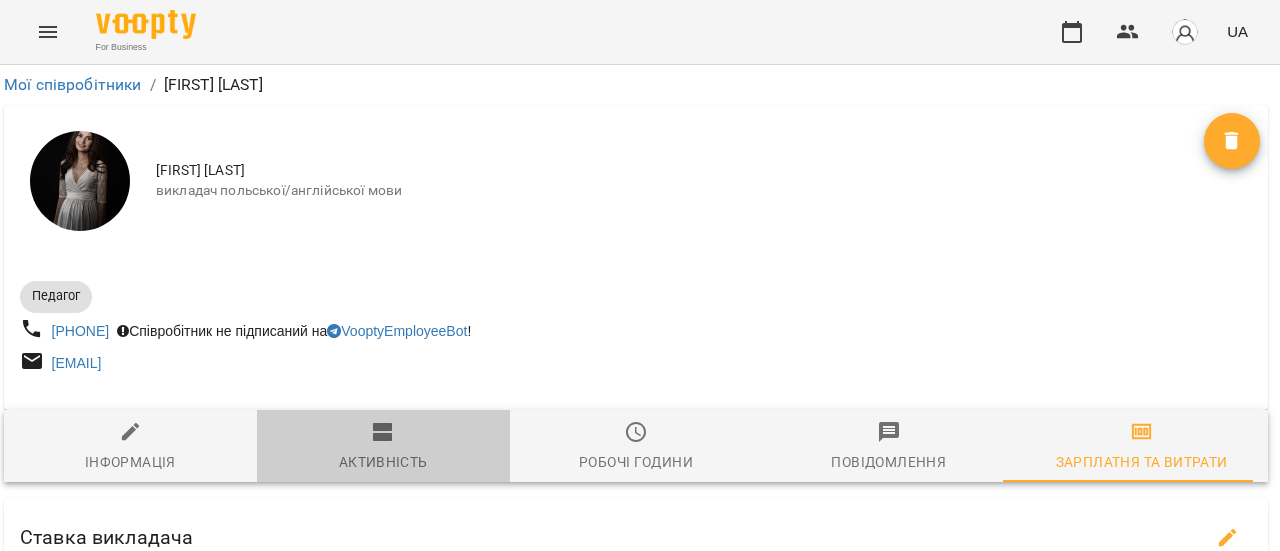 click on "Активність" at bounding box center [383, 447] 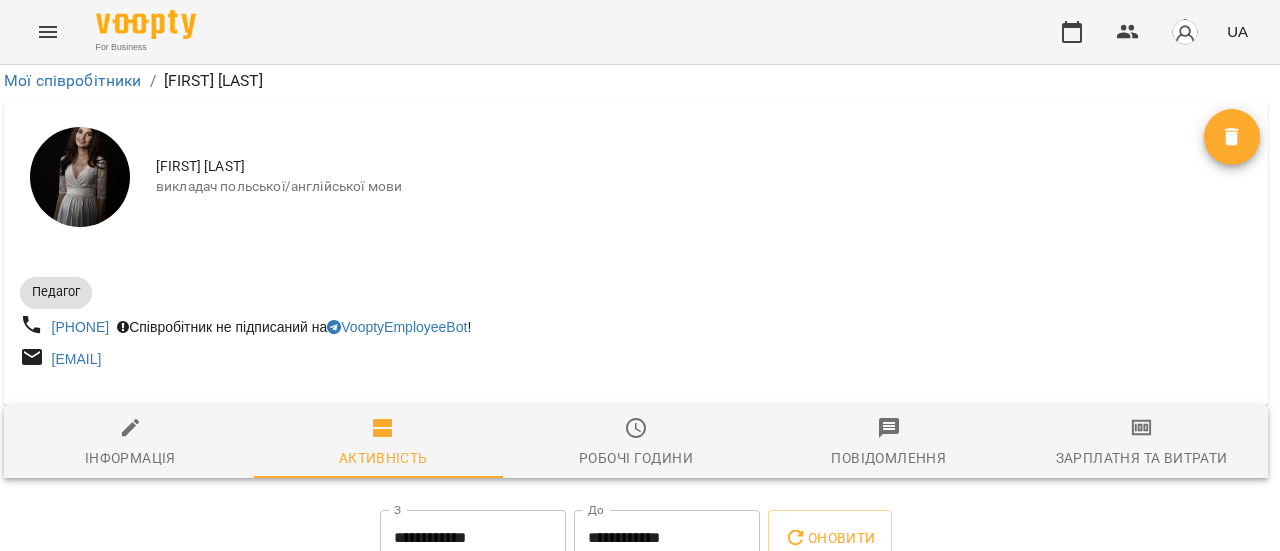 scroll, scrollTop: 312, scrollLeft: 4, axis: both 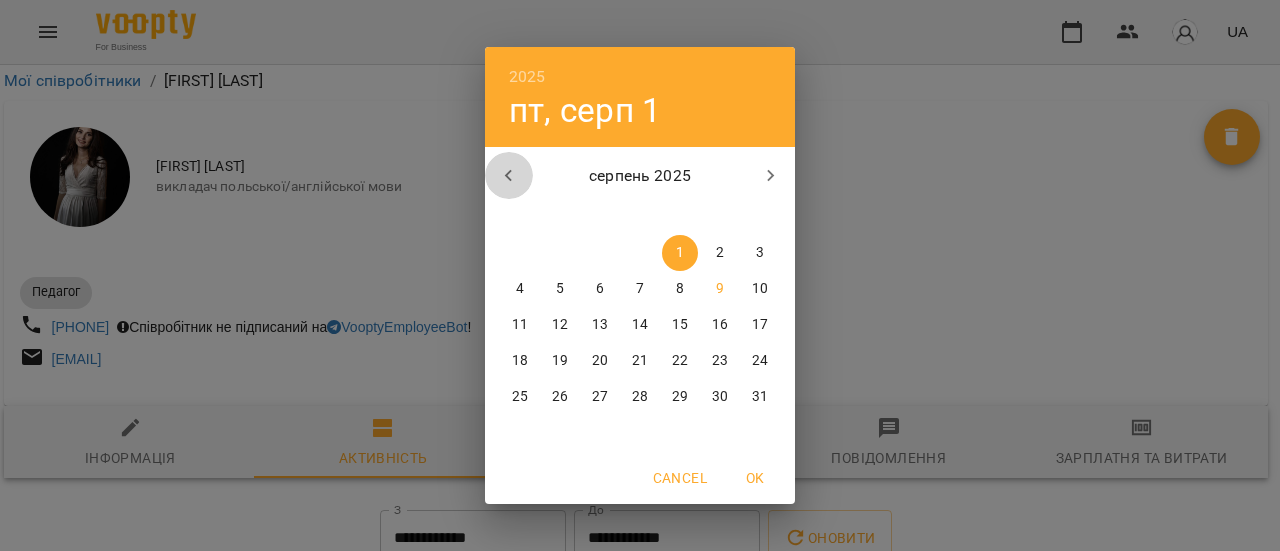 click 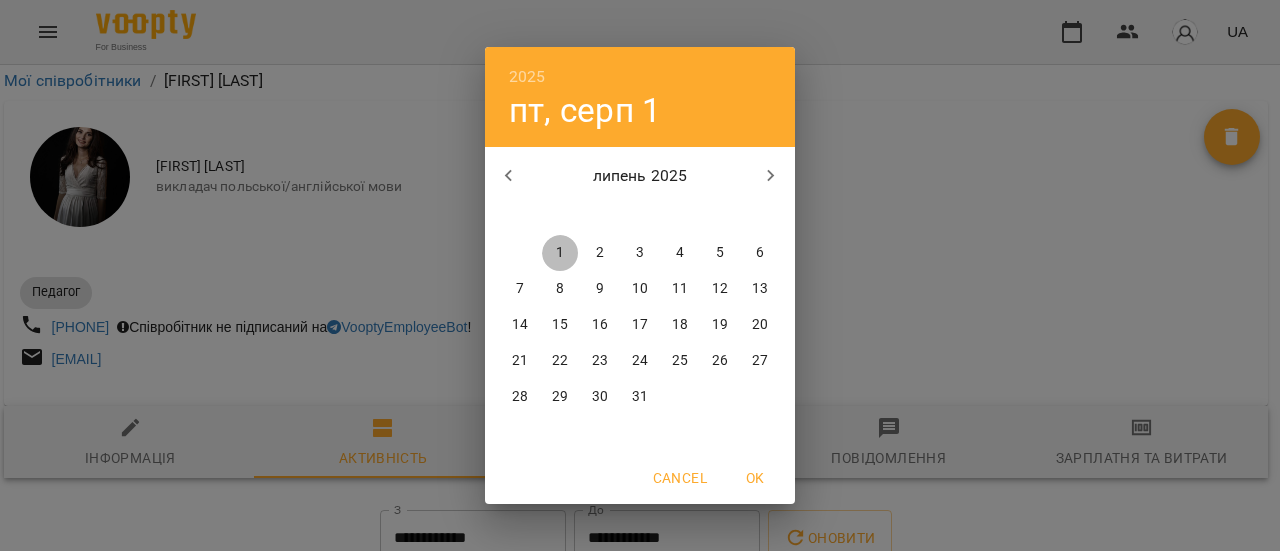 click on "1" at bounding box center (560, 253) 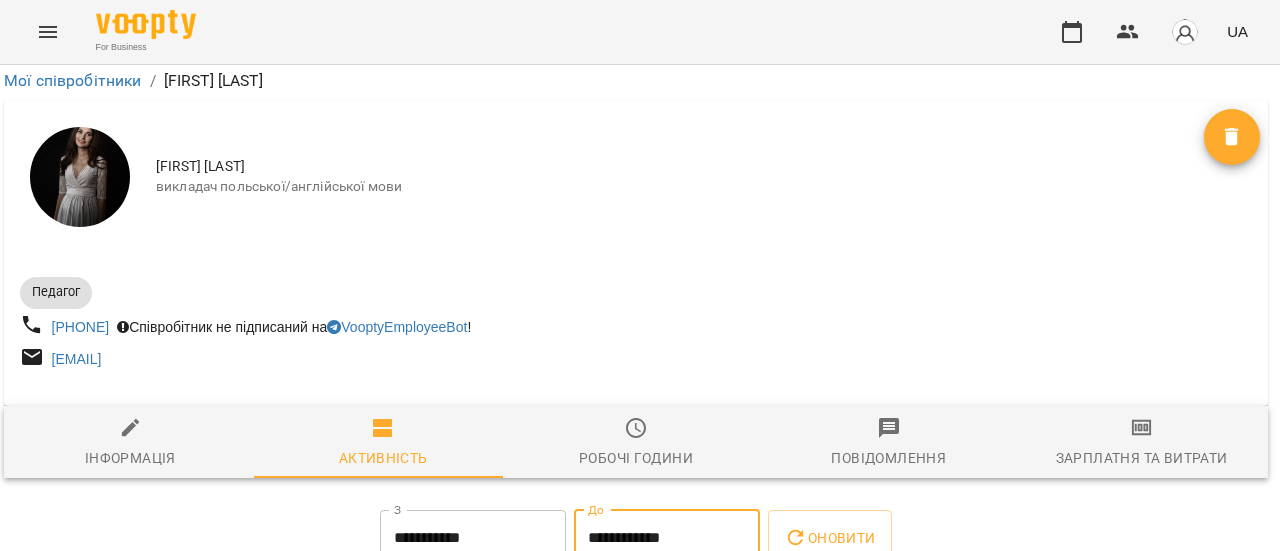 click on "**********" at bounding box center [667, 538] 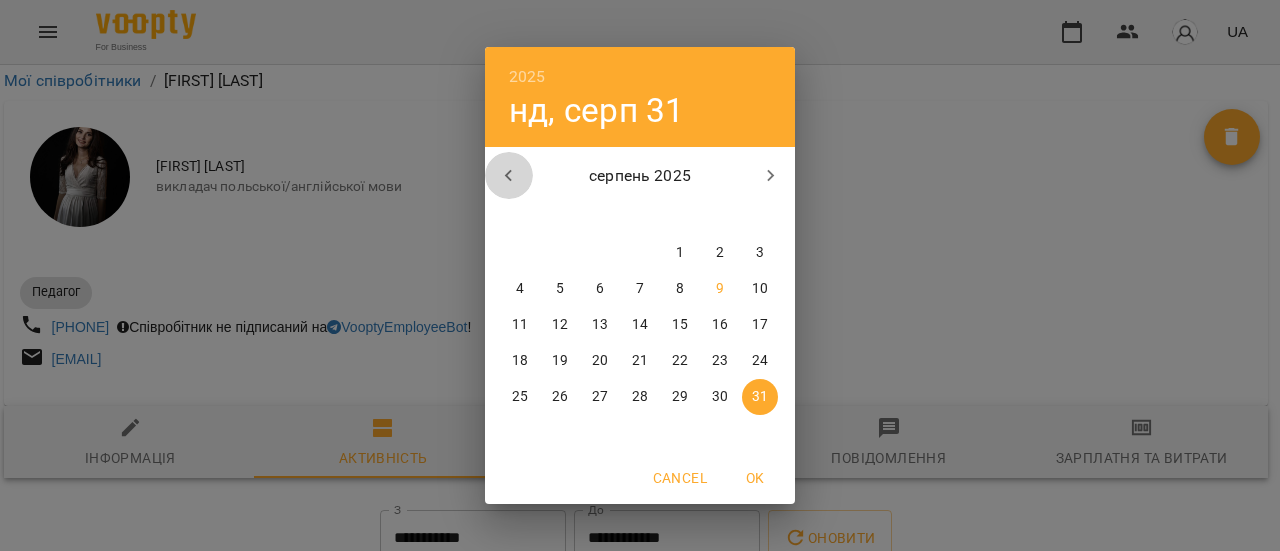 click 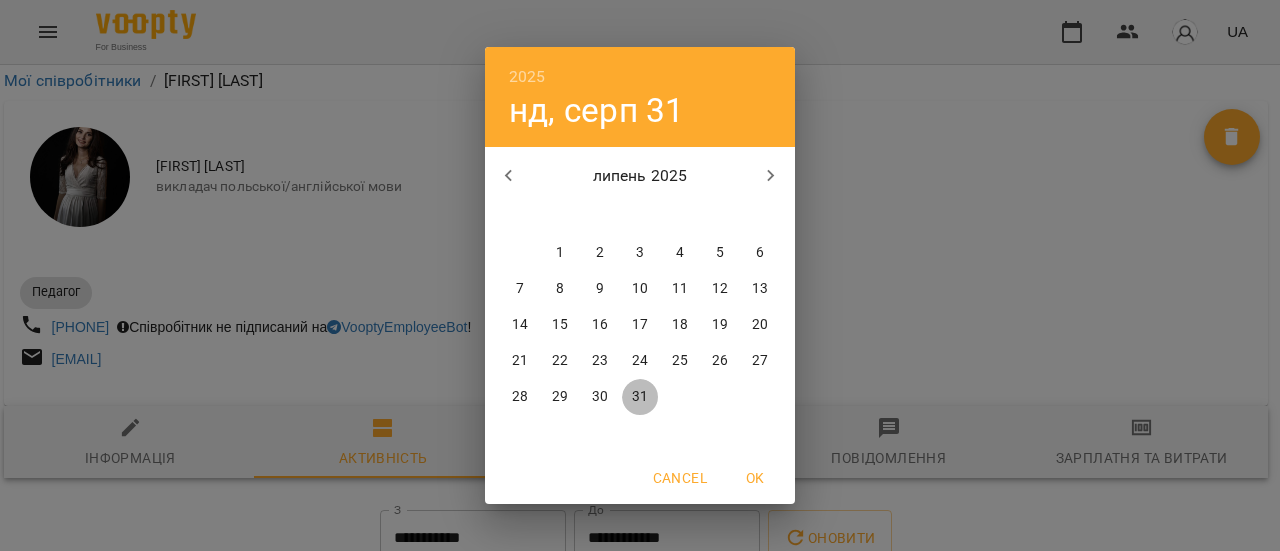 click on "31" at bounding box center (640, 397) 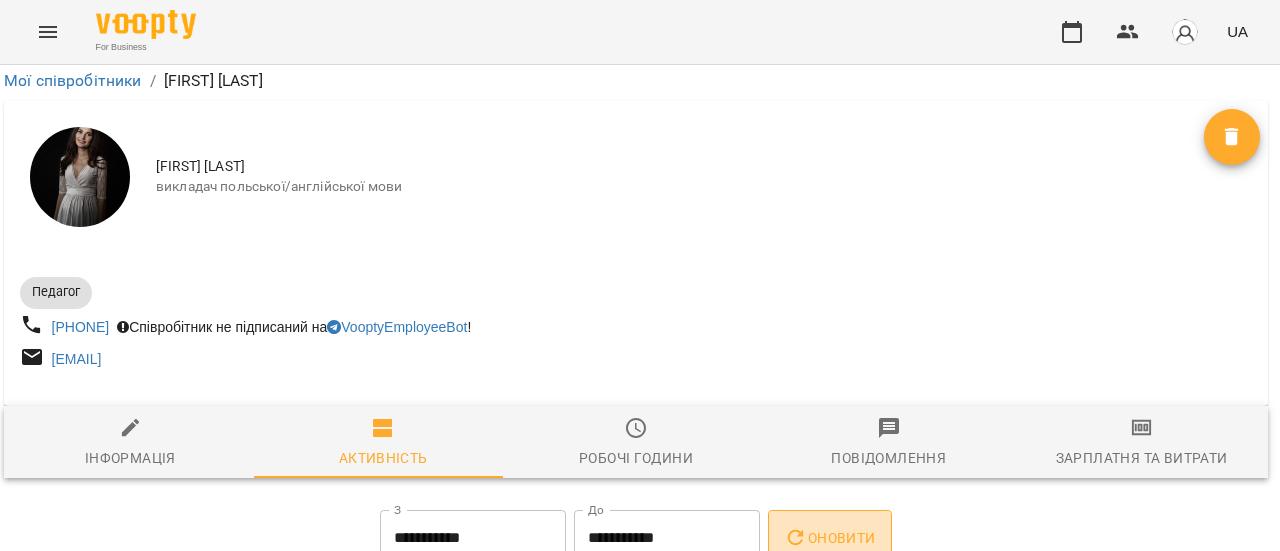 click on "Оновити" at bounding box center (829, 538) 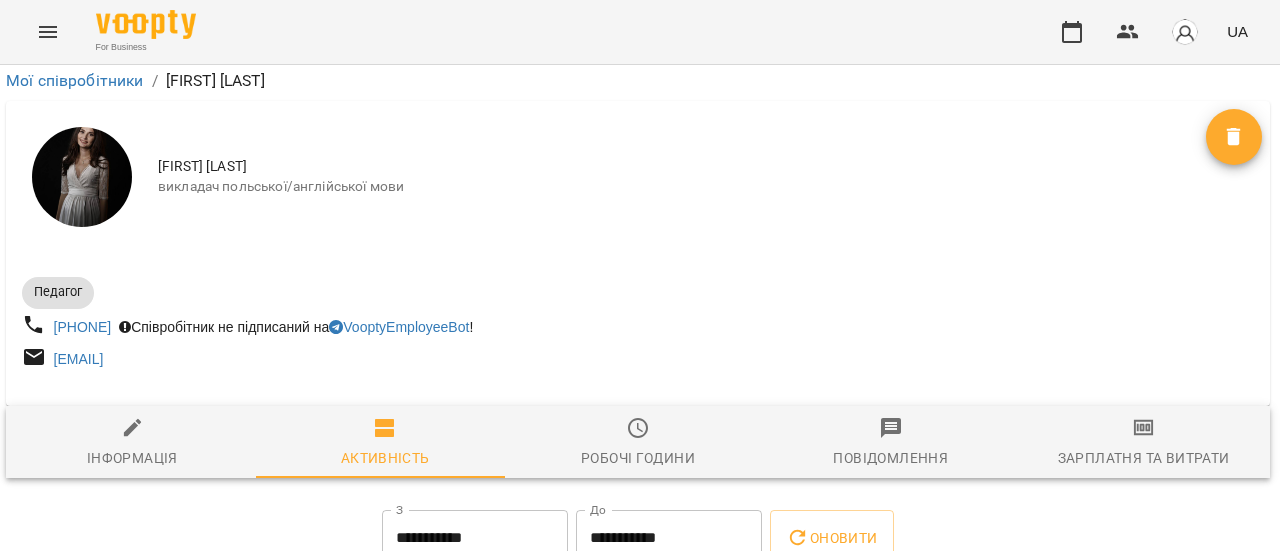 scroll, scrollTop: 1133, scrollLeft: 2, axis: both 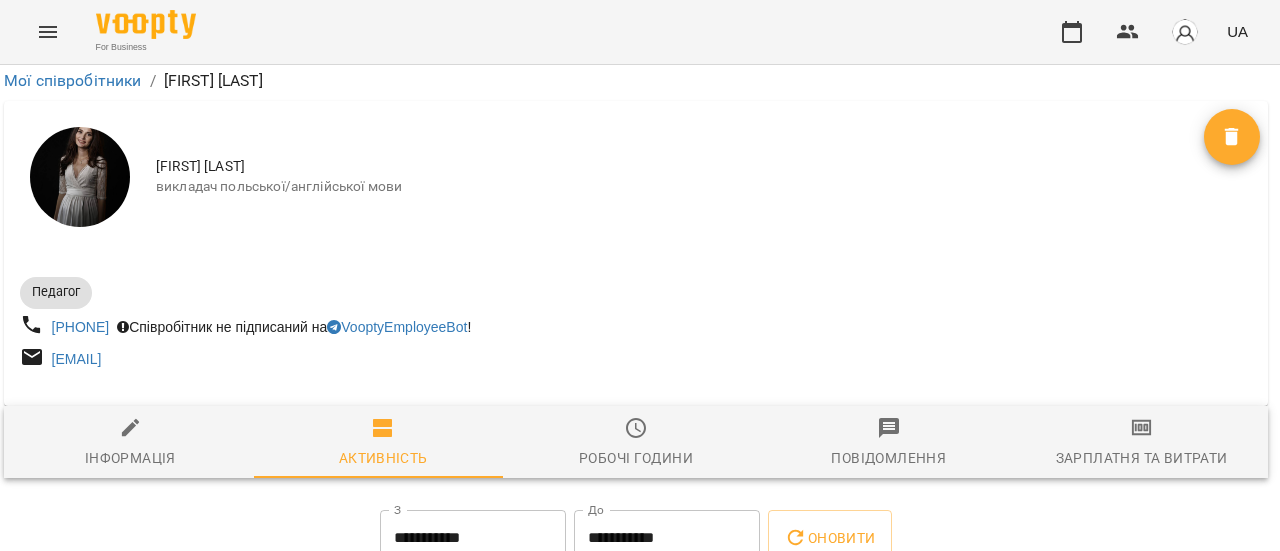 click on "пн 21 лип 2025 16:30 Мальцев Андрій Тичина Нікіта Луговець Назар Ніколайчук Артем" at bounding box center (231, 7410) 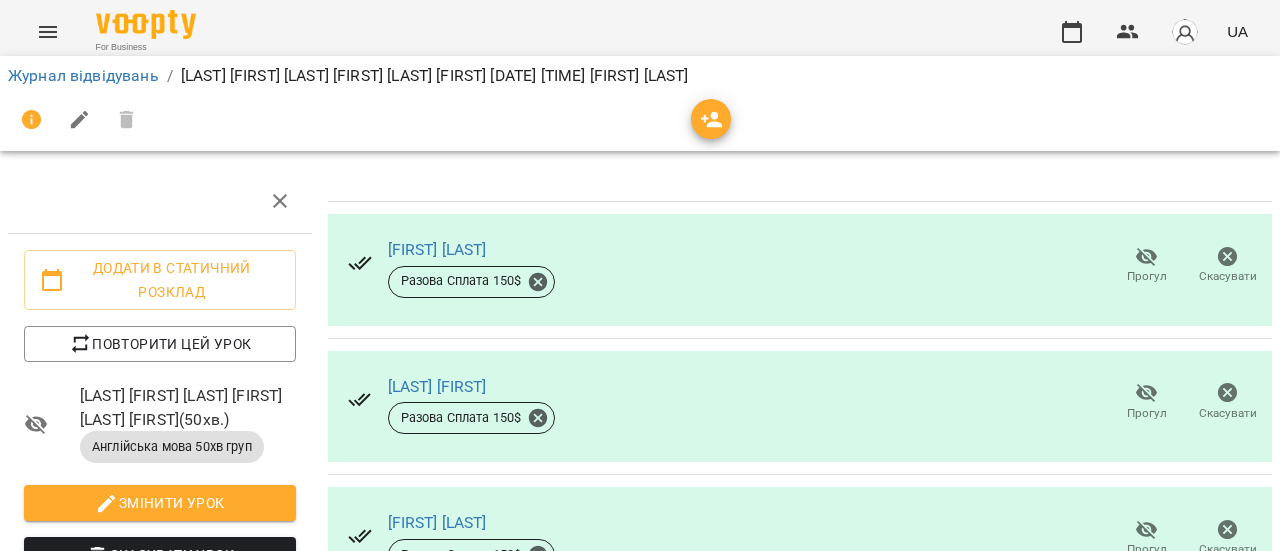scroll, scrollTop: 169, scrollLeft: 0, axis: vertical 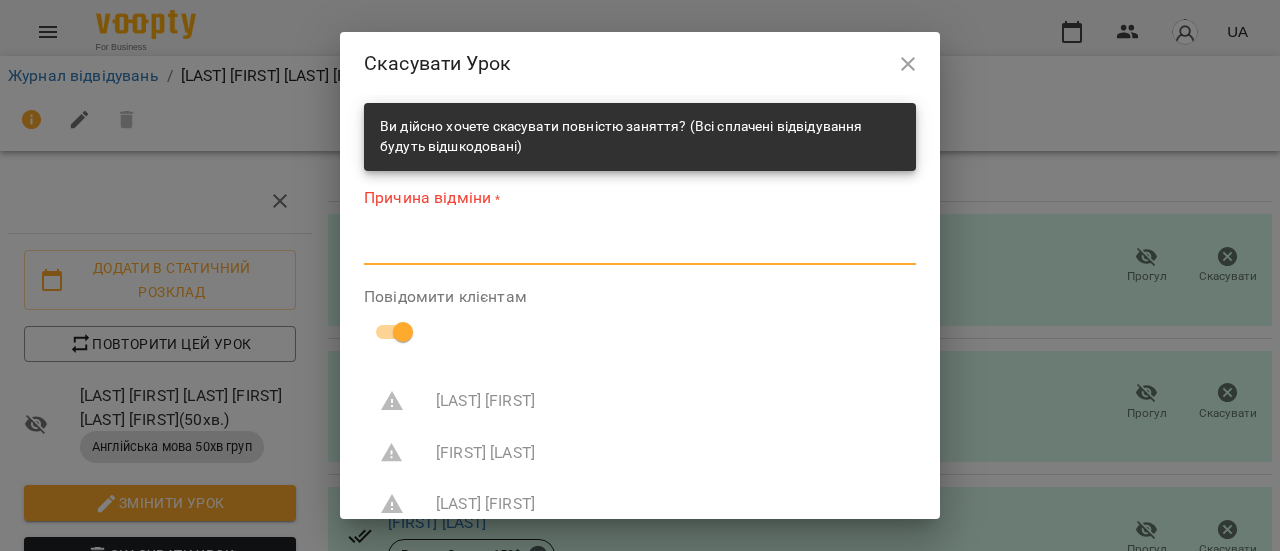 click at bounding box center (640, 248) 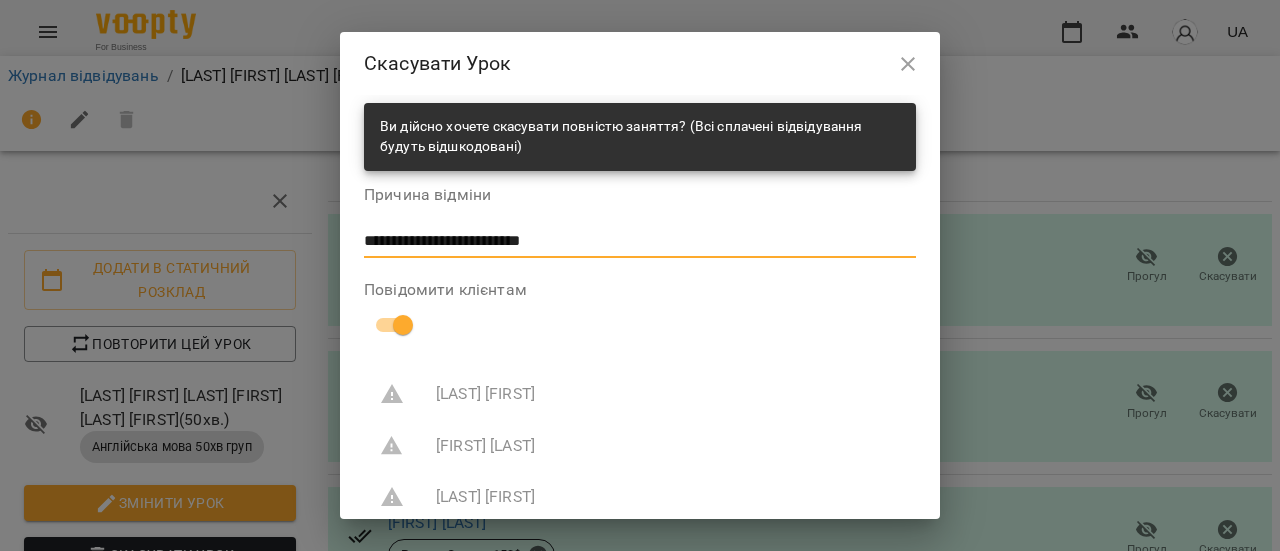 scroll, scrollTop: 112, scrollLeft: 0, axis: vertical 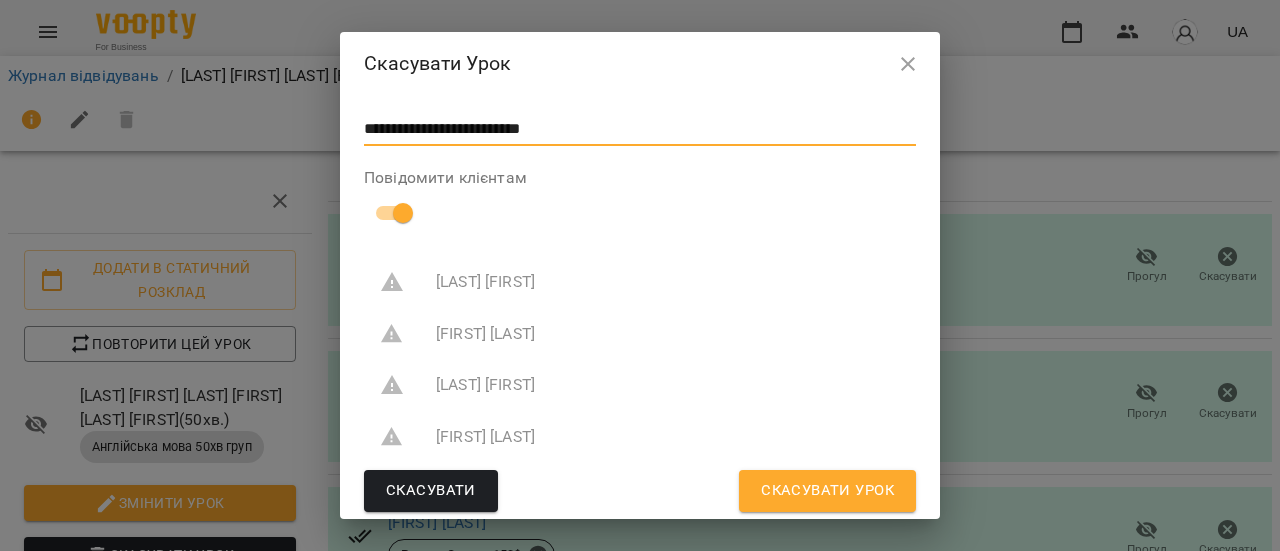 type on "**********" 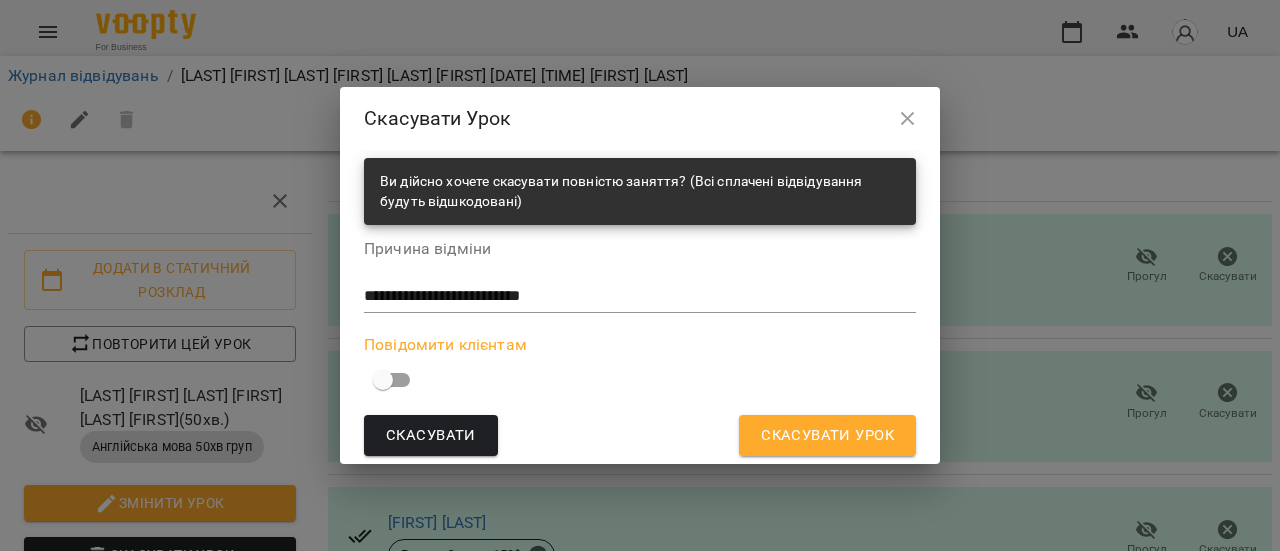 scroll, scrollTop: 0, scrollLeft: 0, axis: both 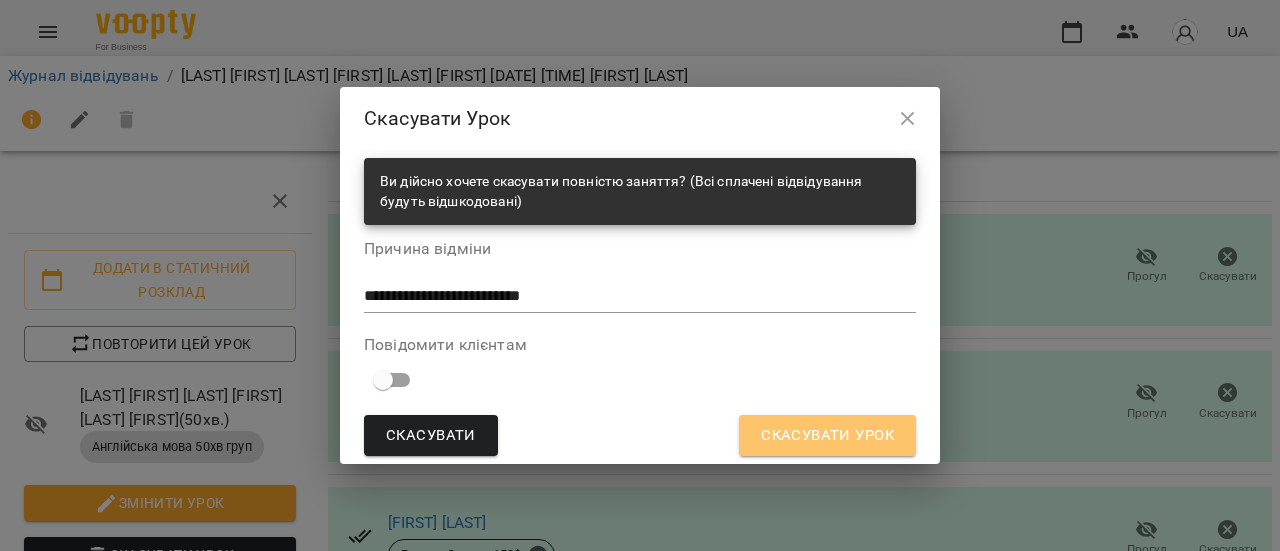 click on "Скасувати Урок" at bounding box center (827, 436) 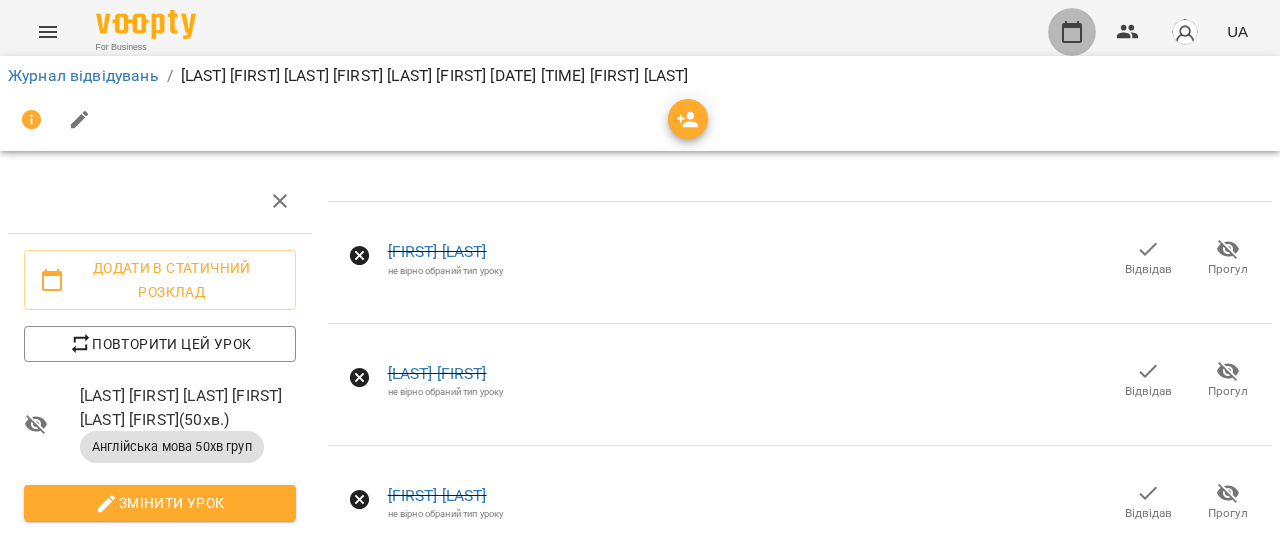 click at bounding box center (1072, 32) 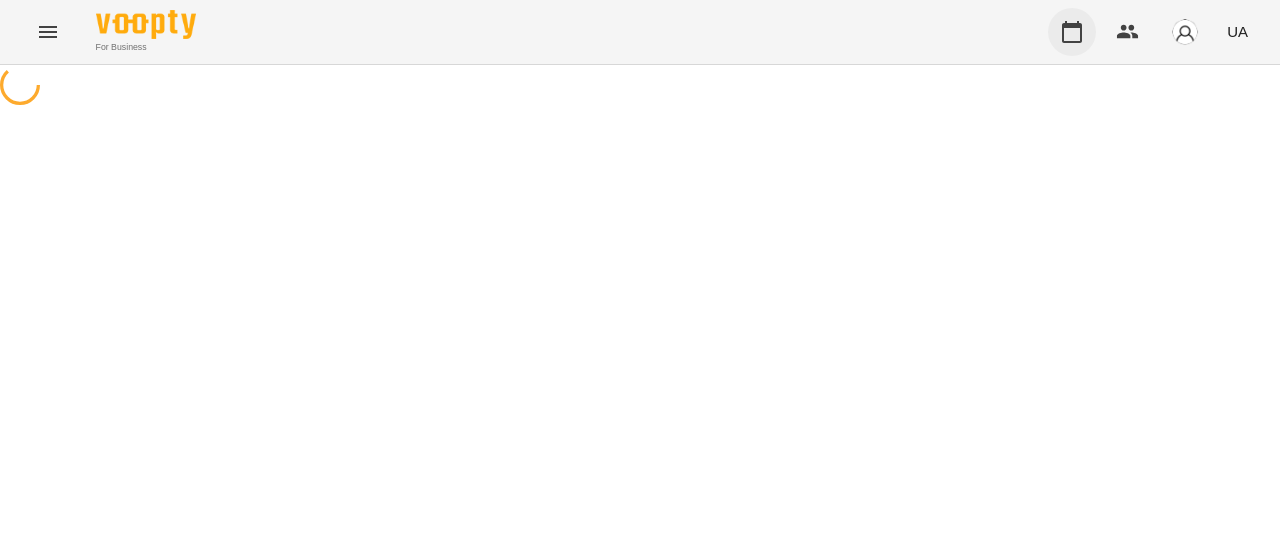 scroll, scrollTop: 0, scrollLeft: 0, axis: both 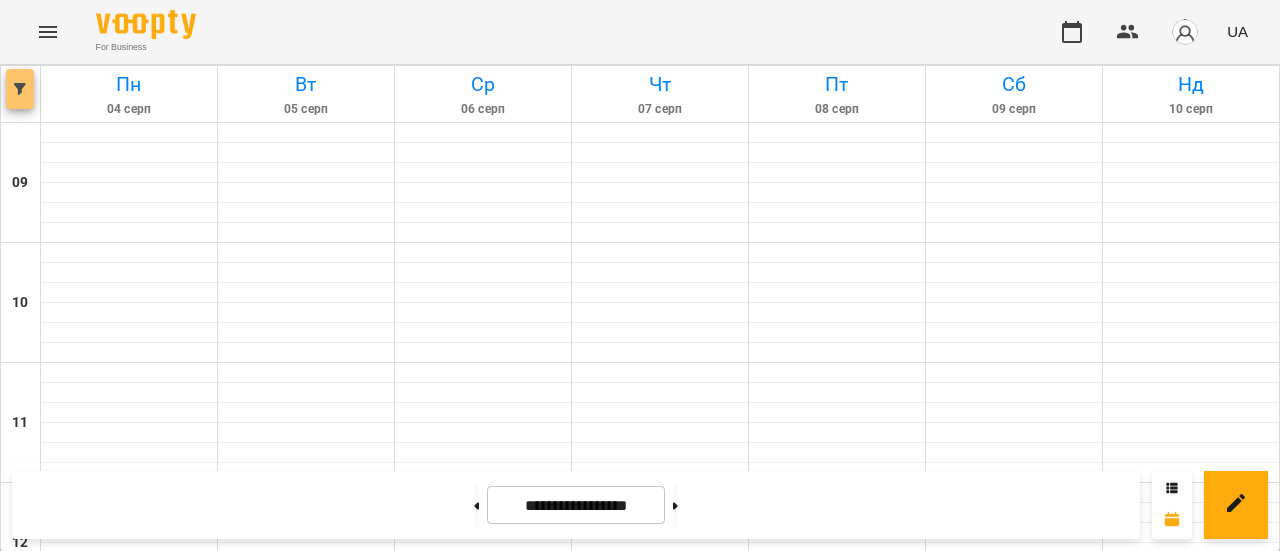 click at bounding box center (20, 89) 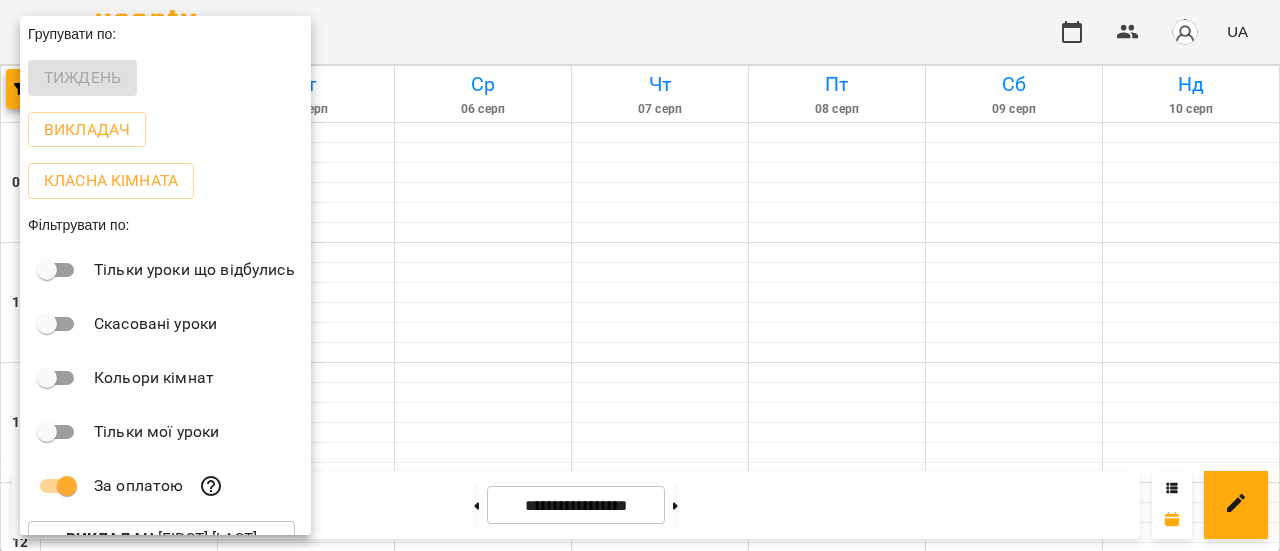 scroll, scrollTop: 134, scrollLeft: 0, axis: vertical 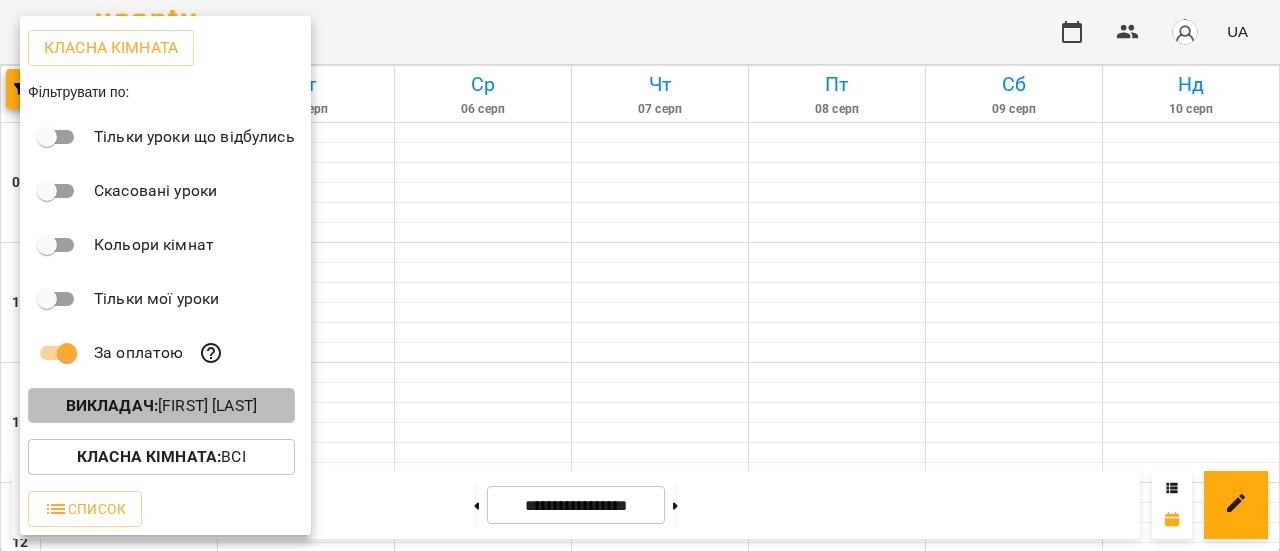 click on "Викладач :  Вікторія Кардаш" at bounding box center [161, 406] 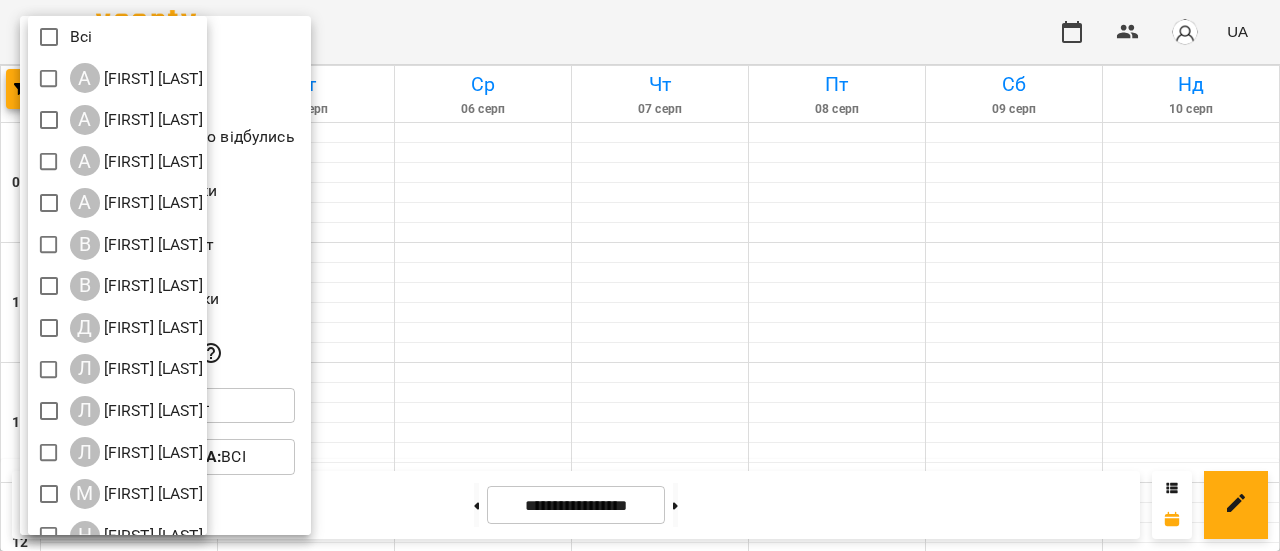scroll, scrollTop: 227, scrollLeft: 0, axis: vertical 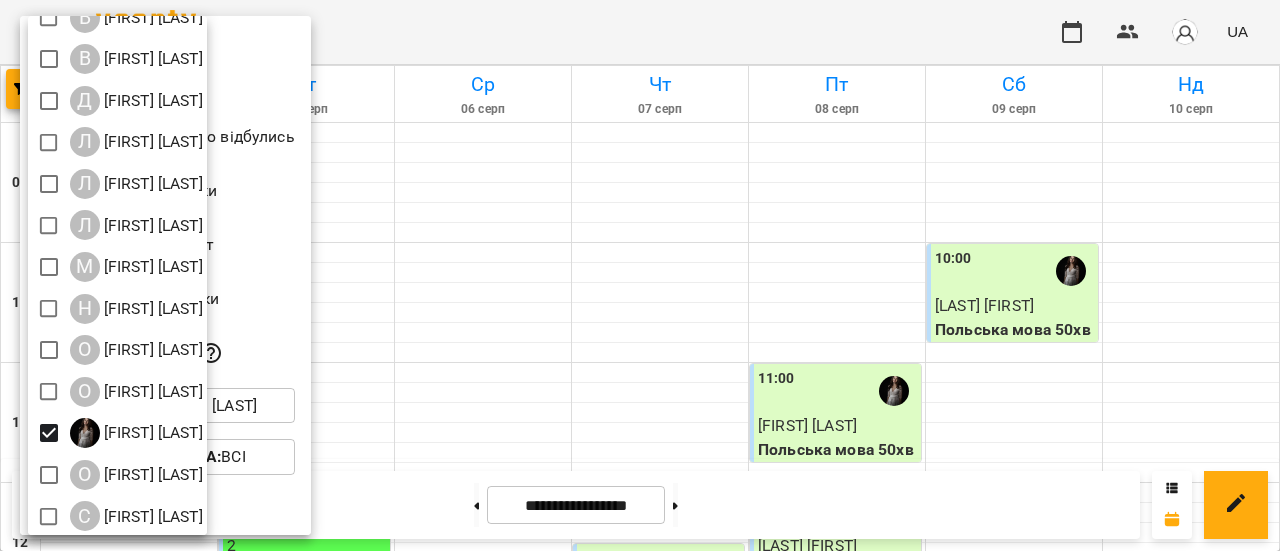 click at bounding box center [640, 275] 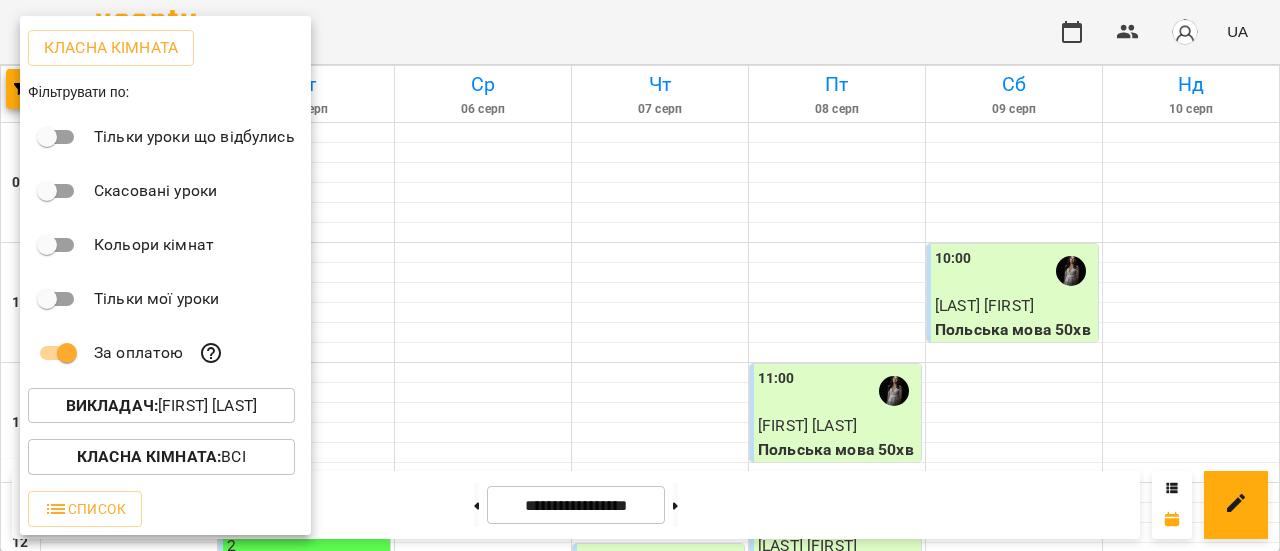 click at bounding box center (640, 275) 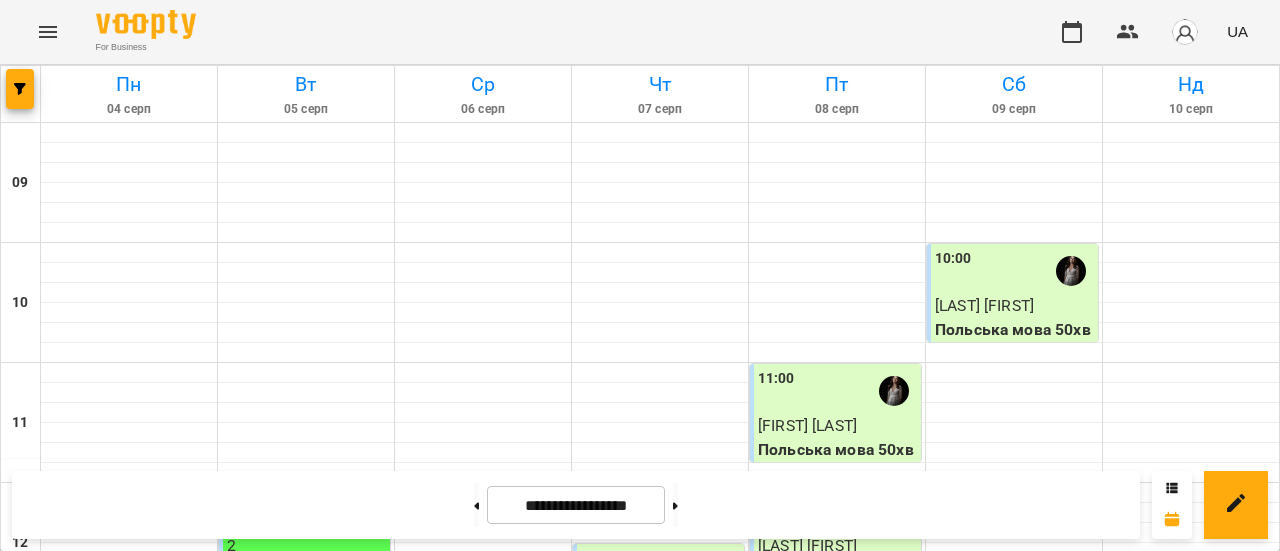 click at bounding box center [476, 505] 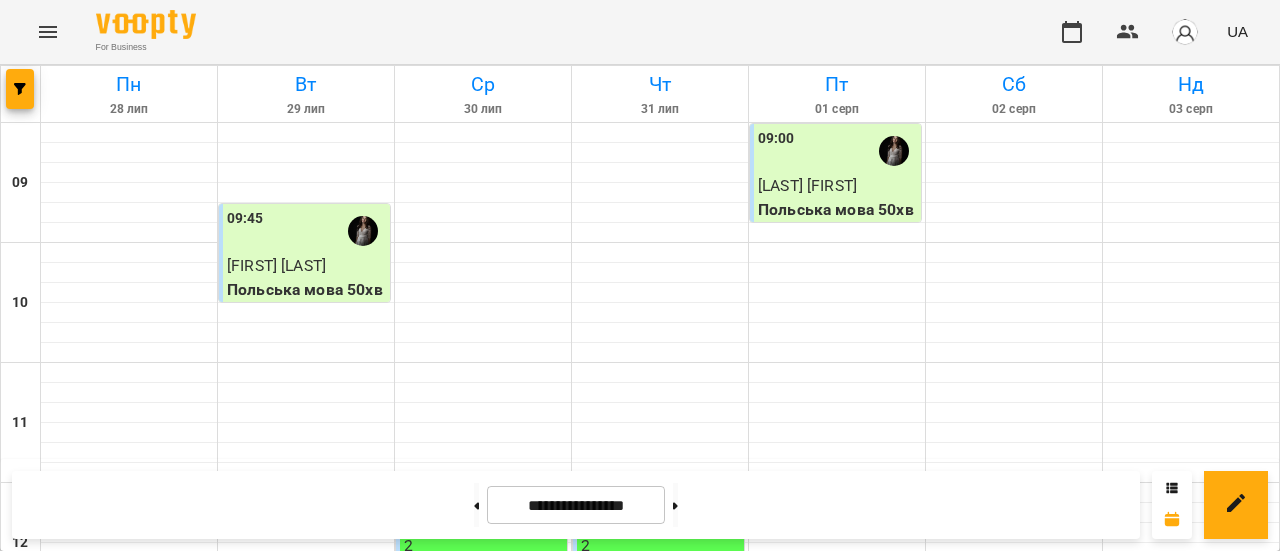 click at bounding box center (476, 505) 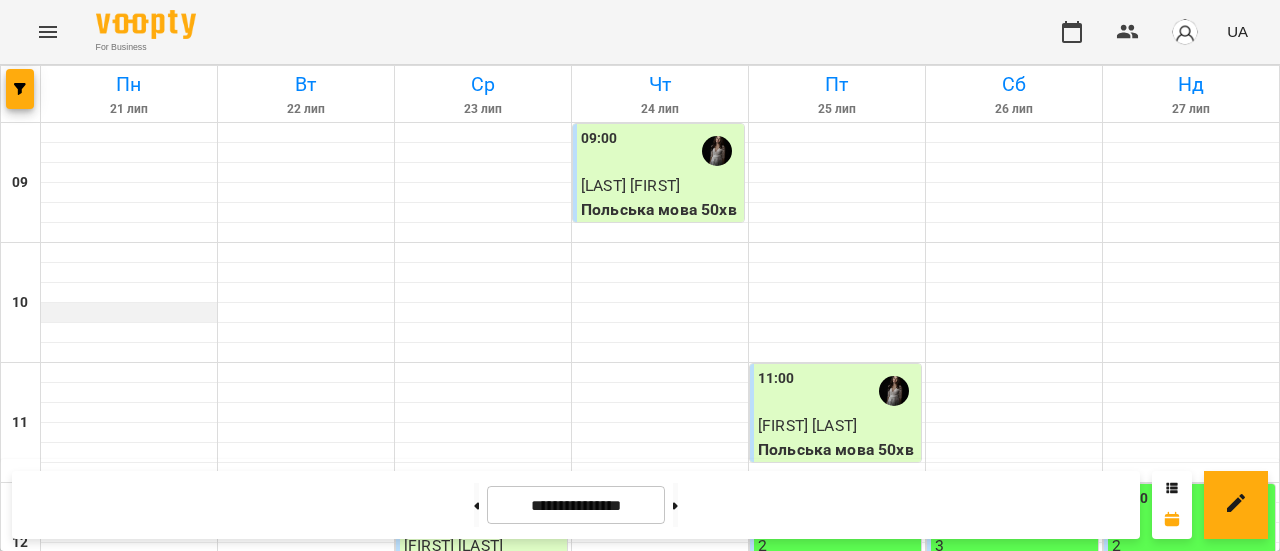 scroll, scrollTop: 703, scrollLeft: 0, axis: vertical 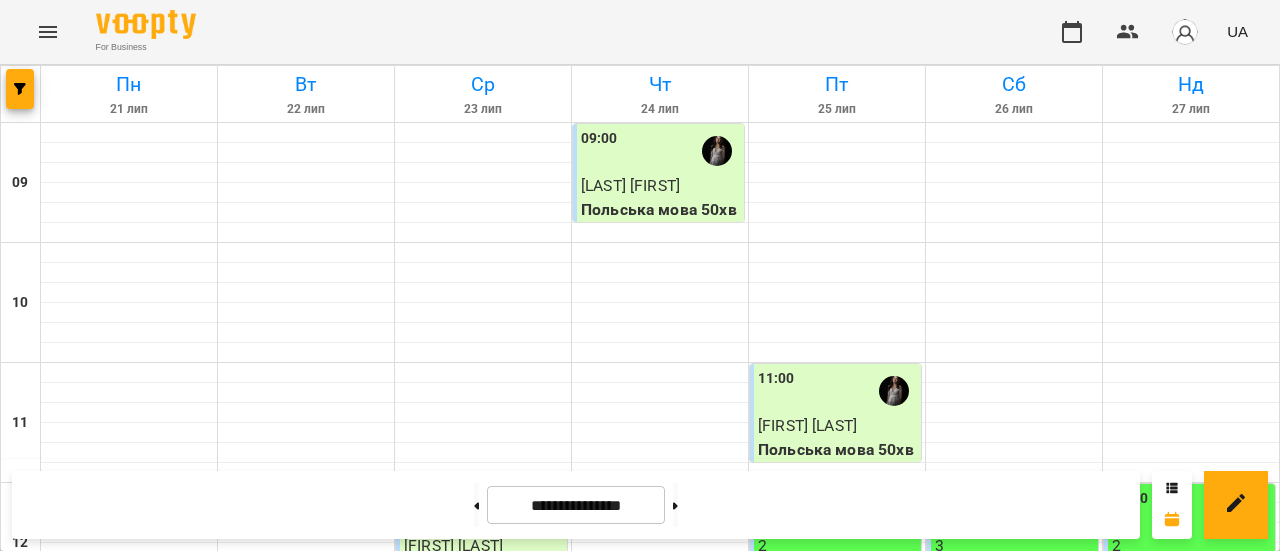 click at bounding box center (129, 1033) 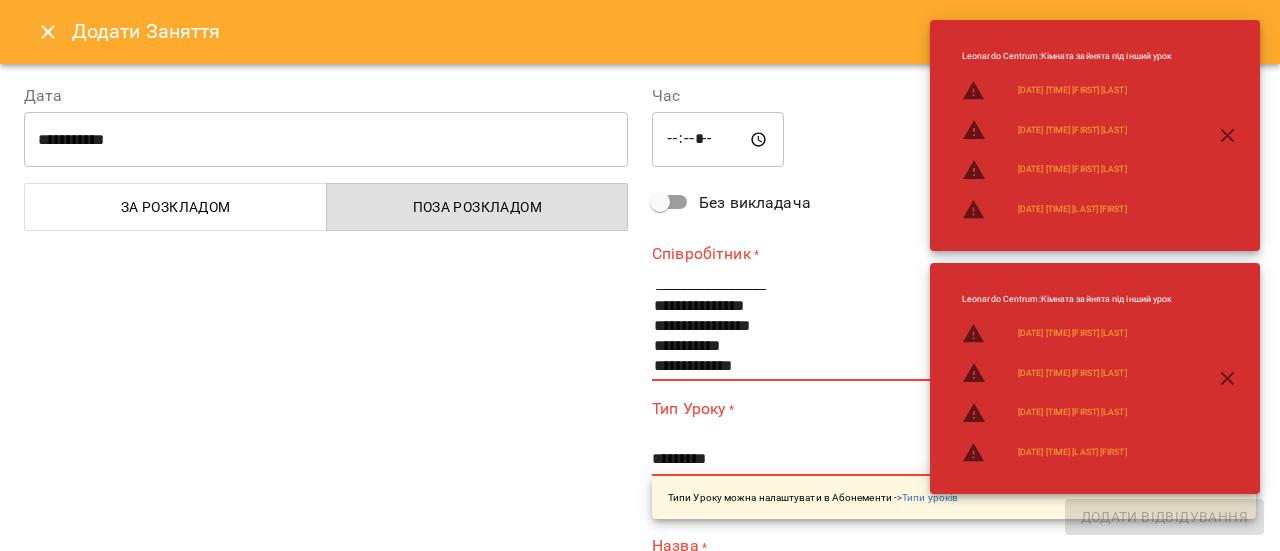 scroll, scrollTop: 237, scrollLeft: 0, axis: vertical 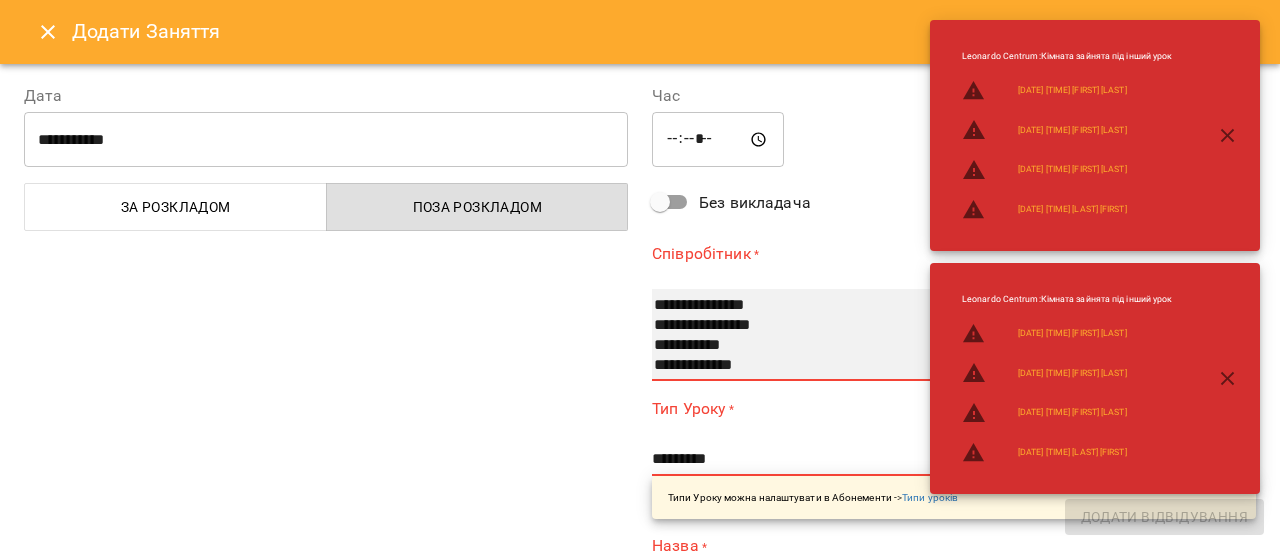 select on "**********" 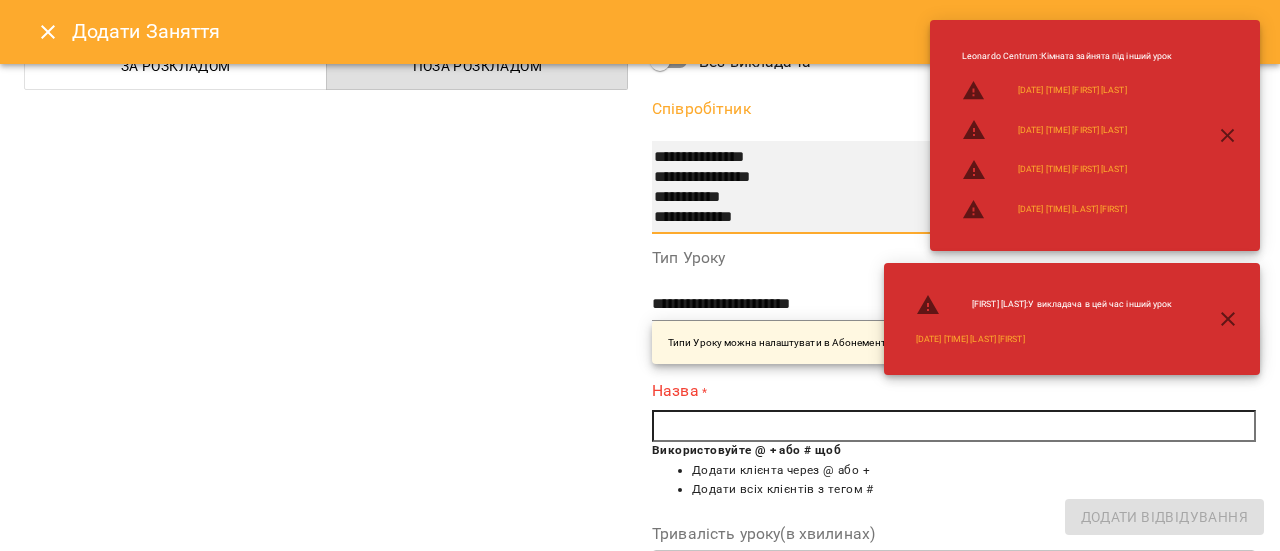 scroll, scrollTop: 150, scrollLeft: 0, axis: vertical 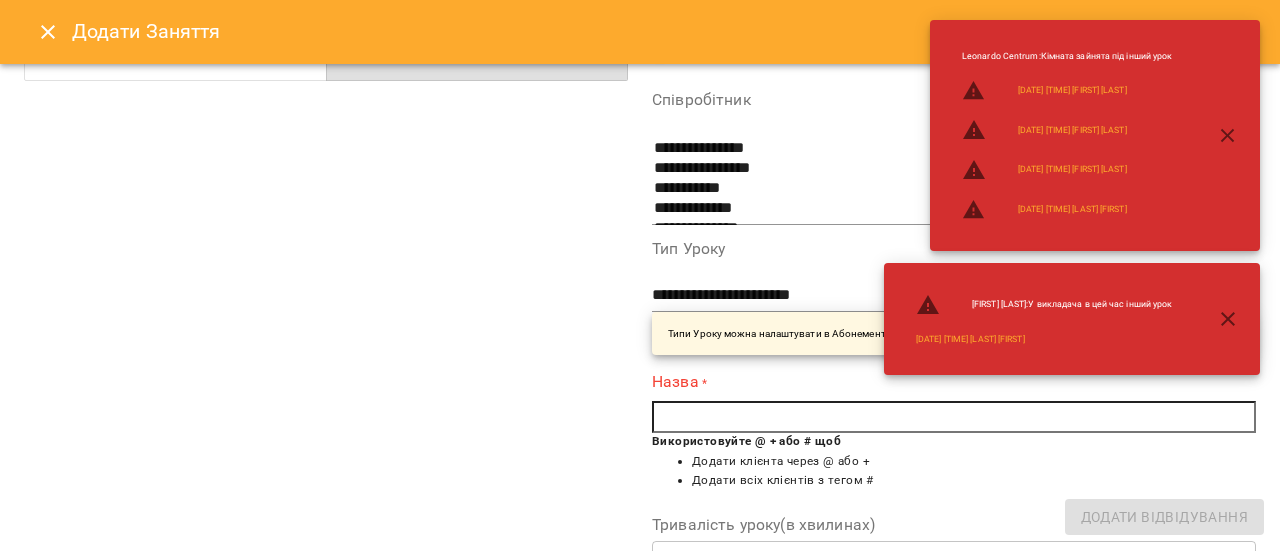click at bounding box center (954, 417) 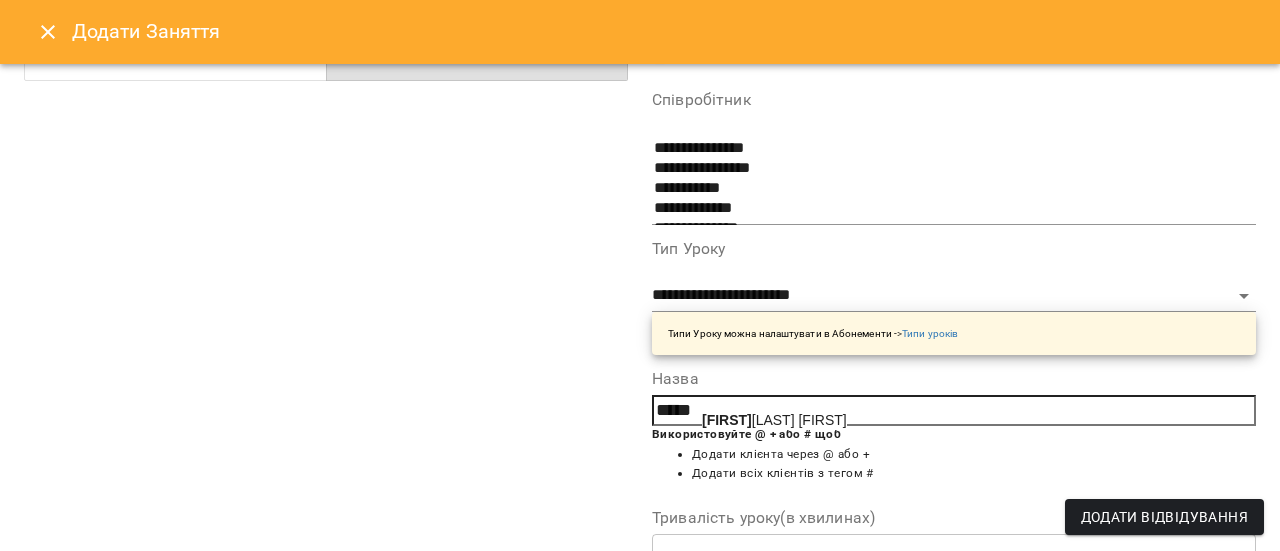 click on "Тичи на Нікіта" at bounding box center (774, 420) 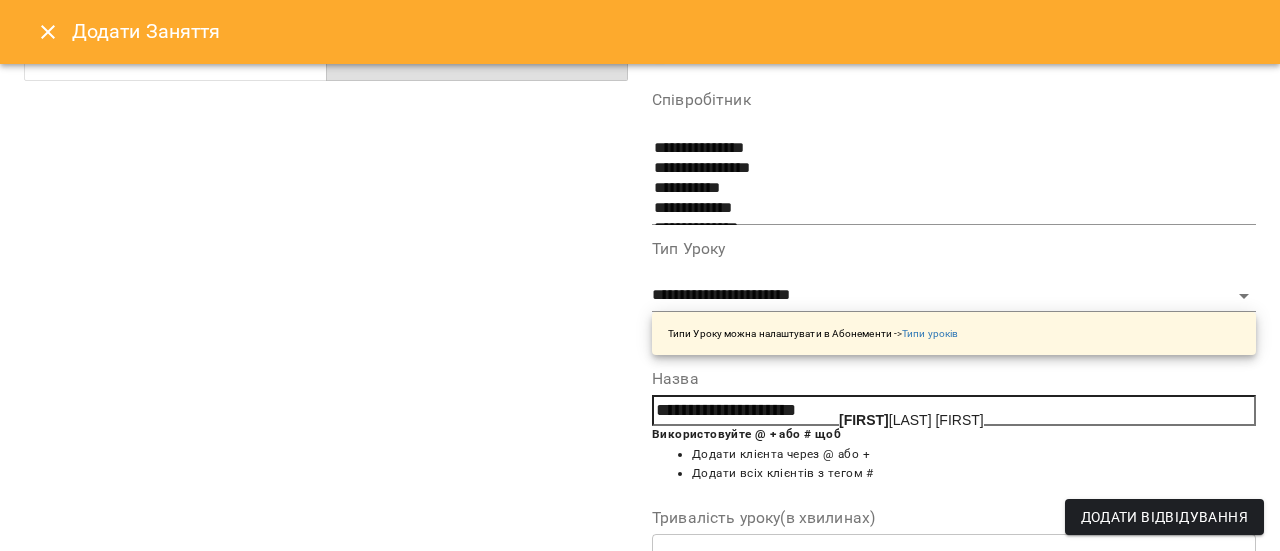 click on "Мальц" 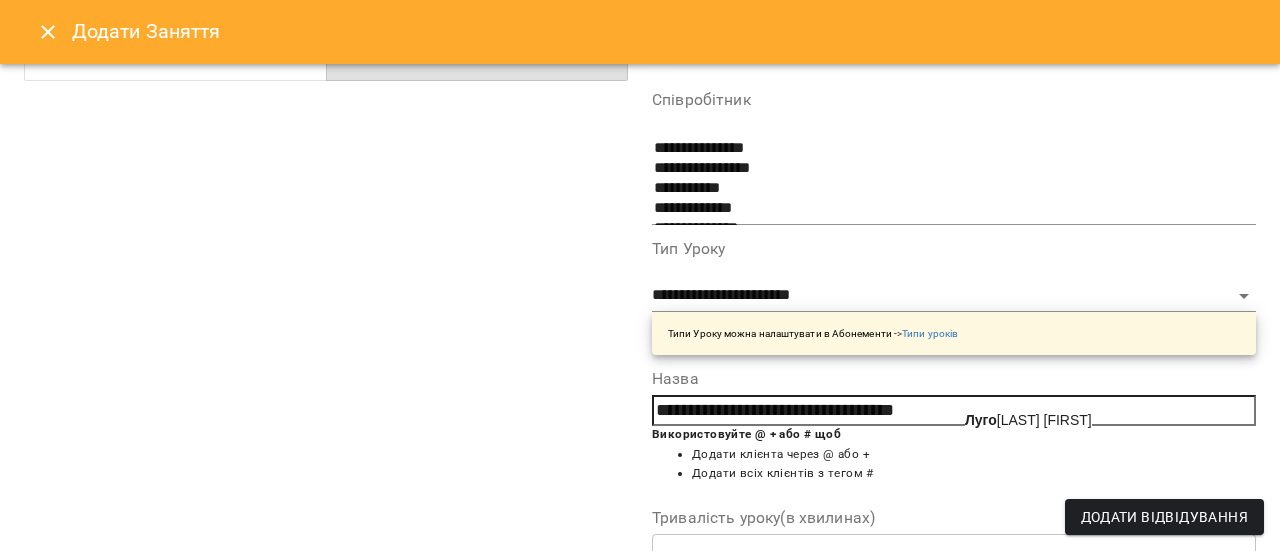 click on "Луго вець Назар" at bounding box center [1028, 420] 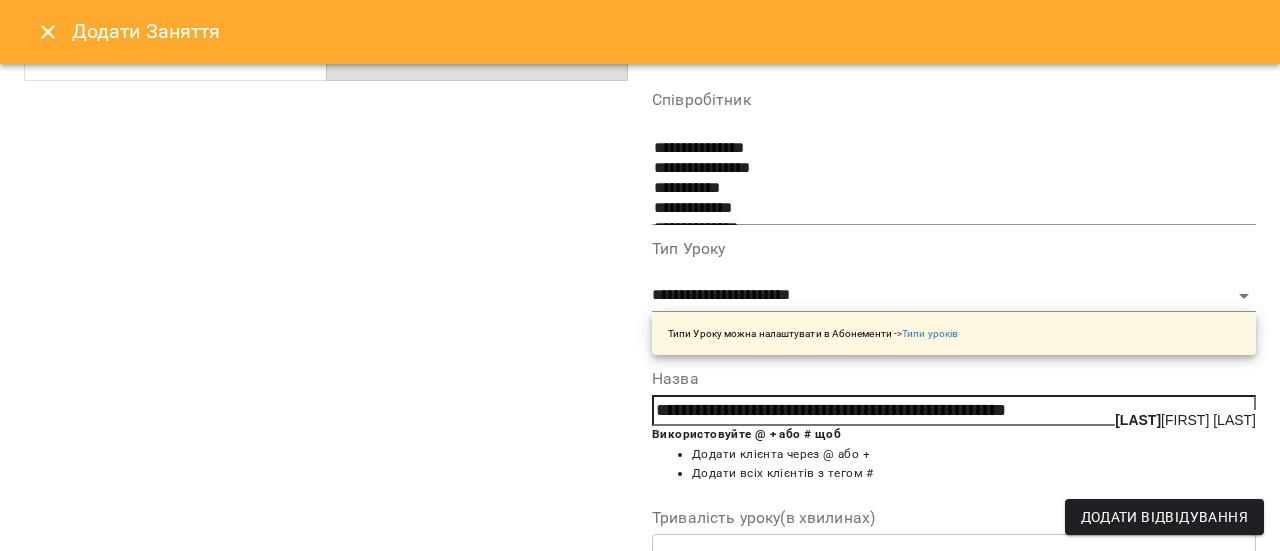 click on "Нікол айчук Артем" at bounding box center (1185, 420) 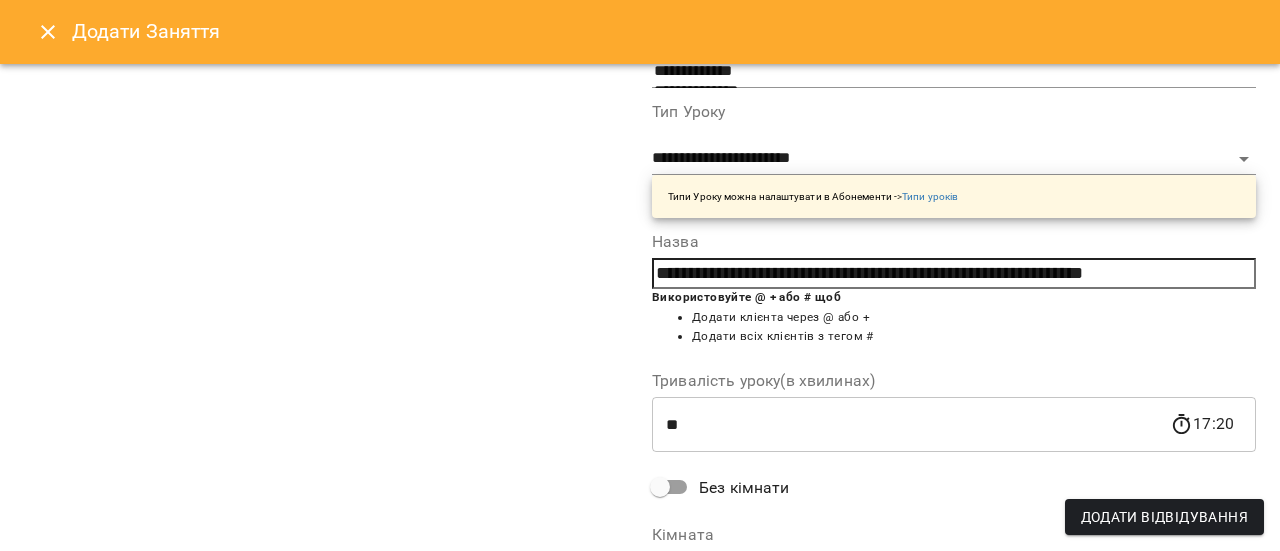 scroll, scrollTop: 445, scrollLeft: 0, axis: vertical 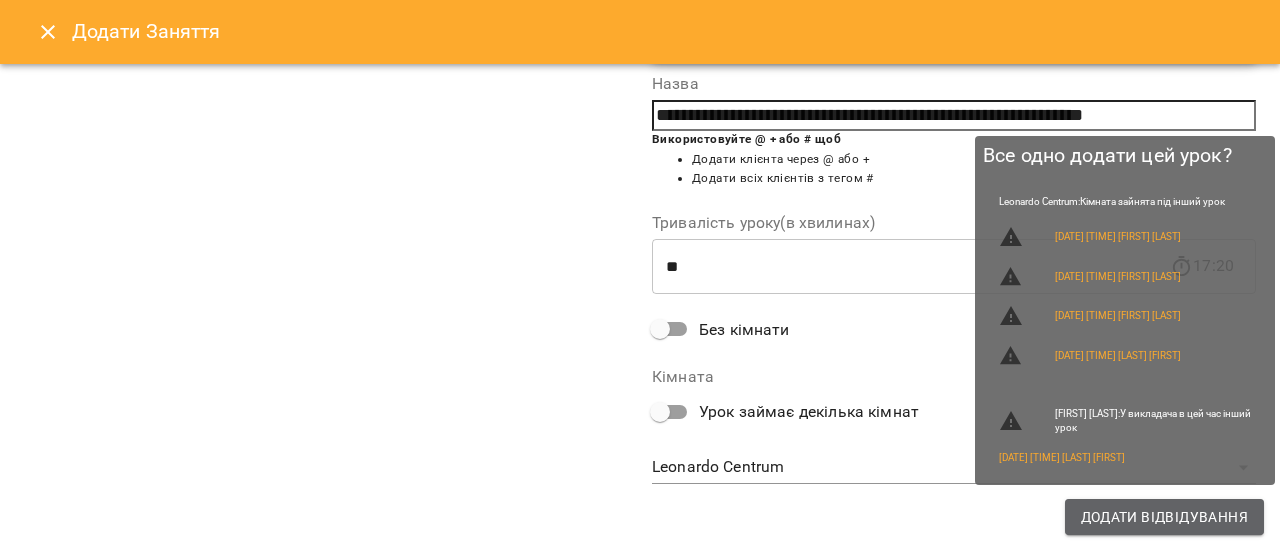 click on "Додати Відвідування" at bounding box center [1164, 517] 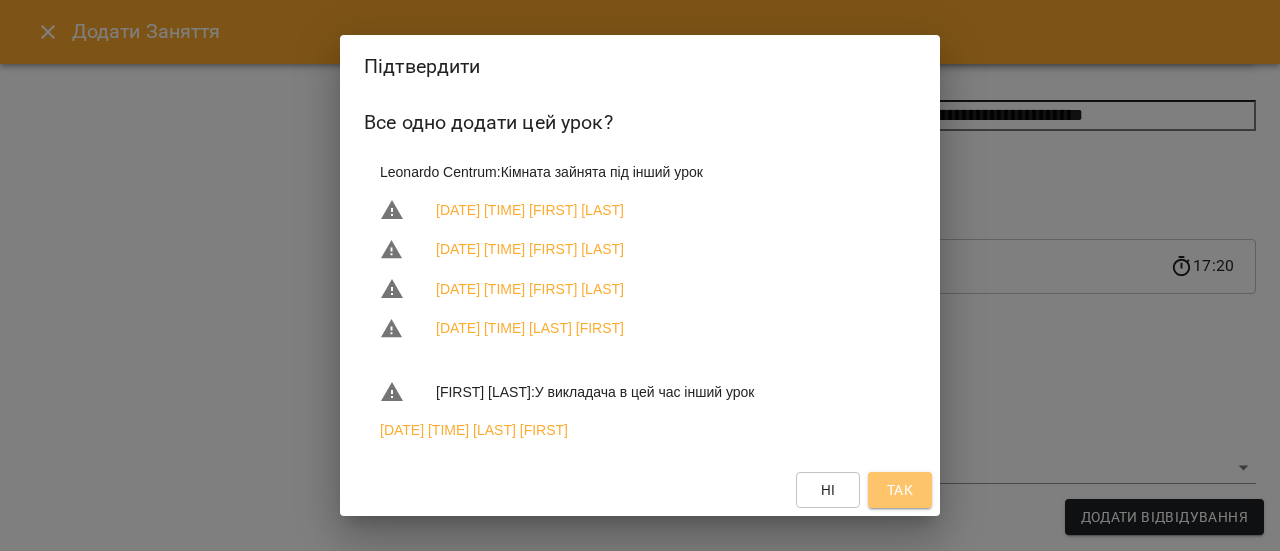 click on "Так" at bounding box center (900, 490) 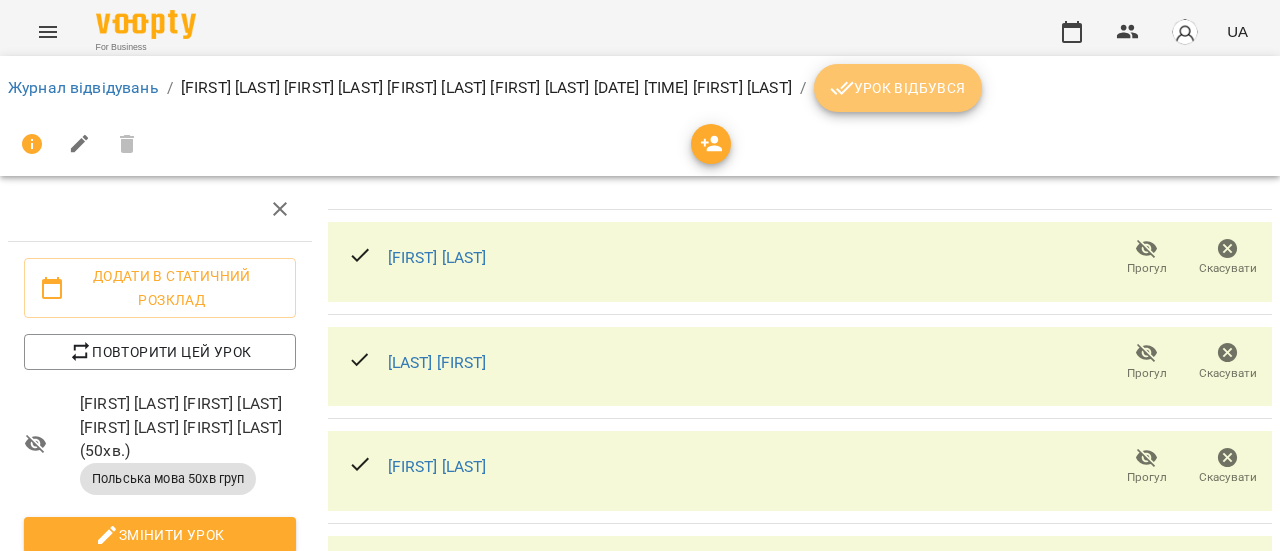 click on "Урок відбувся" at bounding box center [898, 88] 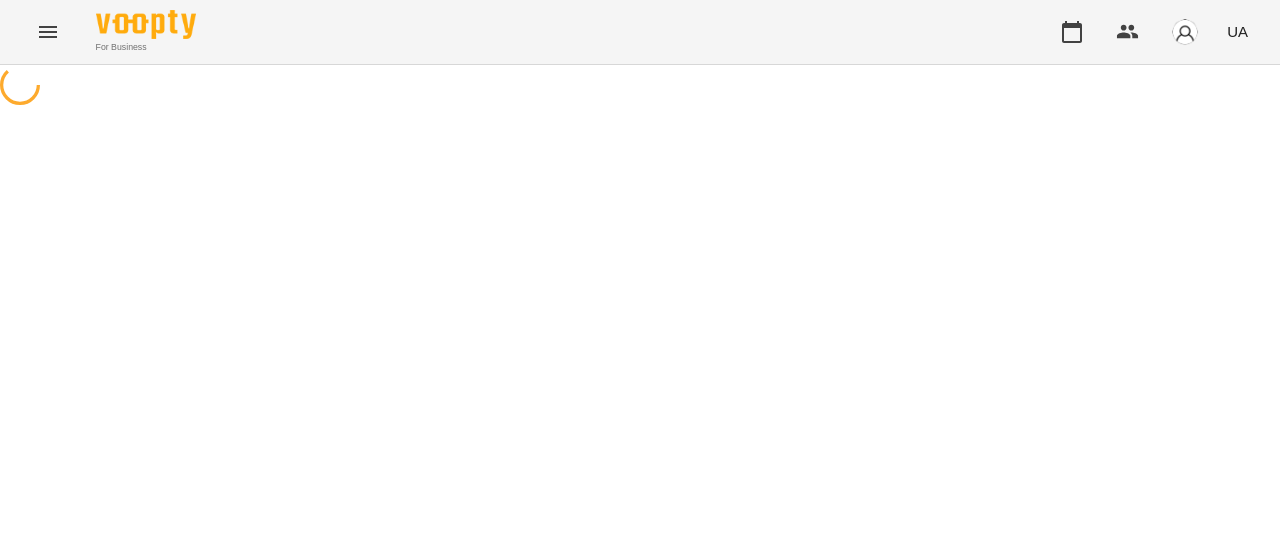 scroll, scrollTop: 0, scrollLeft: 0, axis: both 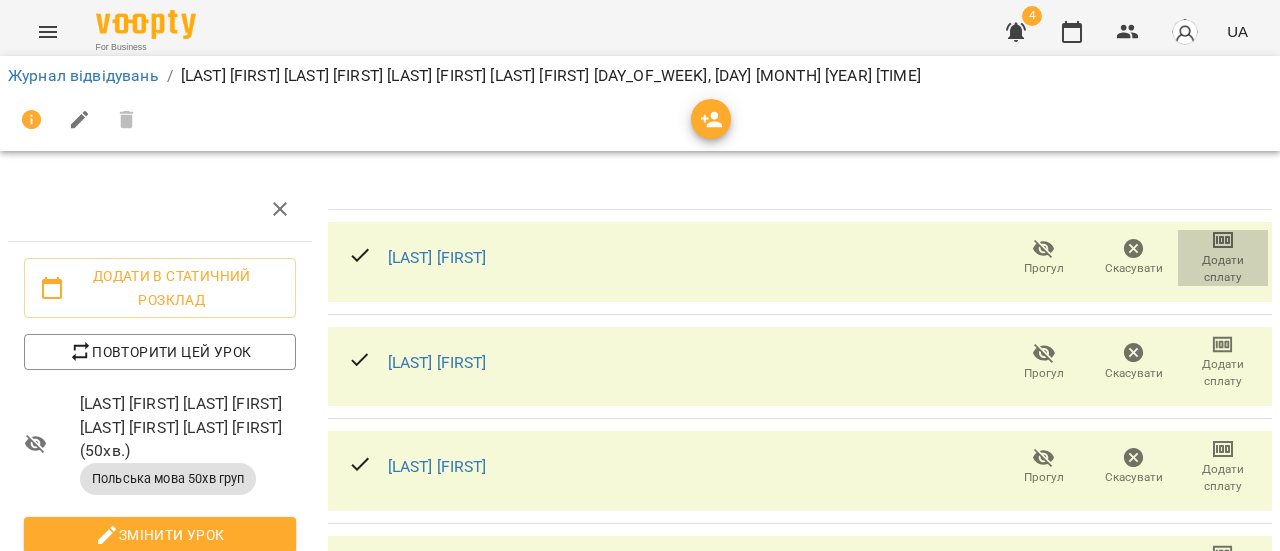 click on "Додати сплату" at bounding box center [1223, 269] 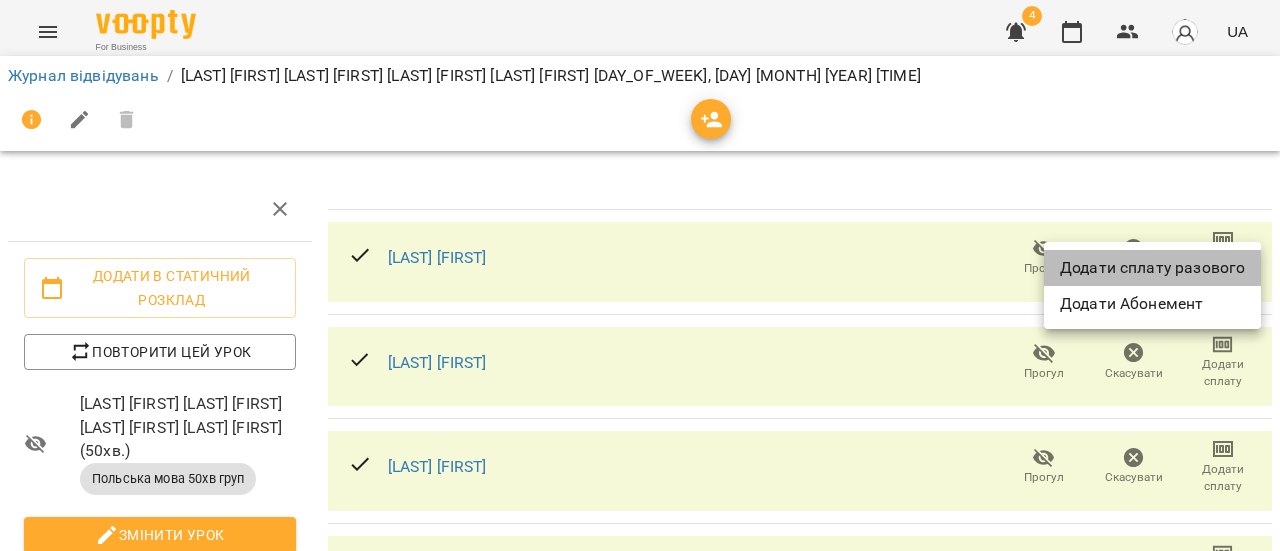 click on "Додати сплату разового" at bounding box center [1152, 268] 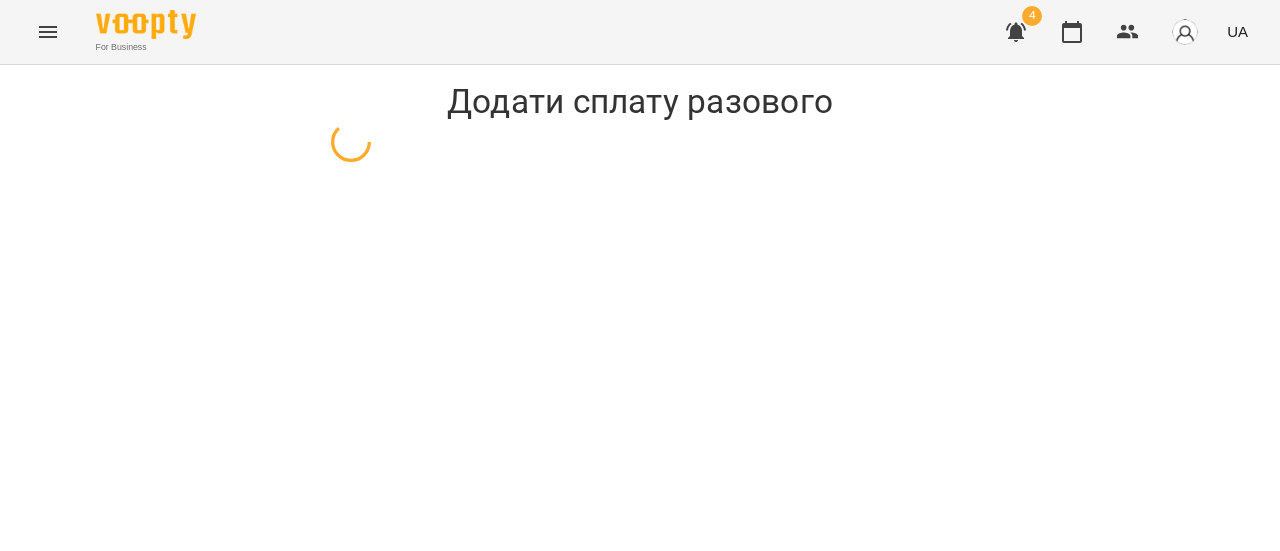 select on "**********" 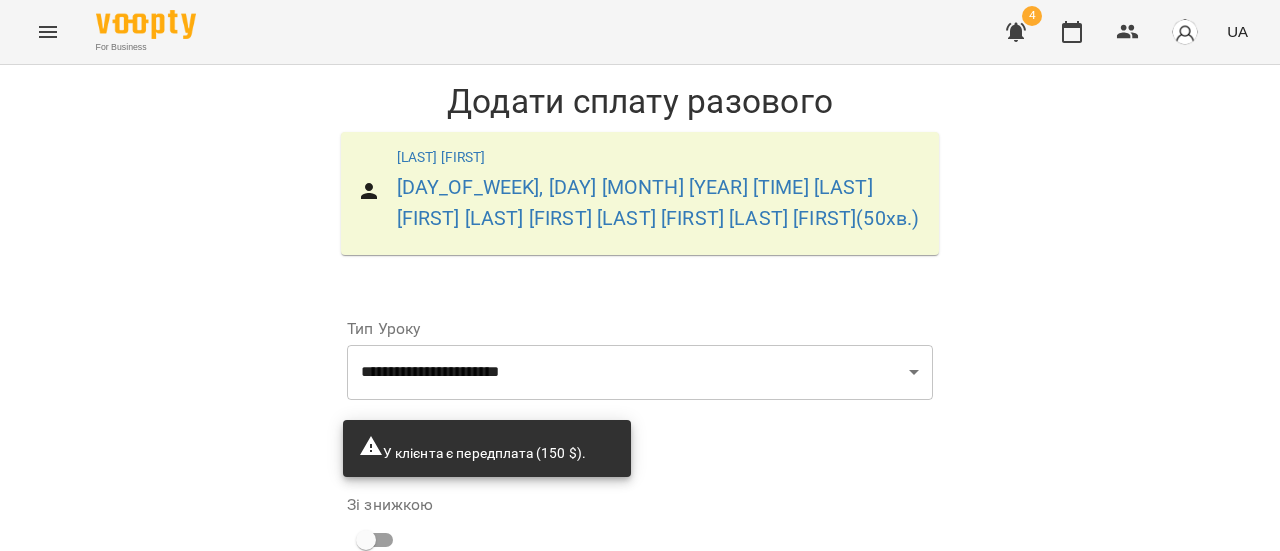 scroll, scrollTop: 280, scrollLeft: 0, axis: vertical 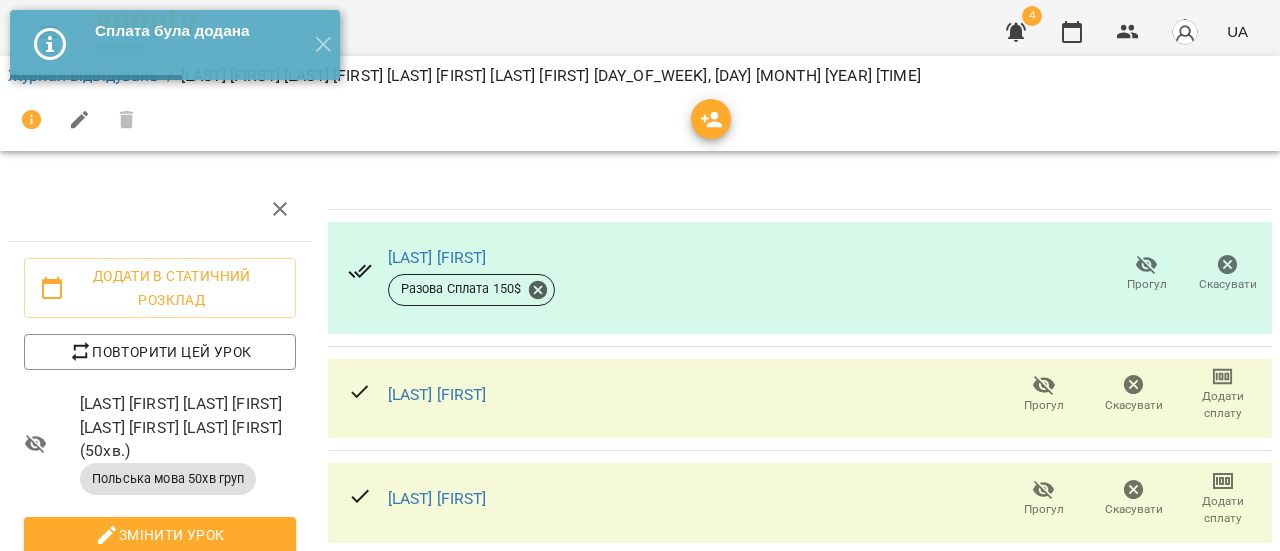 click on "Додати сплату" at bounding box center [1223, 393] 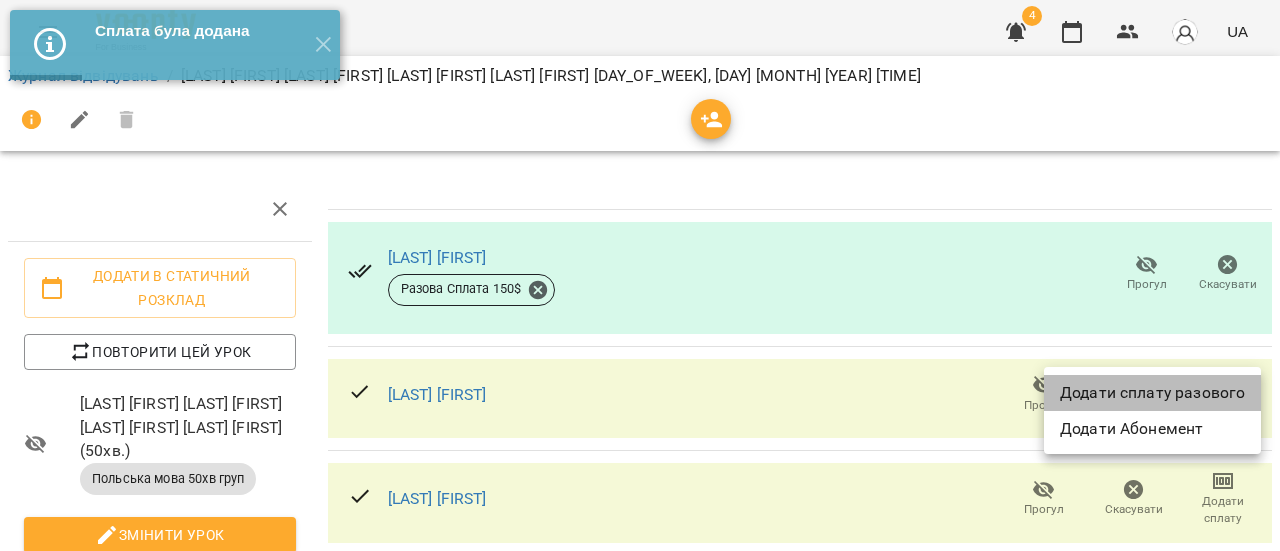 click on "Додати сплату разового" at bounding box center [1152, 393] 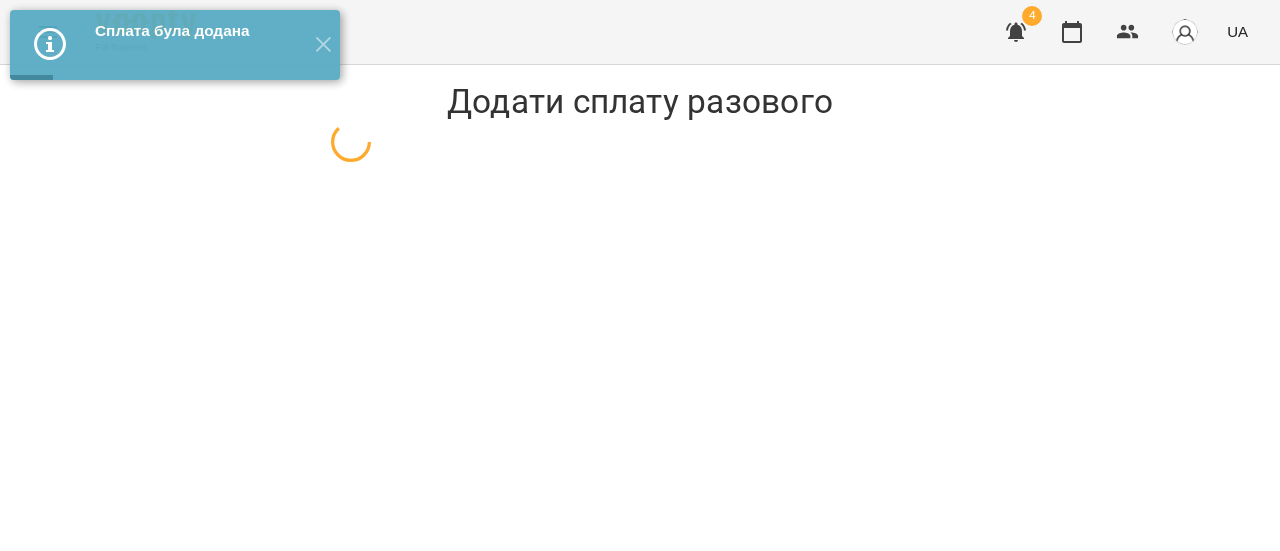 select on "**********" 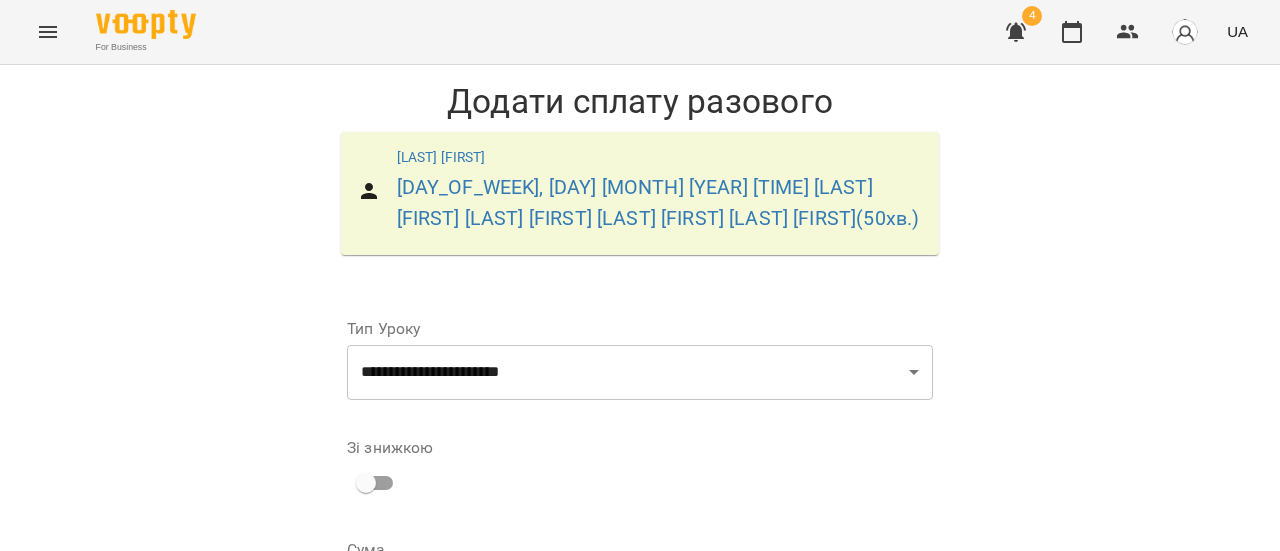 scroll, scrollTop: 250, scrollLeft: 0, axis: vertical 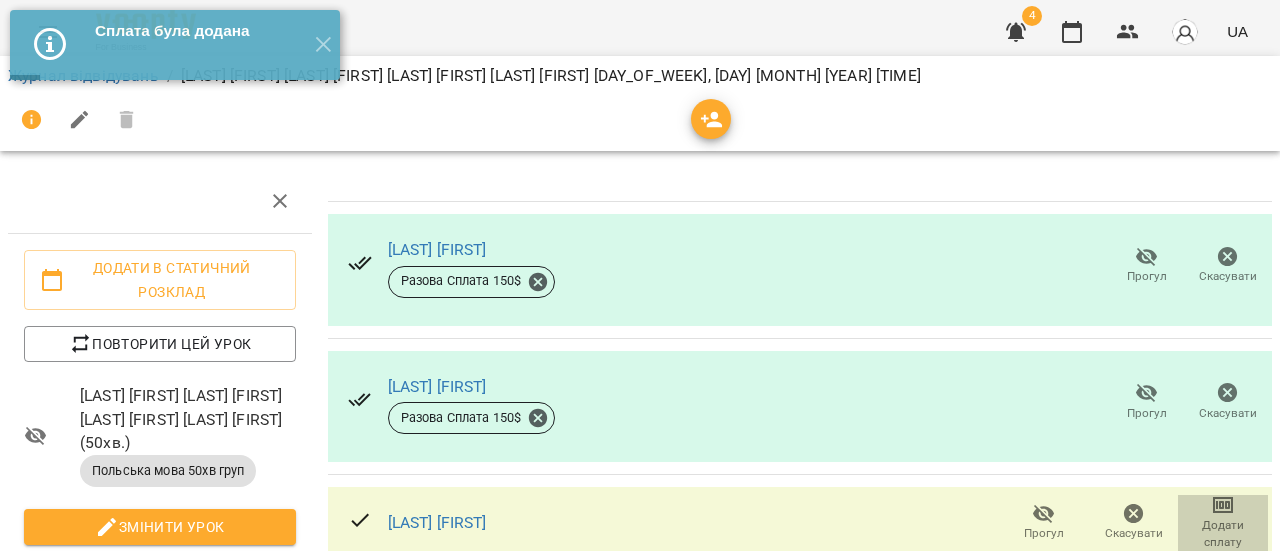 click 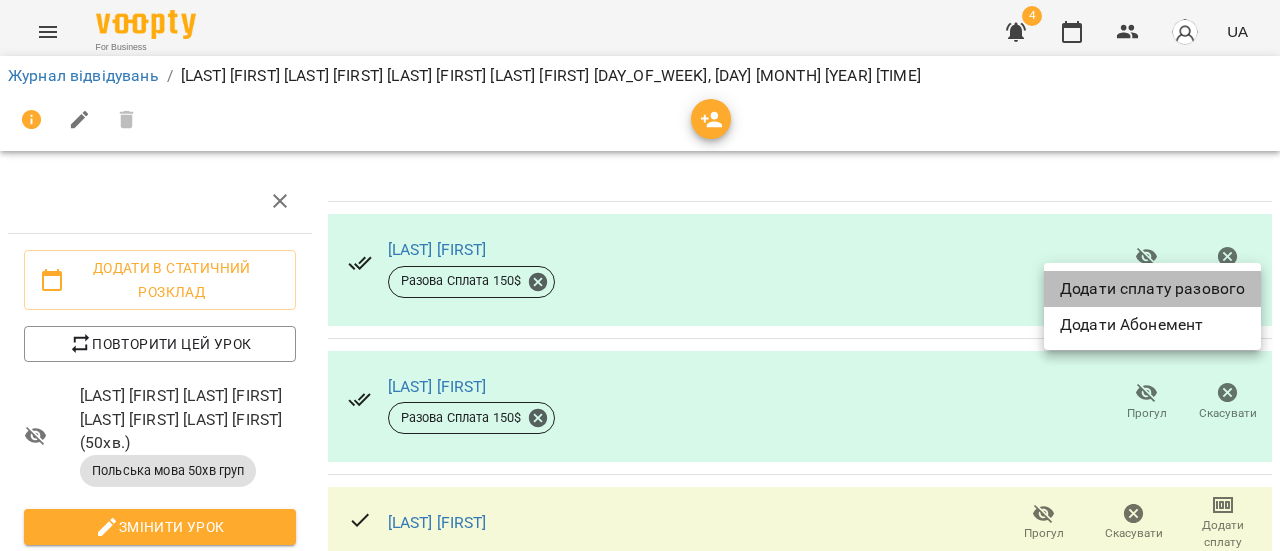 click on "Додати сплату разового" at bounding box center (1152, 289) 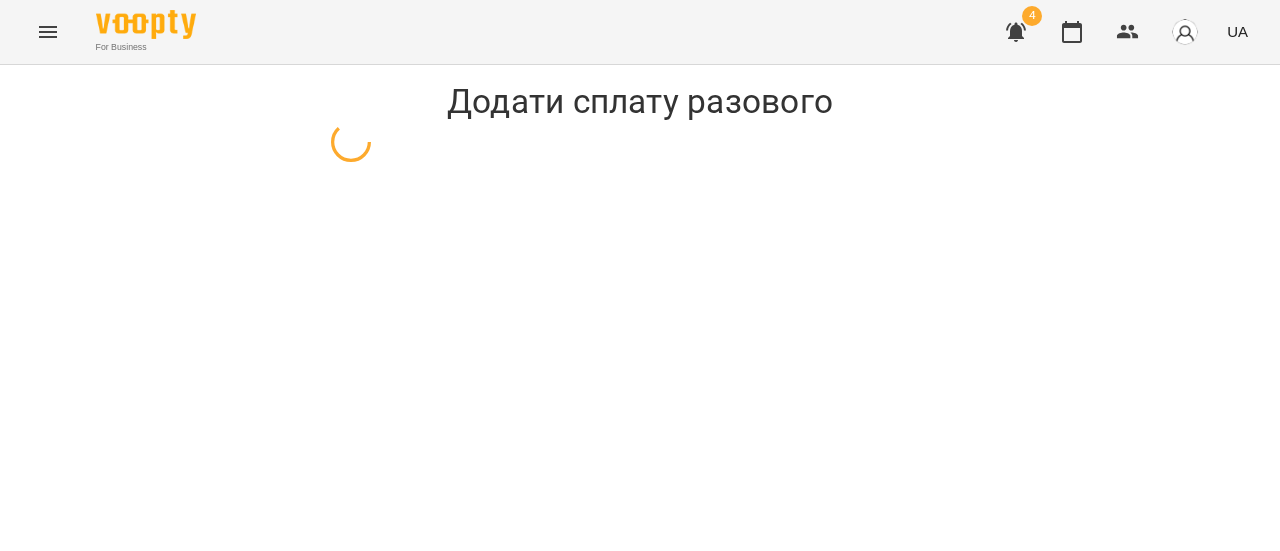 scroll, scrollTop: 0, scrollLeft: 0, axis: both 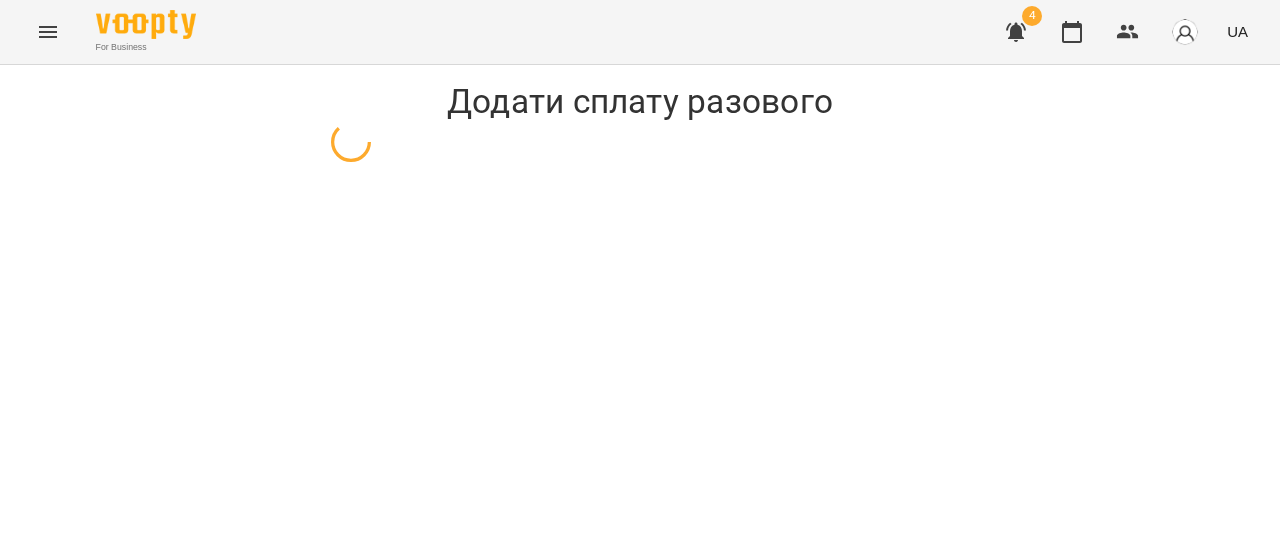 select on "**********" 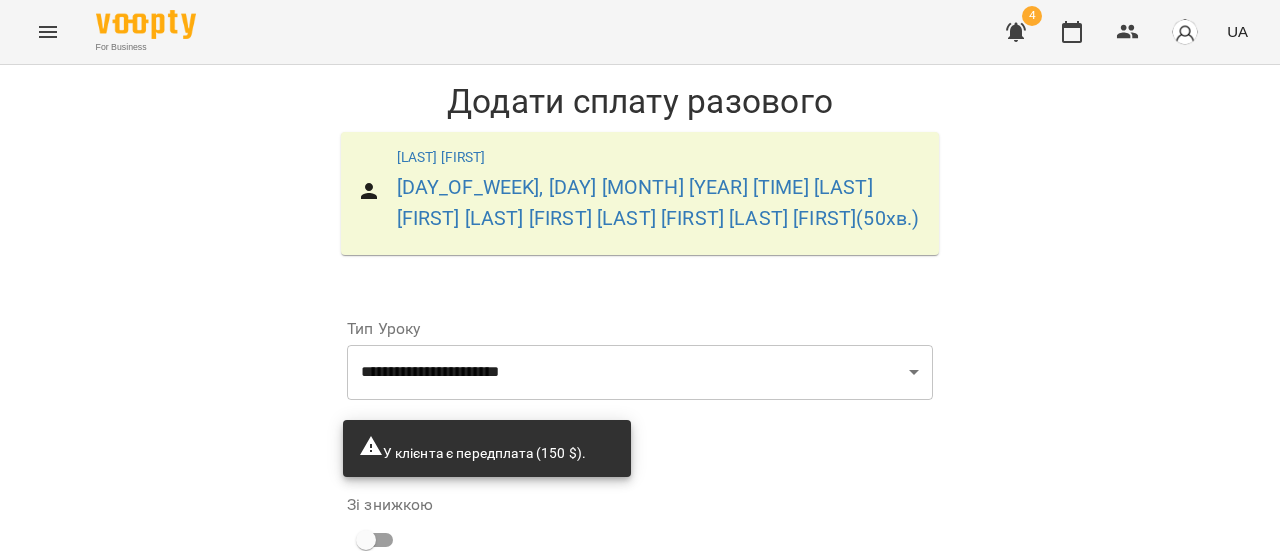 scroll, scrollTop: 280, scrollLeft: 0, axis: vertical 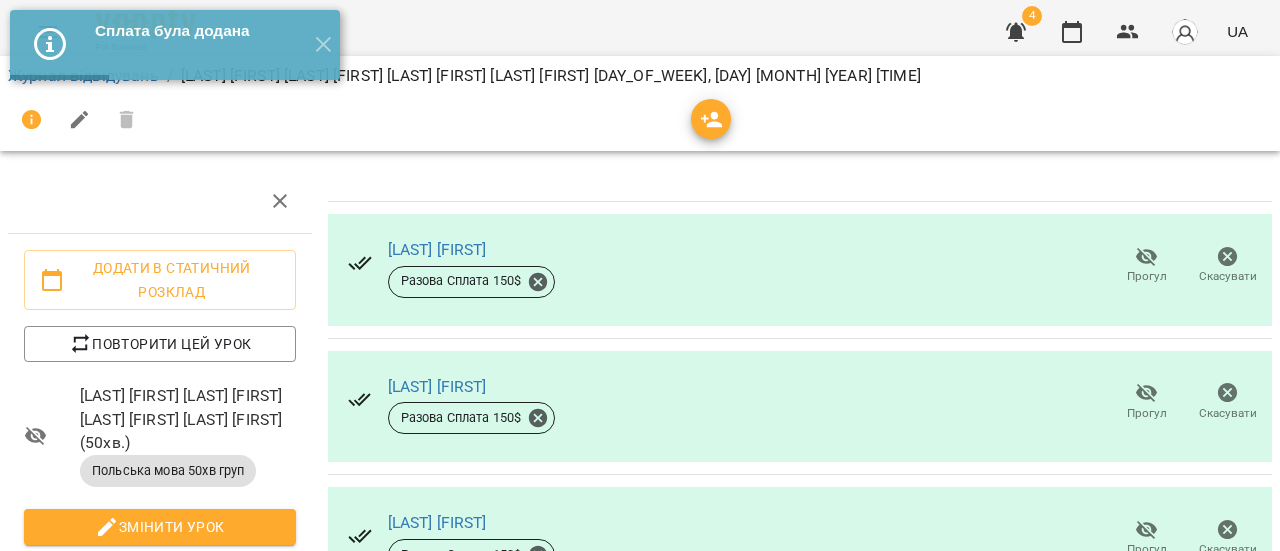 click on "Додати сплату" at bounding box center (1223, 670) 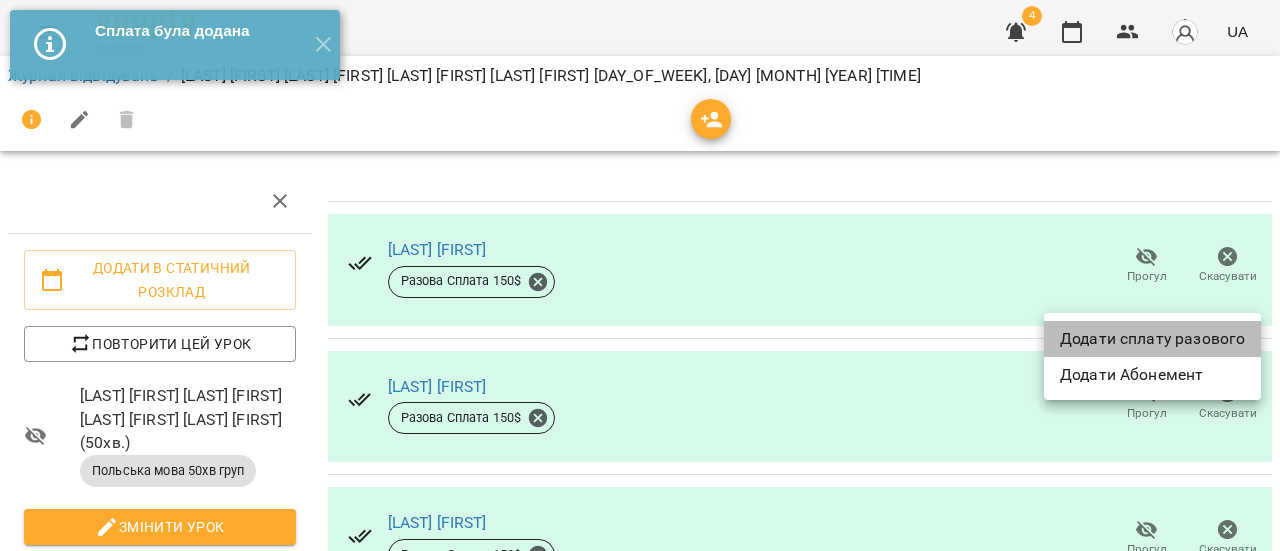 click on "Додати сплату разового" at bounding box center [1152, 339] 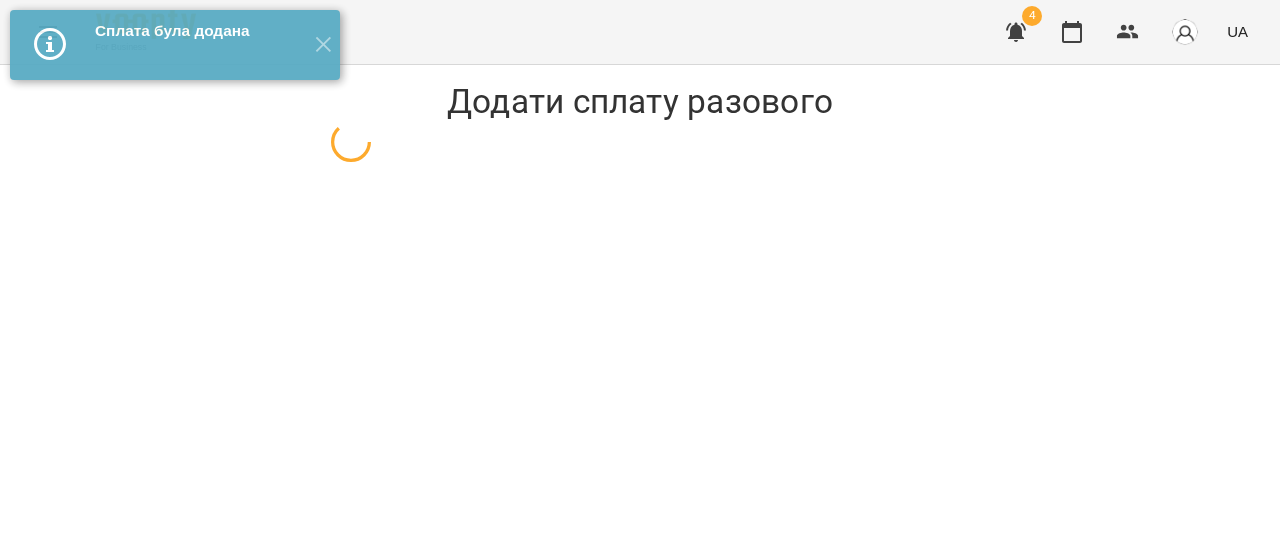 scroll, scrollTop: 0, scrollLeft: 0, axis: both 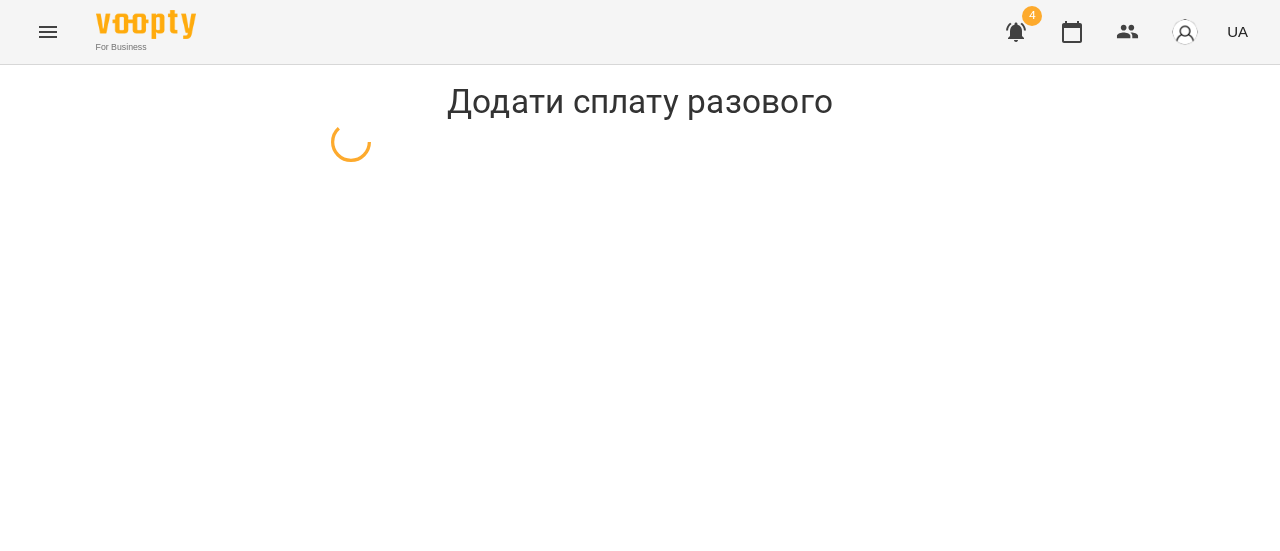 select on "**********" 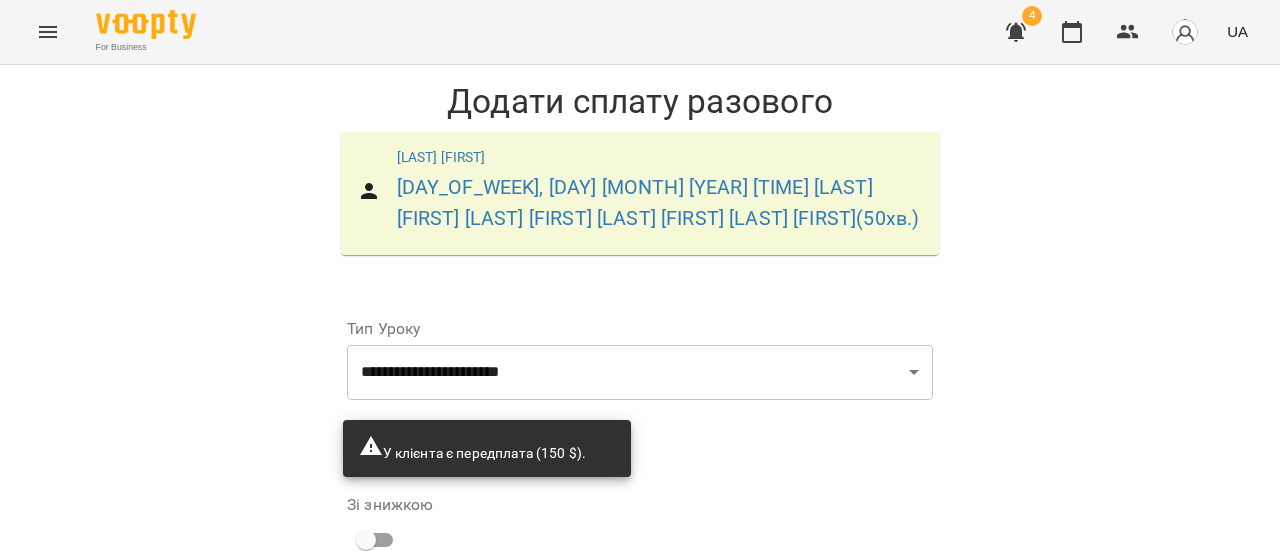 scroll, scrollTop: 280, scrollLeft: 0, axis: vertical 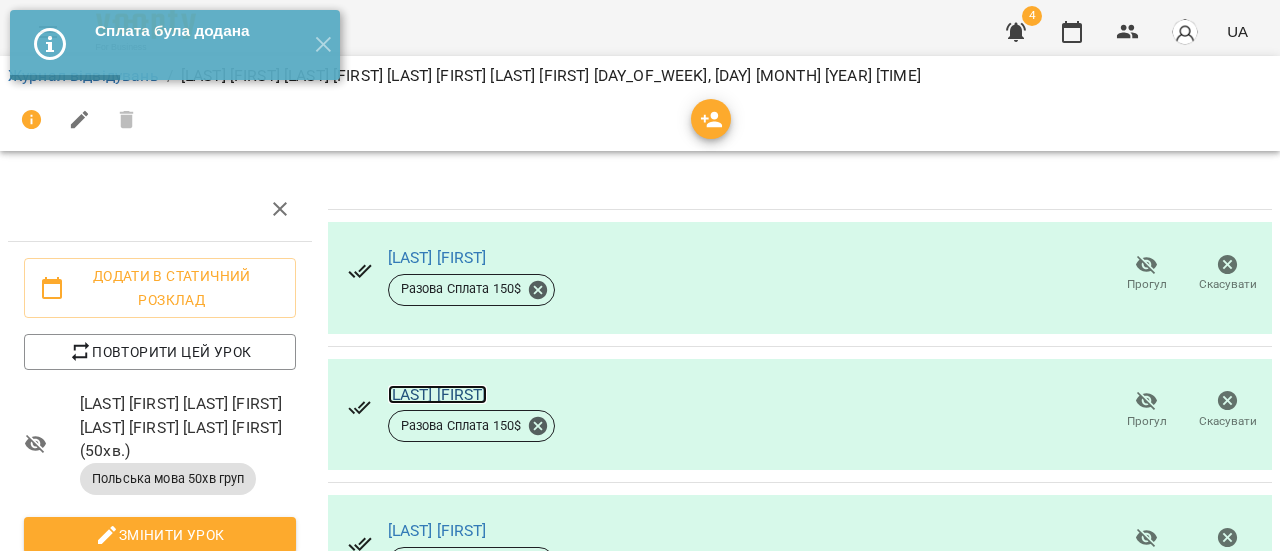 click on "[LAST] [FIRST]" at bounding box center (437, 394) 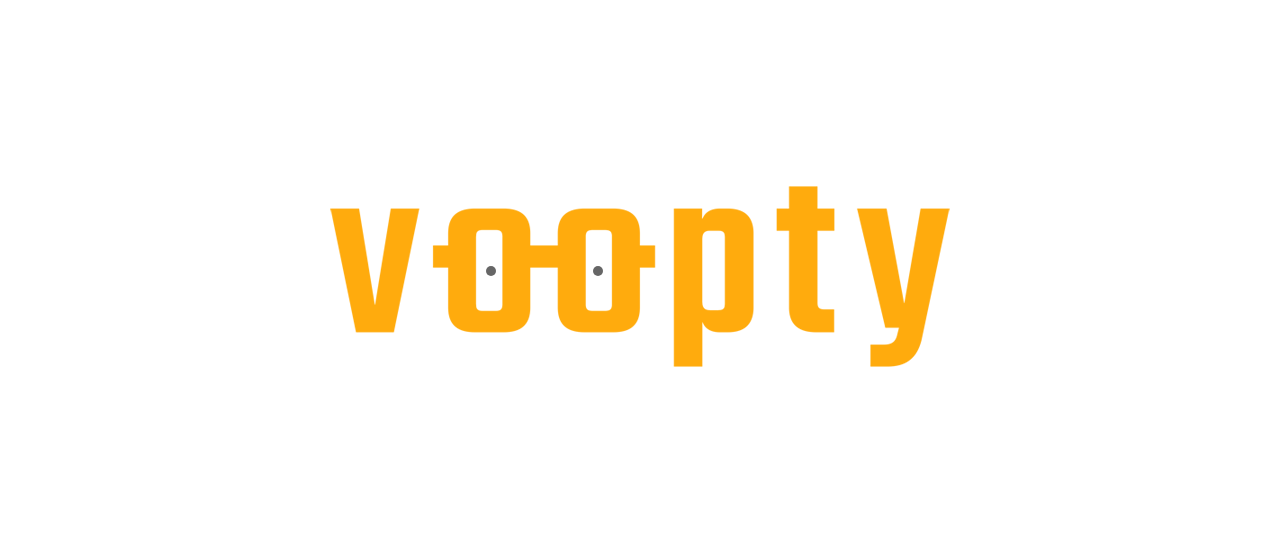 scroll, scrollTop: 0, scrollLeft: 0, axis: both 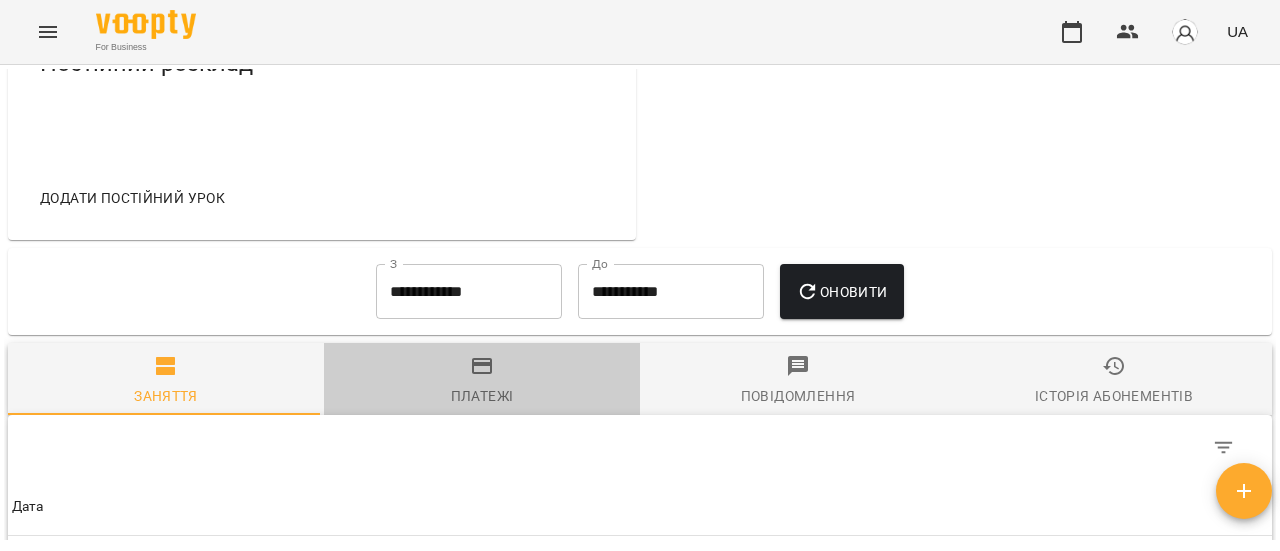 click on "Платежі" at bounding box center [482, 396] 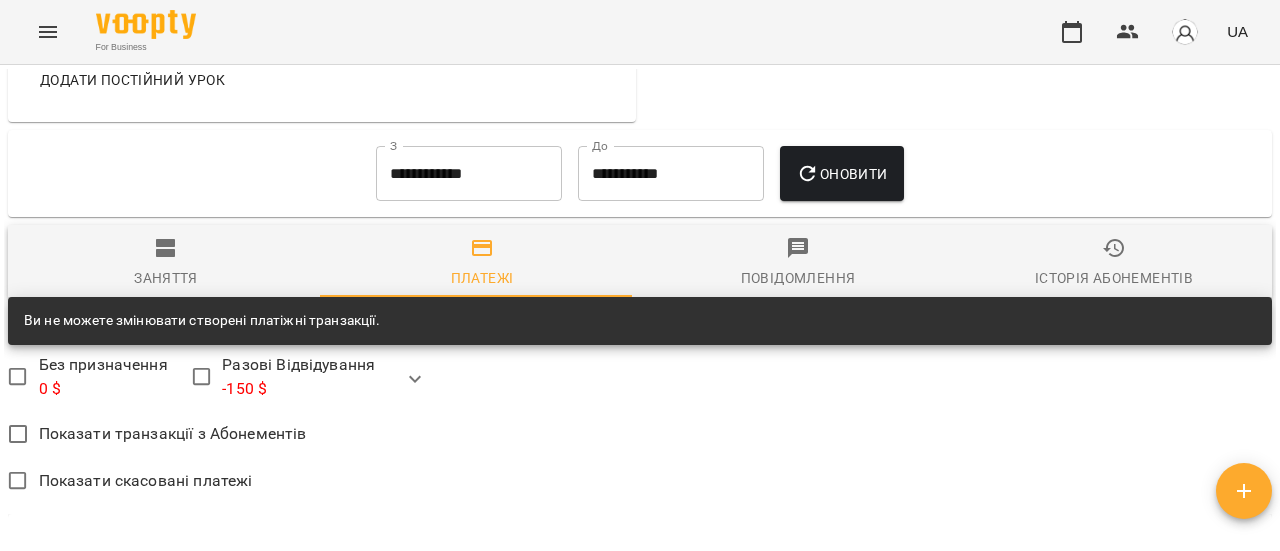 scroll, scrollTop: 861, scrollLeft: 0, axis: vertical 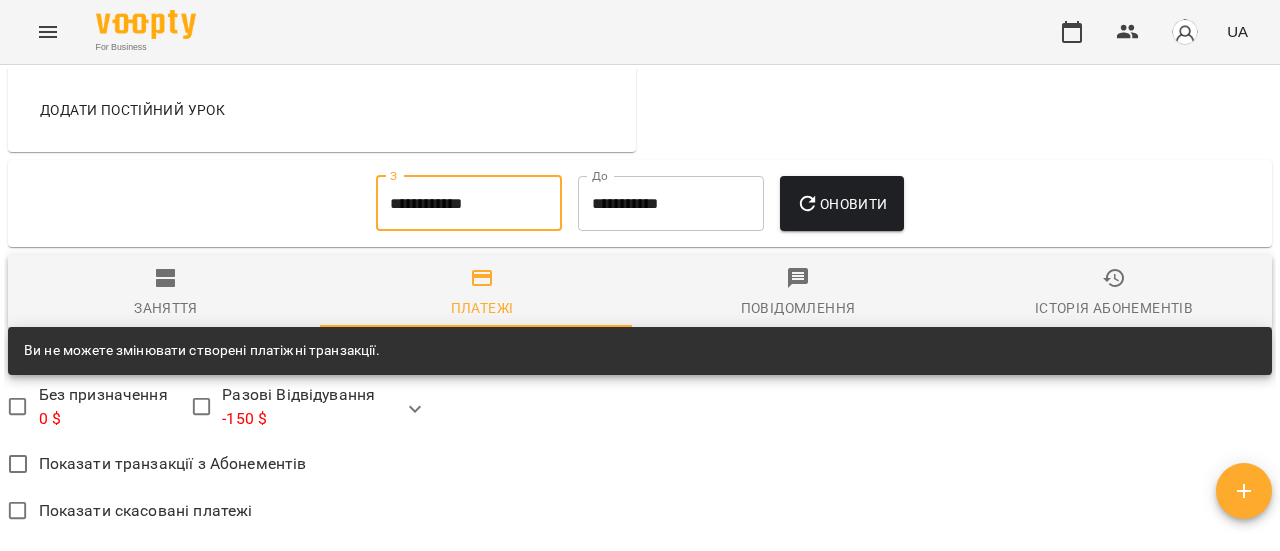 click on "**********" at bounding box center [469, 204] 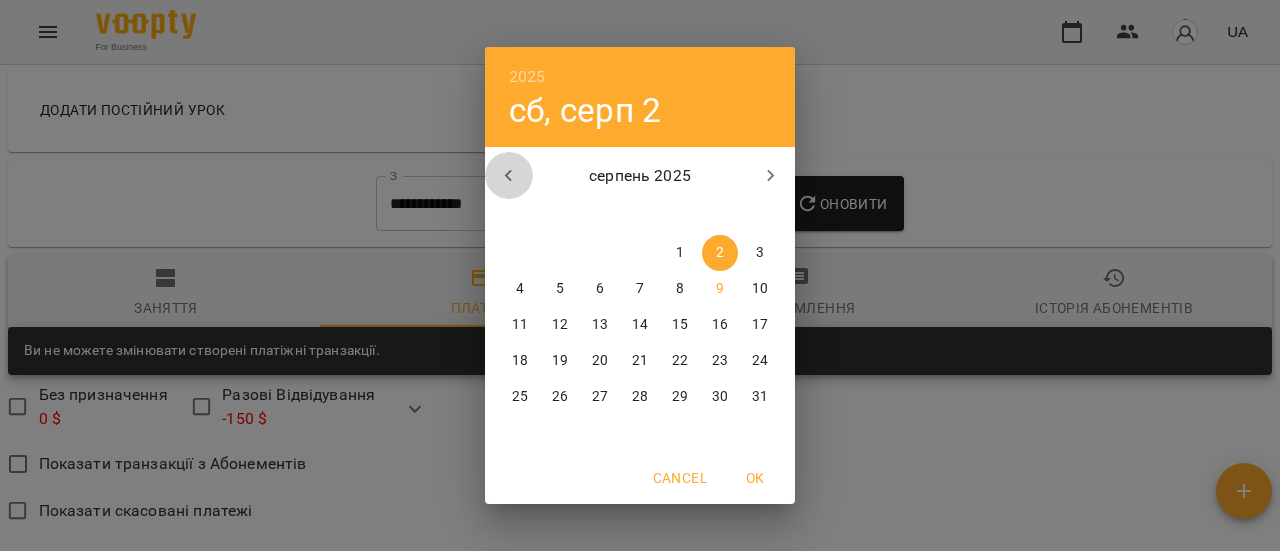 click 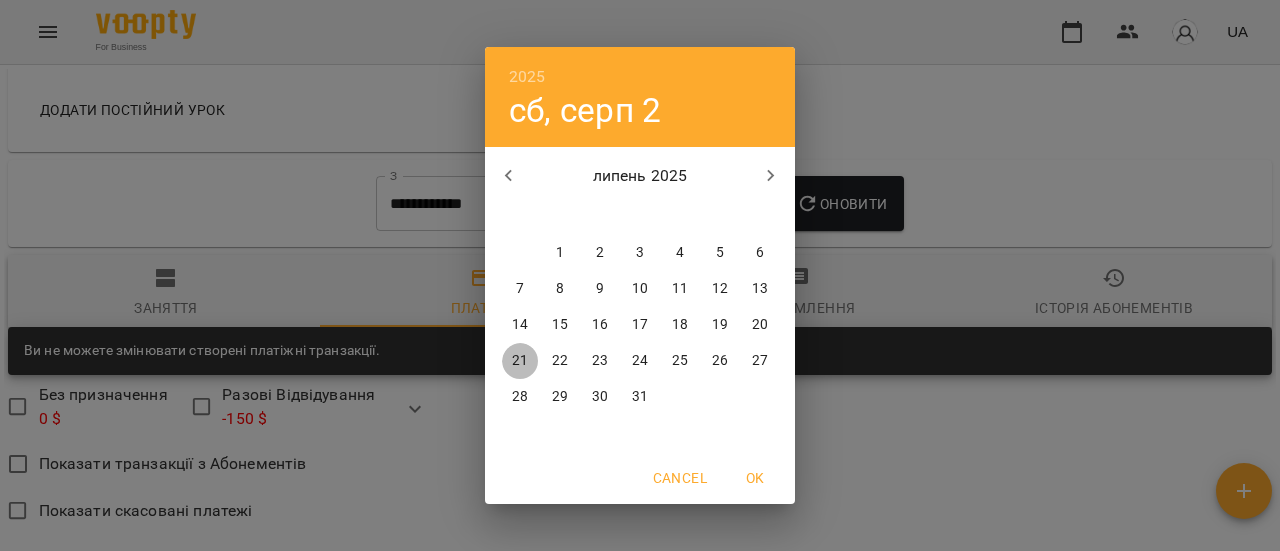 click on "21" at bounding box center [520, 361] 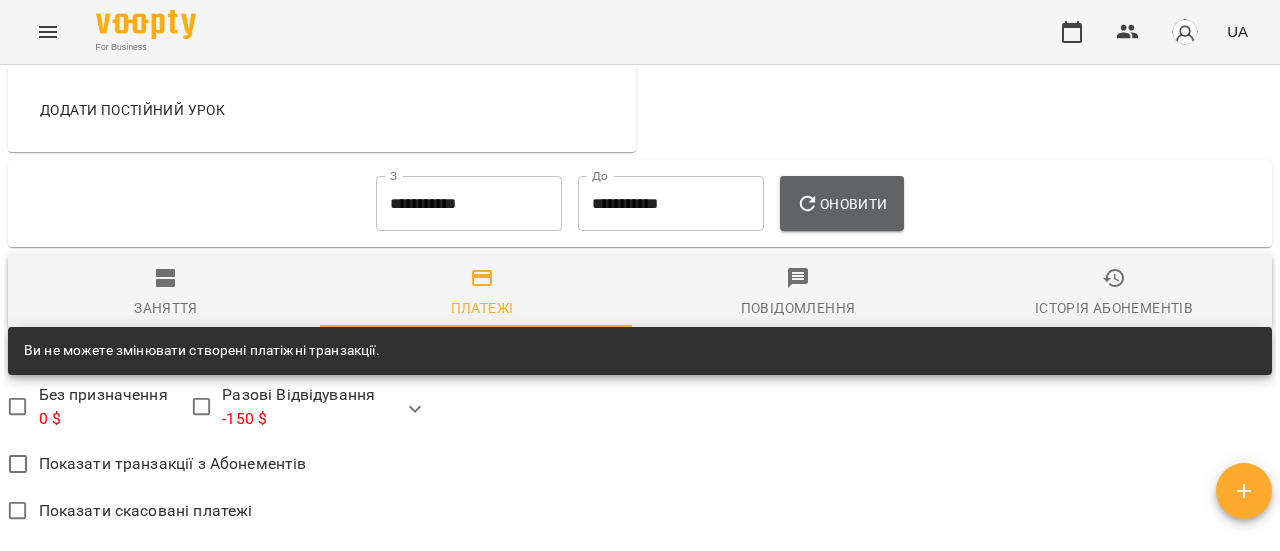 click on "Оновити" at bounding box center [841, 204] 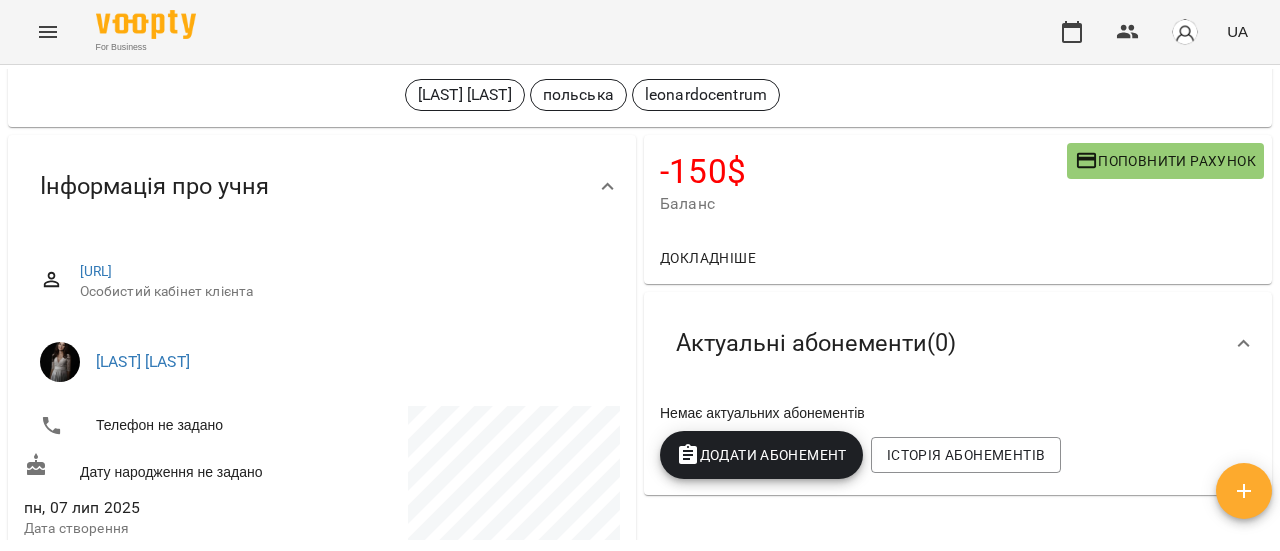 scroll, scrollTop: 92, scrollLeft: 0, axis: vertical 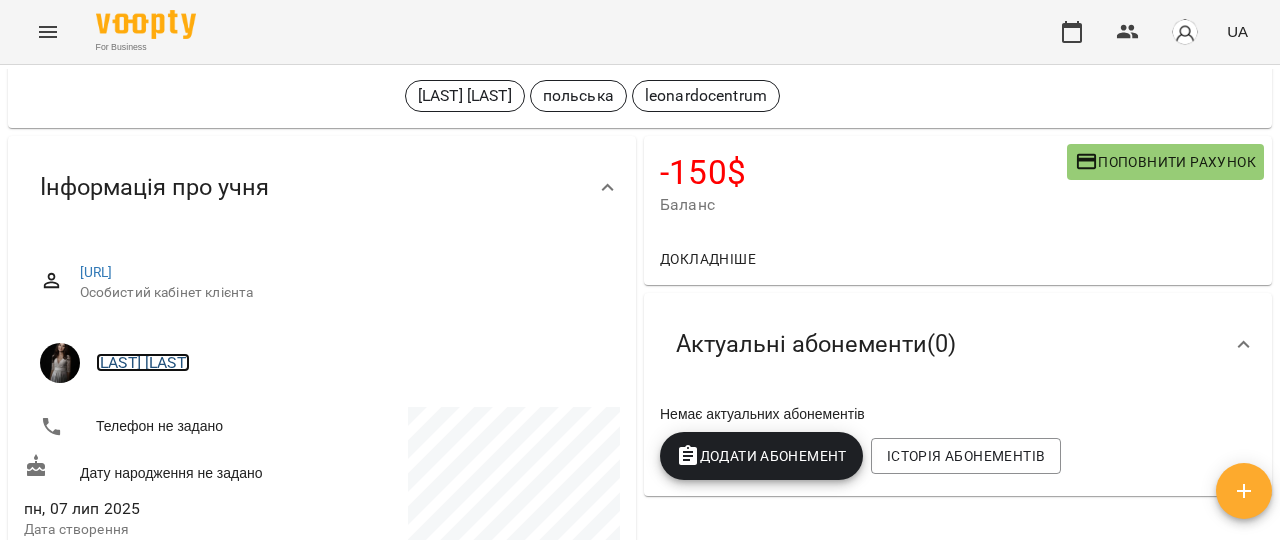 click on "[LAST] [LAST]" at bounding box center [143, 362] 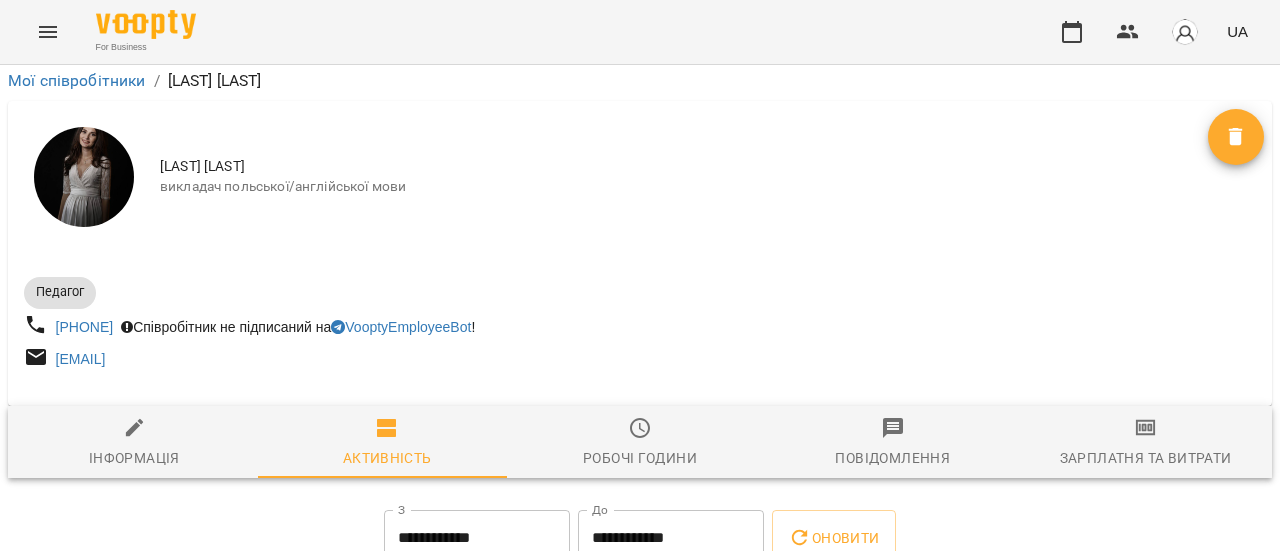 scroll, scrollTop: 248, scrollLeft: 0, axis: vertical 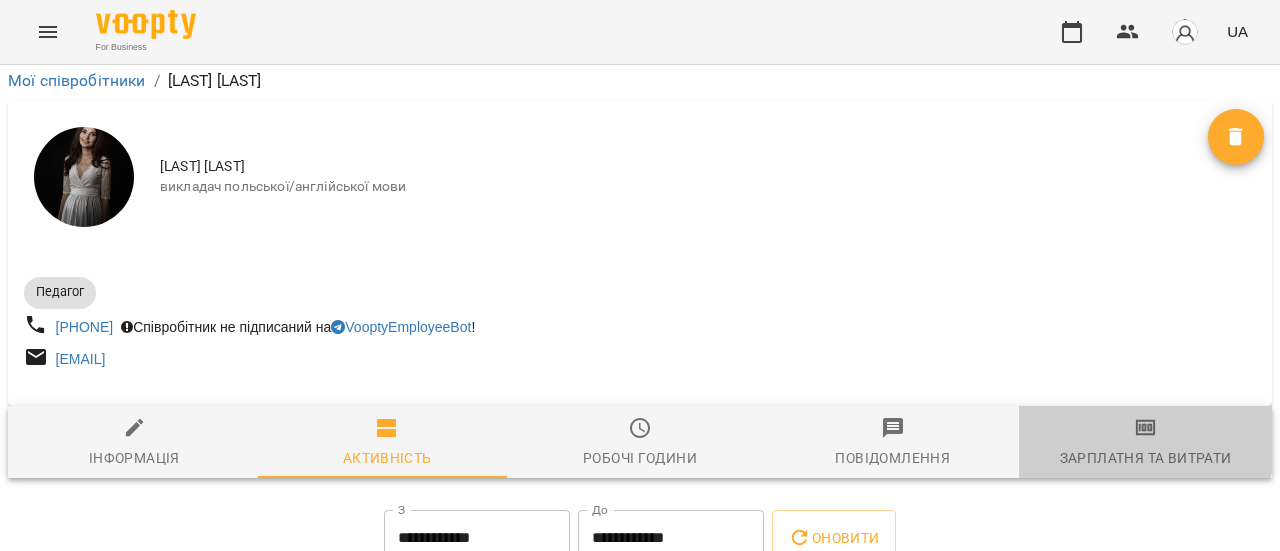 click on "Зарплатня та Витрати" at bounding box center (1145, 443) 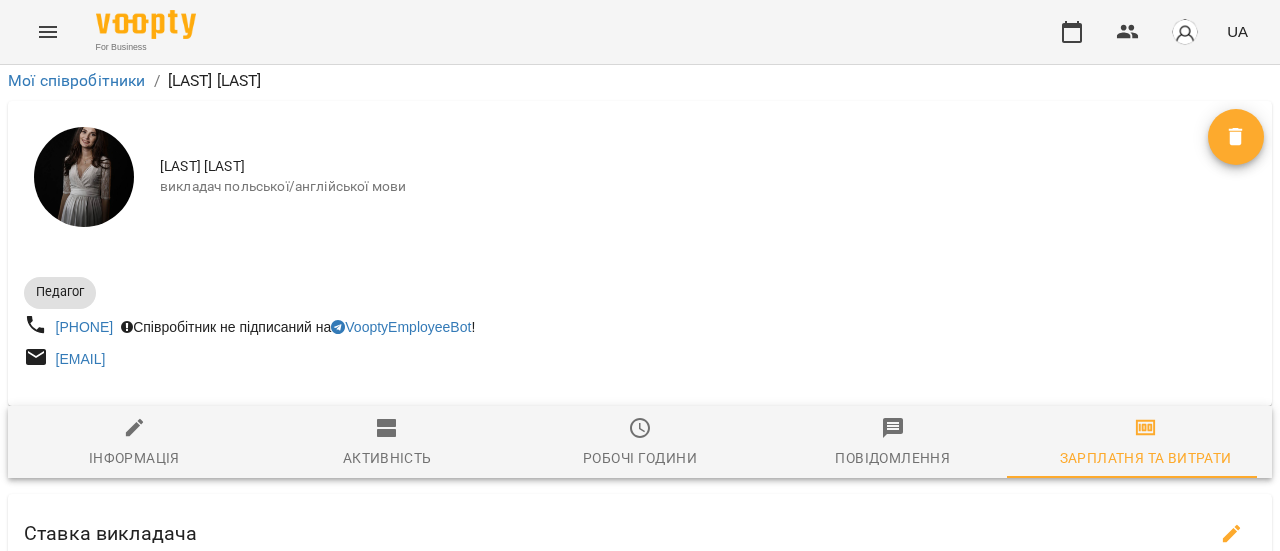 scroll, scrollTop: 908, scrollLeft: 0, axis: vertical 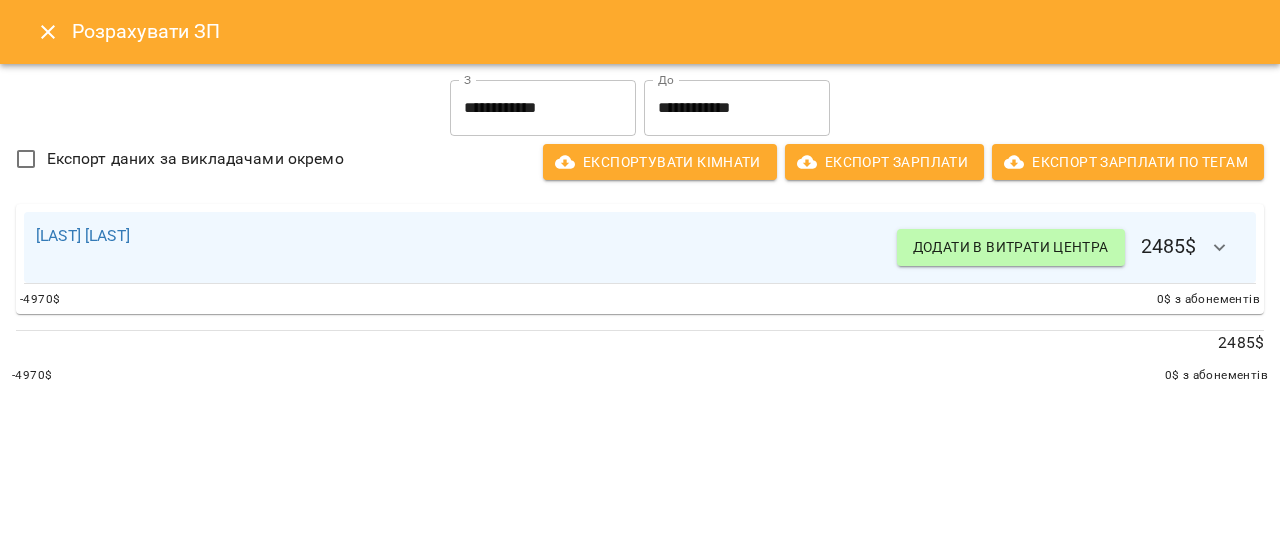 click on "**********" at bounding box center (543, 108) 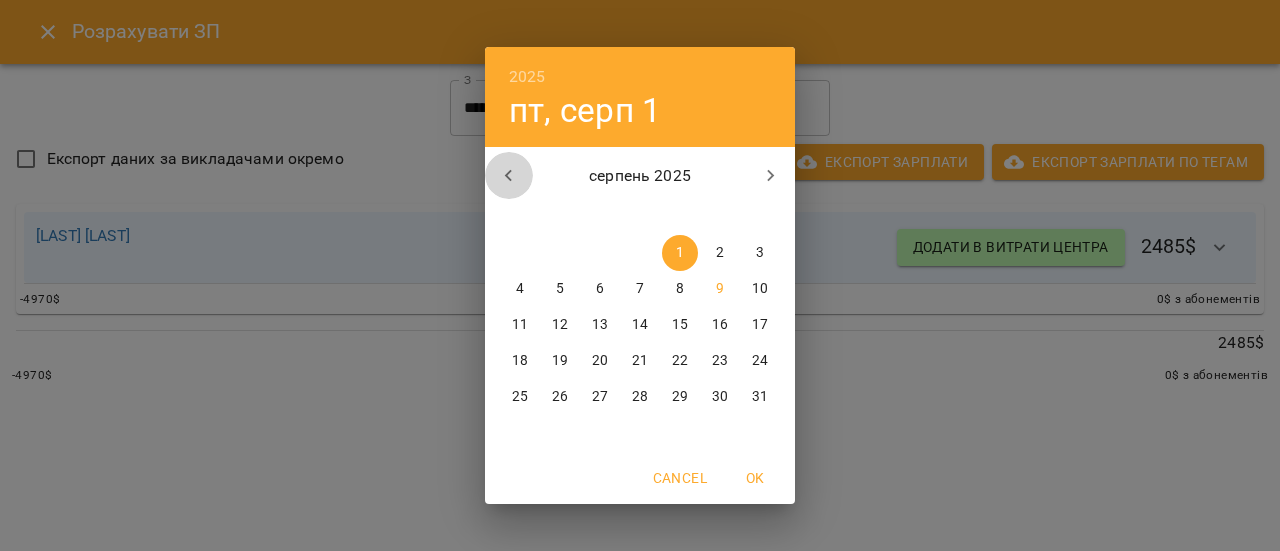 click 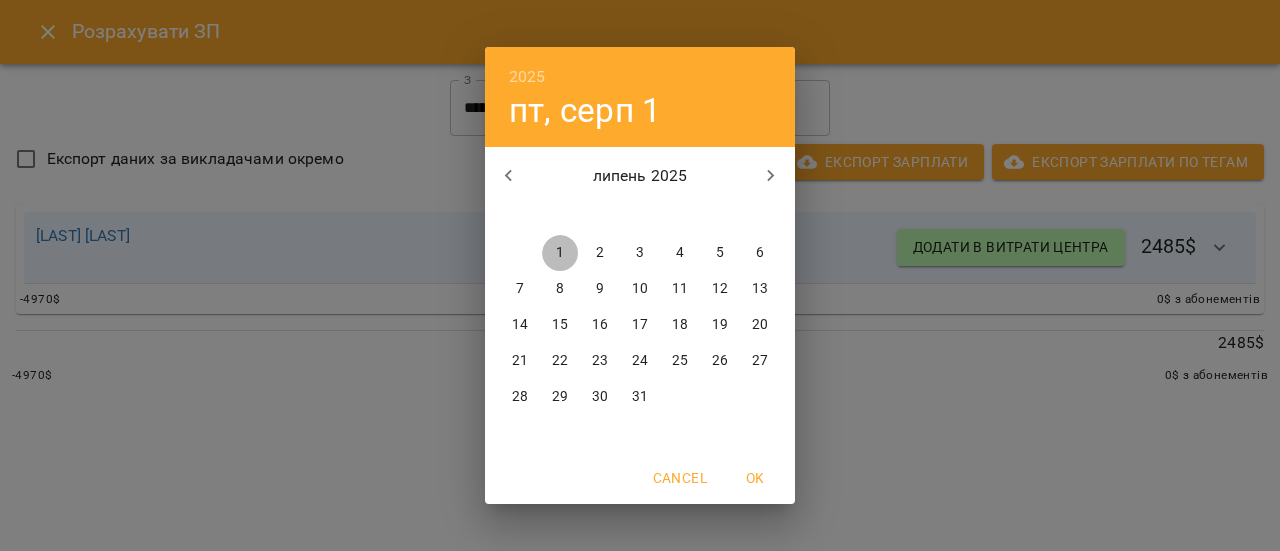click on "1" at bounding box center [560, 253] 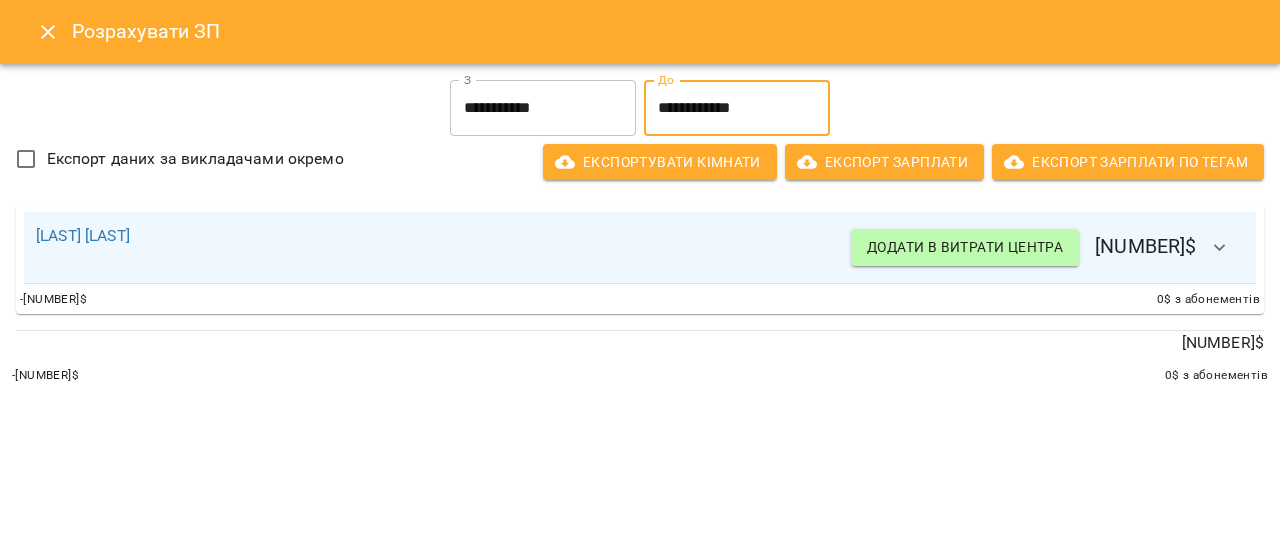 click on "**********" at bounding box center (737, 108) 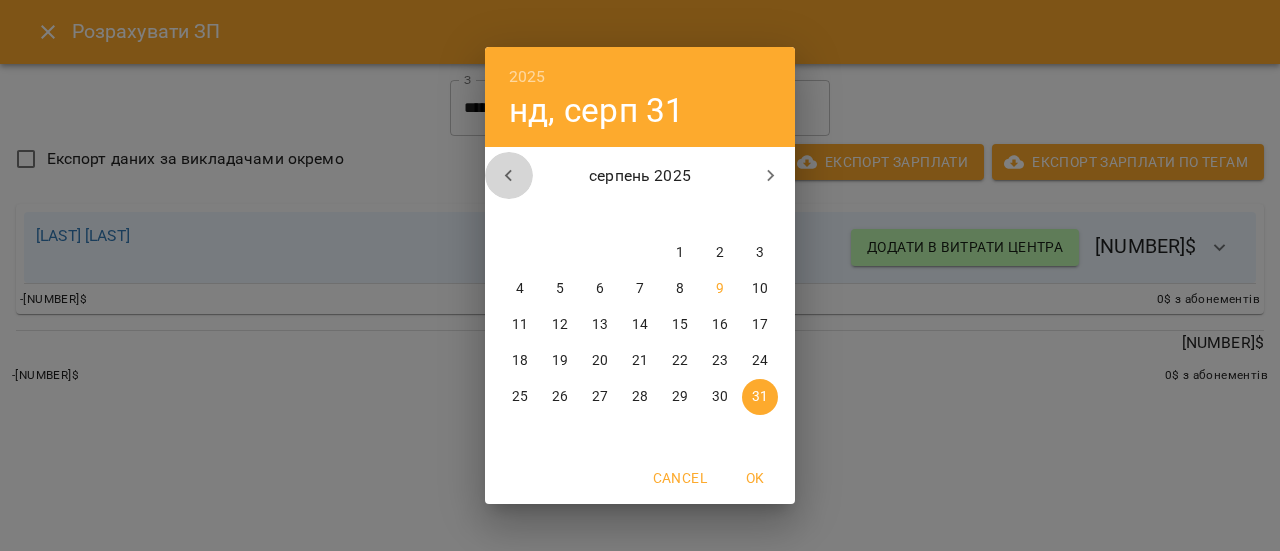click 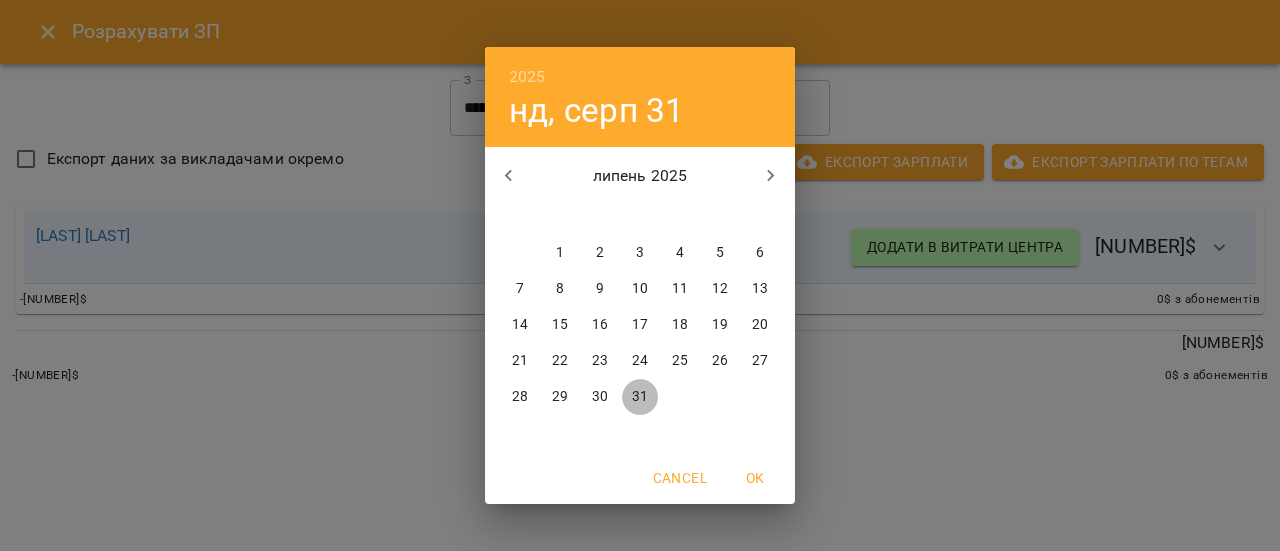 click on "31" at bounding box center (640, 397) 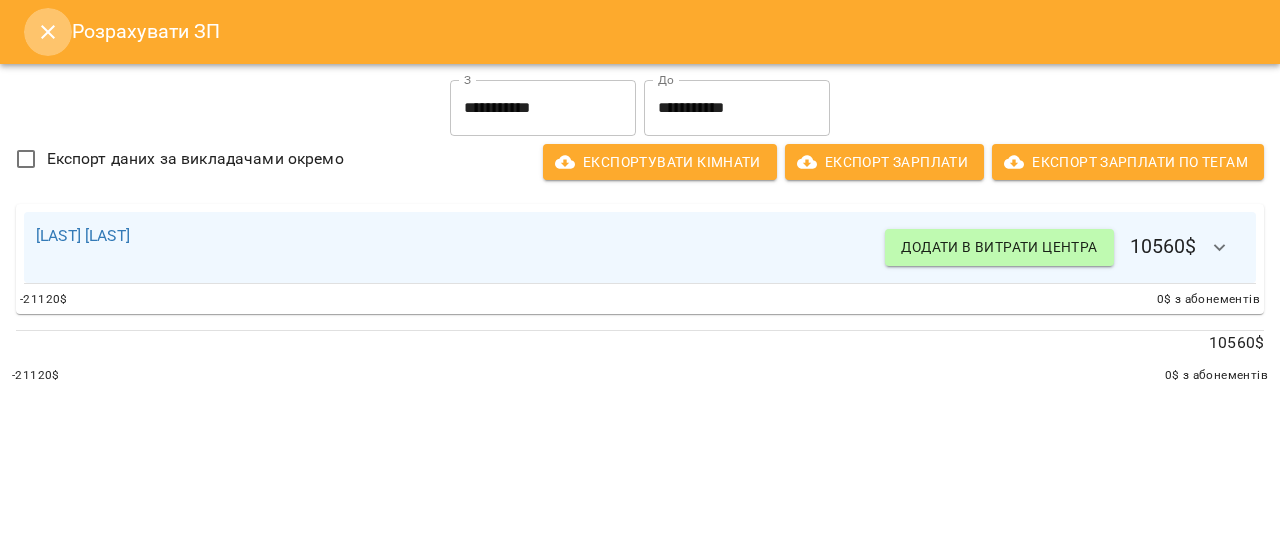 click 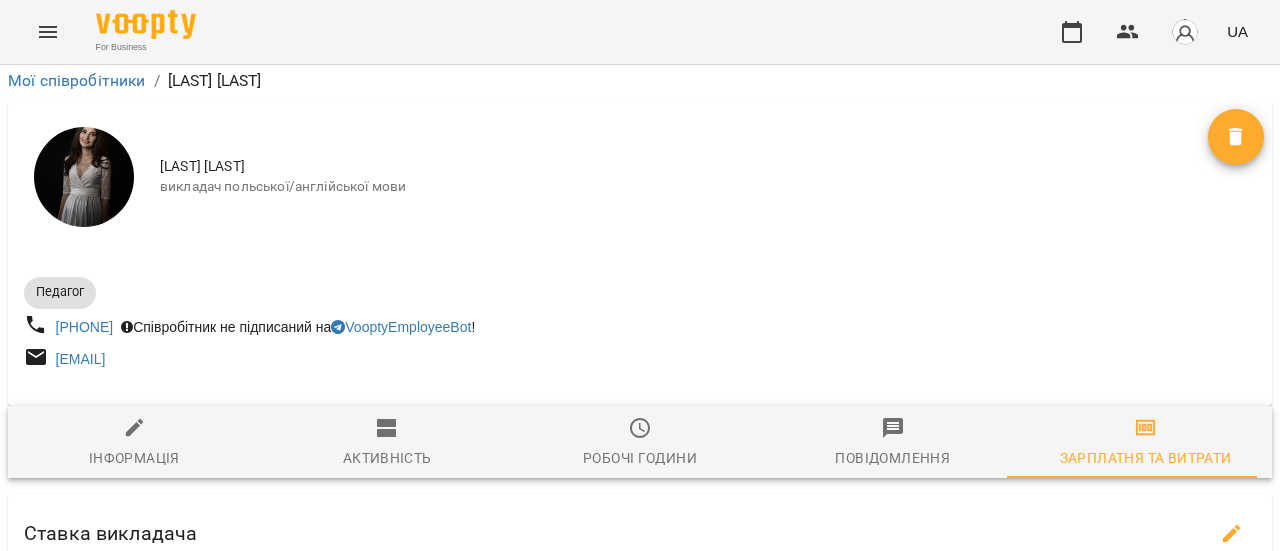 scroll, scrollTop: 0, scrollLeft: 0, axis: both 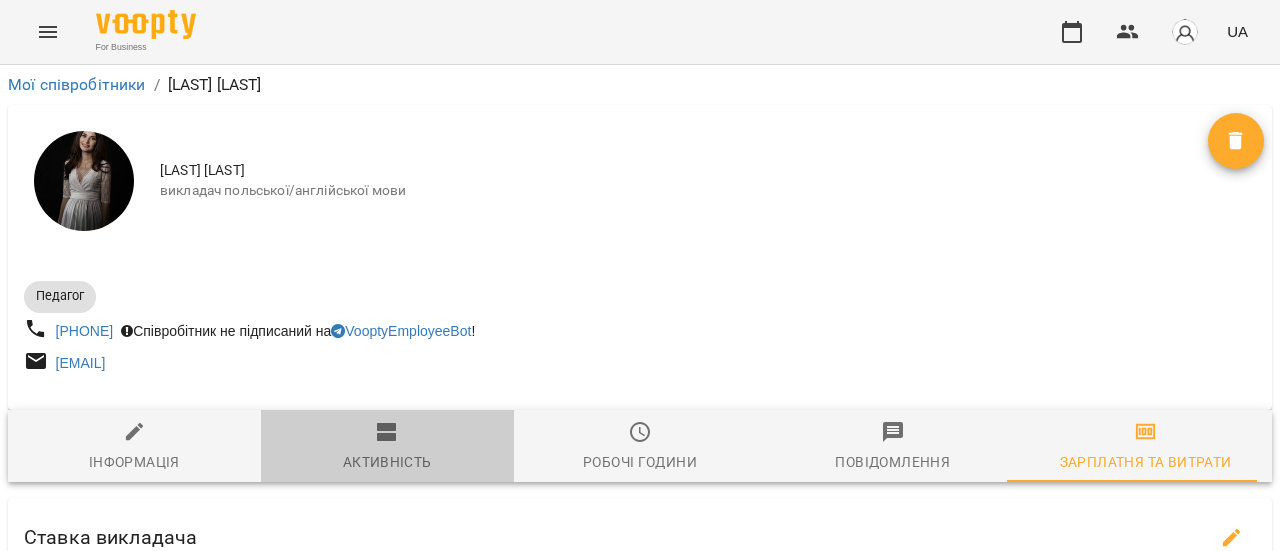 click on "Активність" at bounding box center (387, 447) 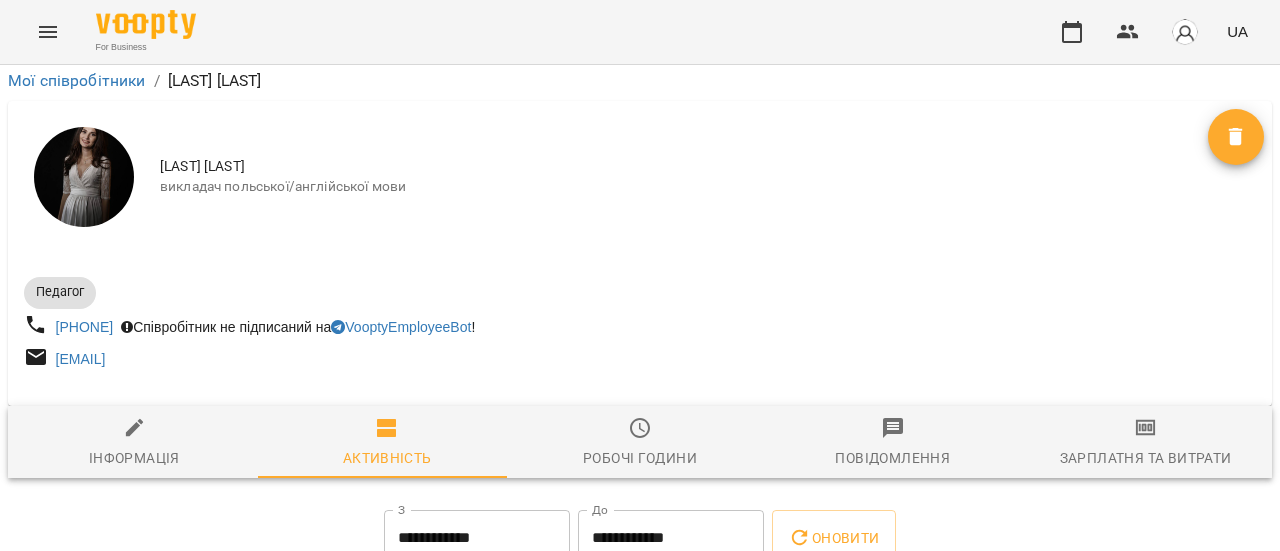 scroll, scrollTop: 285, scrollLeft: 0, axis: vertical 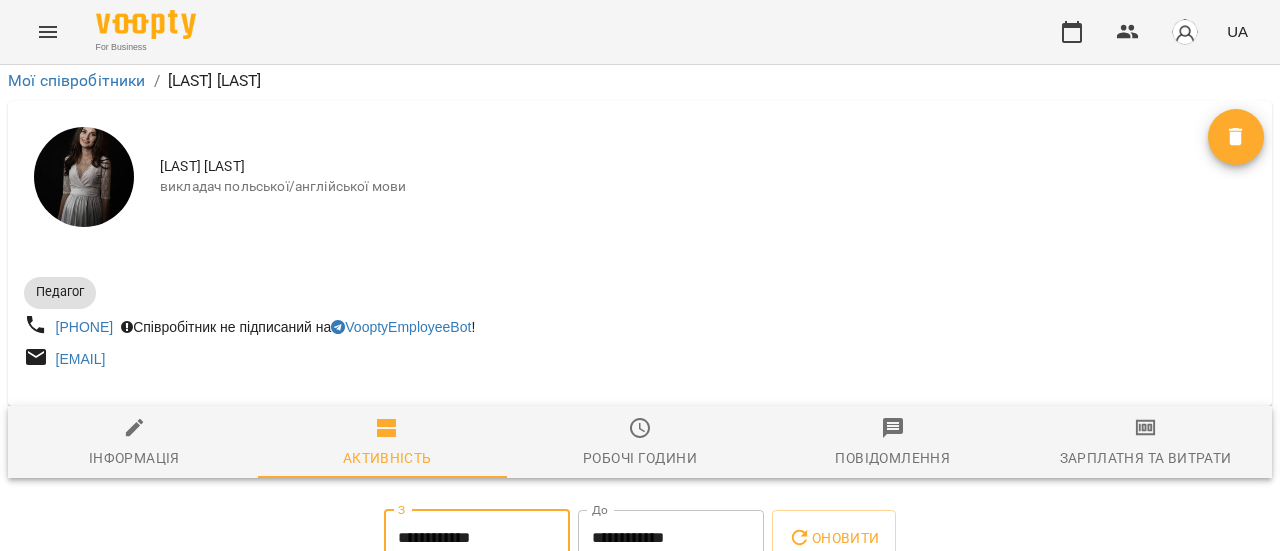 click on "**********" at bounding box center [477, 538] 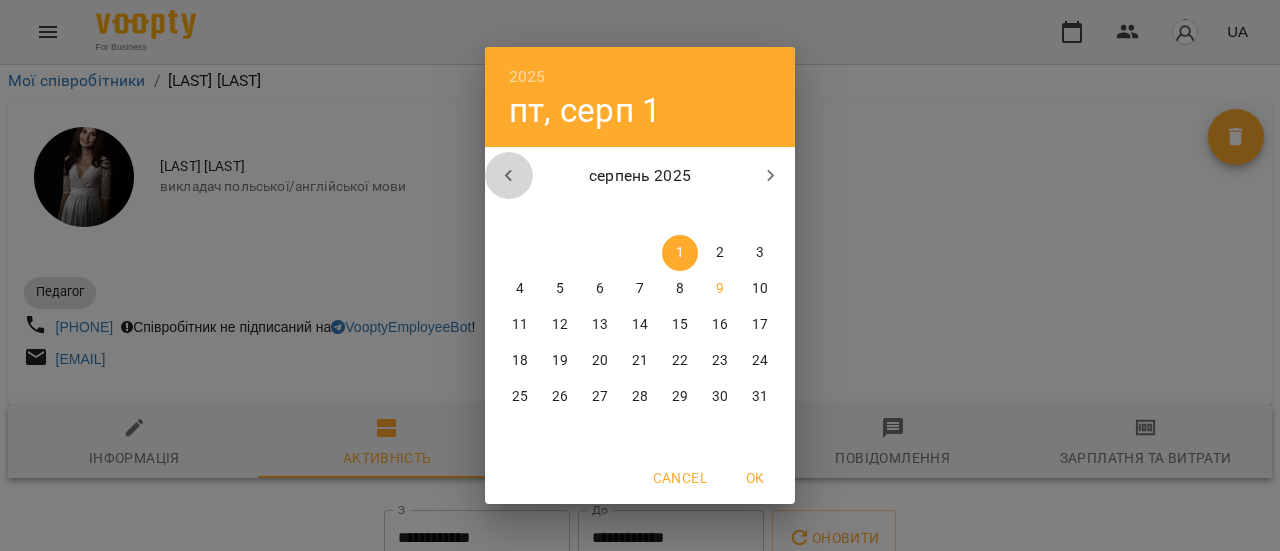 click at bounding box center (509, 176) 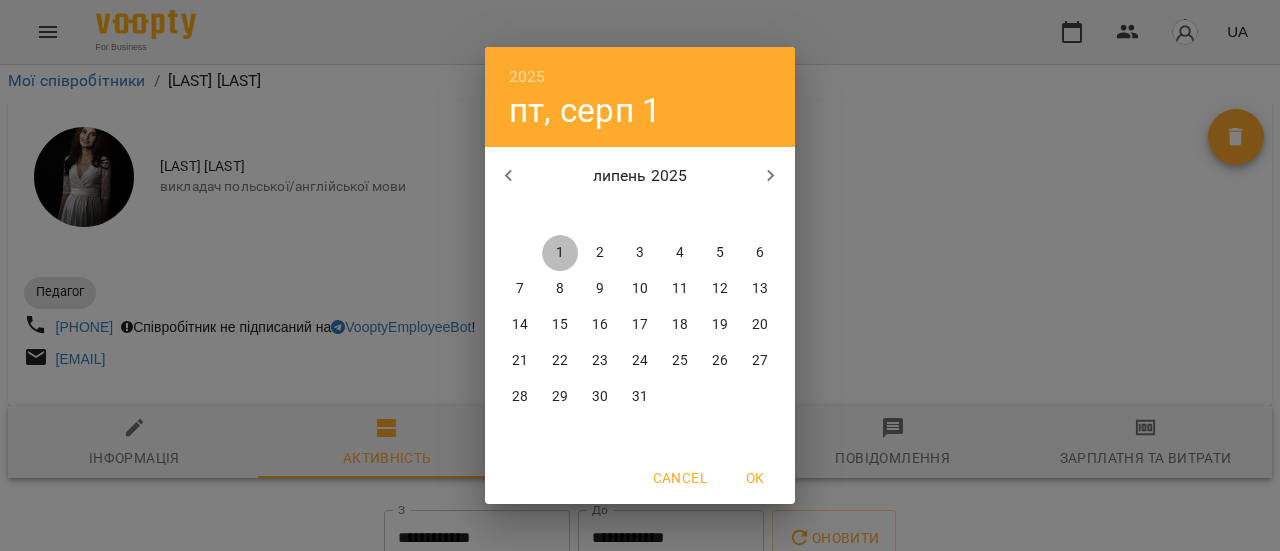 click on "1" at bounding box center (560, 253) 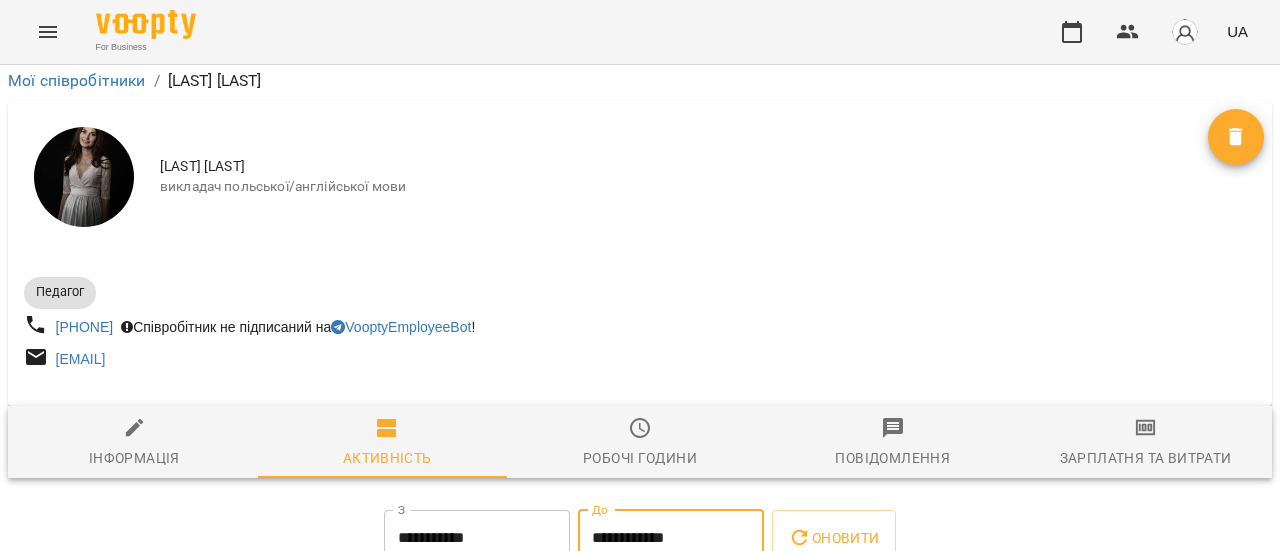click on "**********" at bounding box center [671, 538] 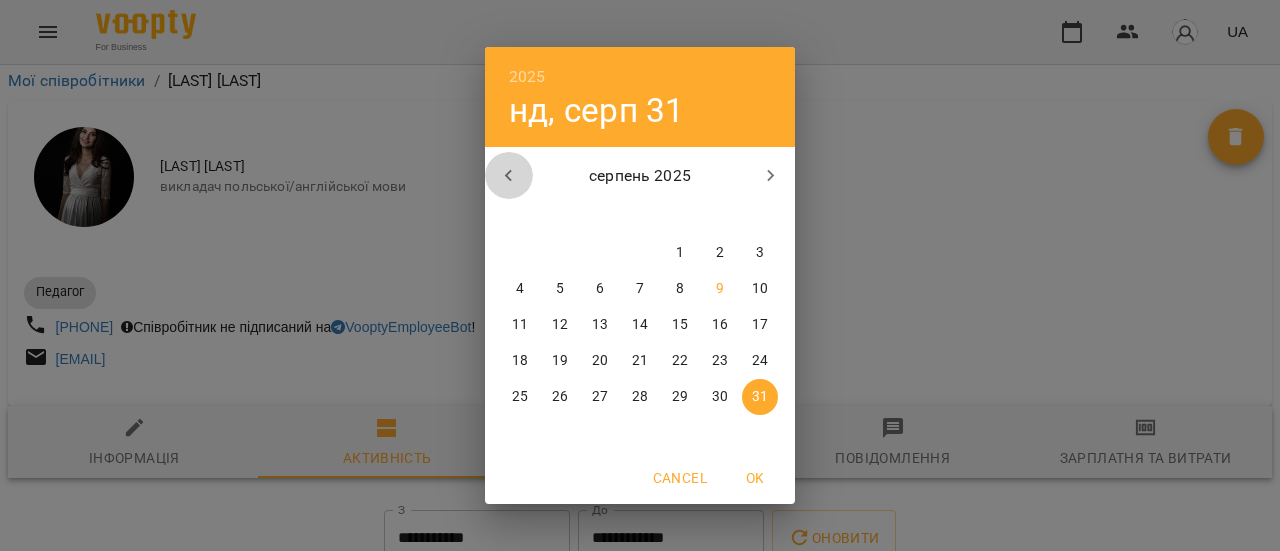 click 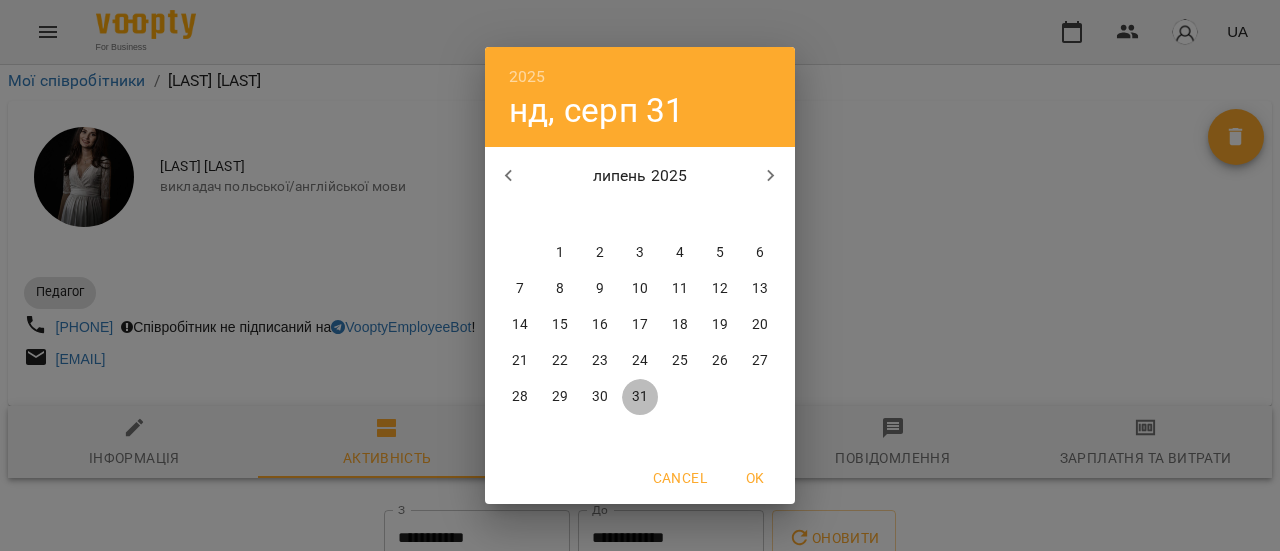 click on "31" at bounding box center [640, 397] 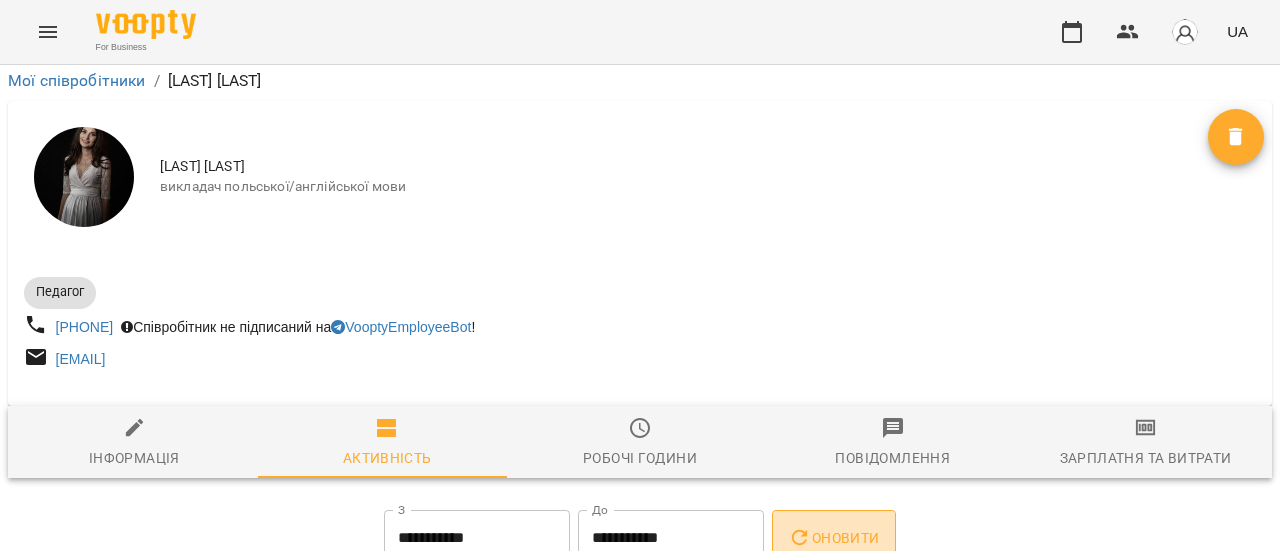 click on "Оновити" at bounding box center [833, 538] 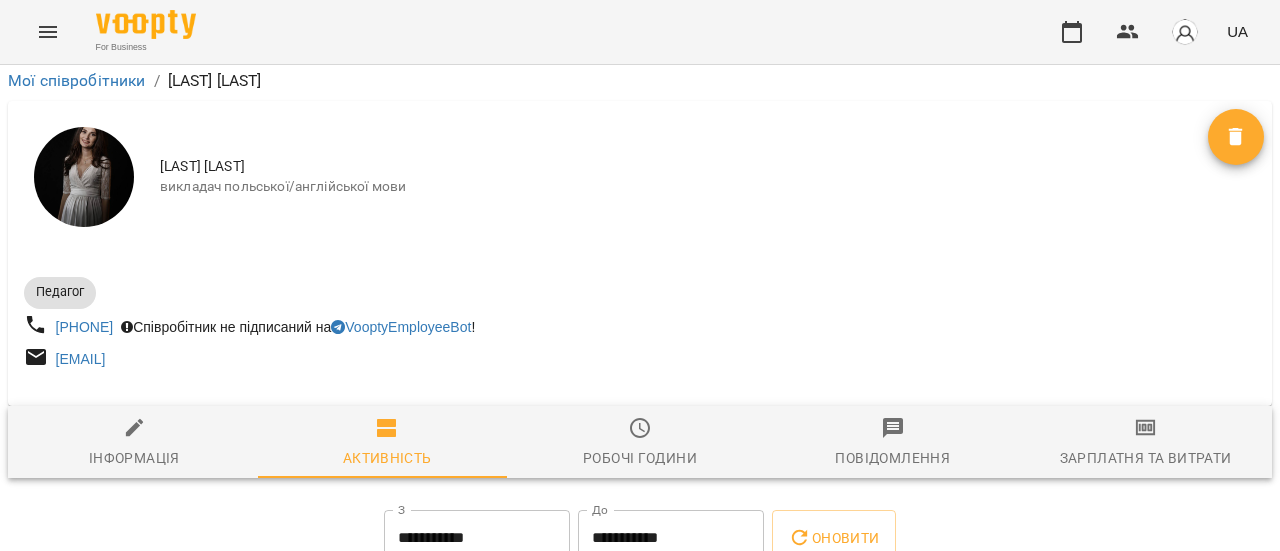 scroll, scrollTop: 0, scrollLeft: 0, axis: both 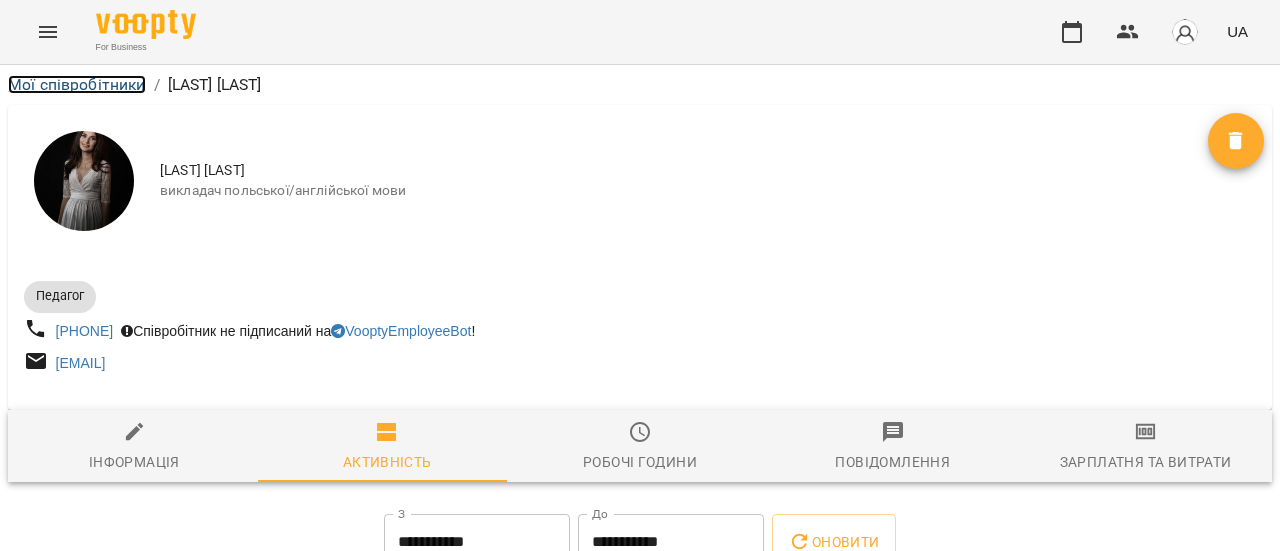 click on "Мої співробітники" at bounding box center (77, 84) 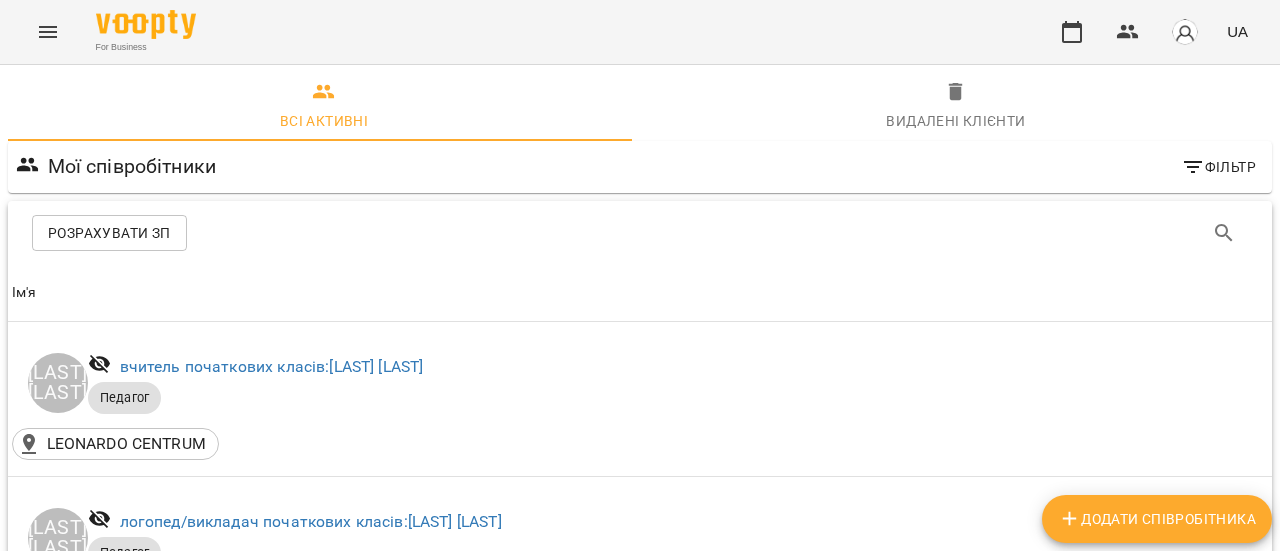 scroll, scrollTop: 14, scrollLeft: 0, axis: vertical 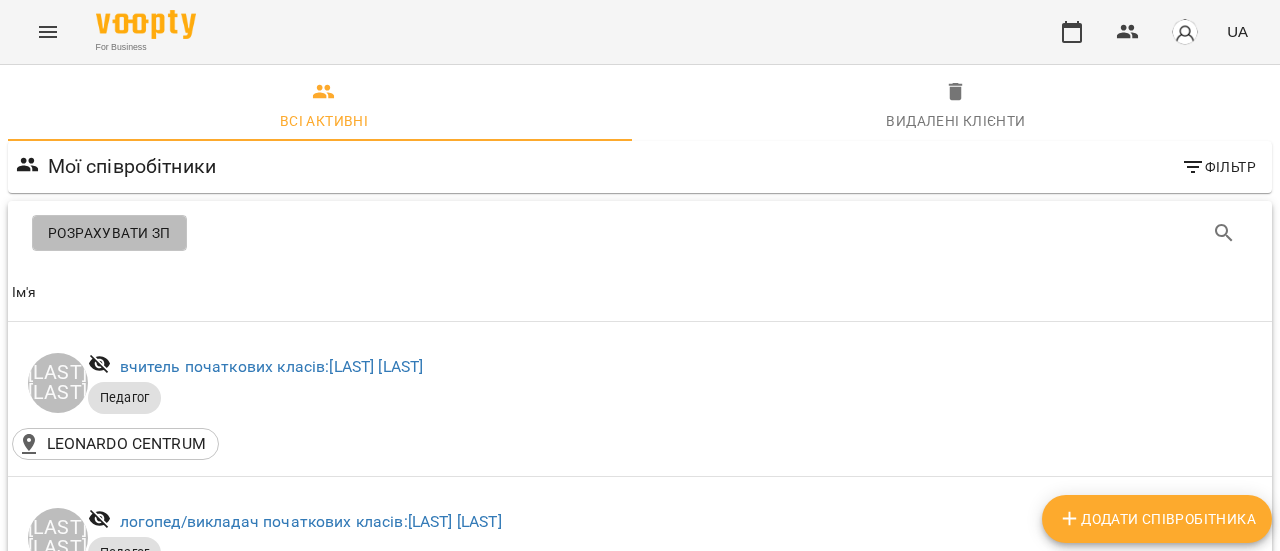 click on "Розрахувати ЗП" at bounding box center (109, 233) 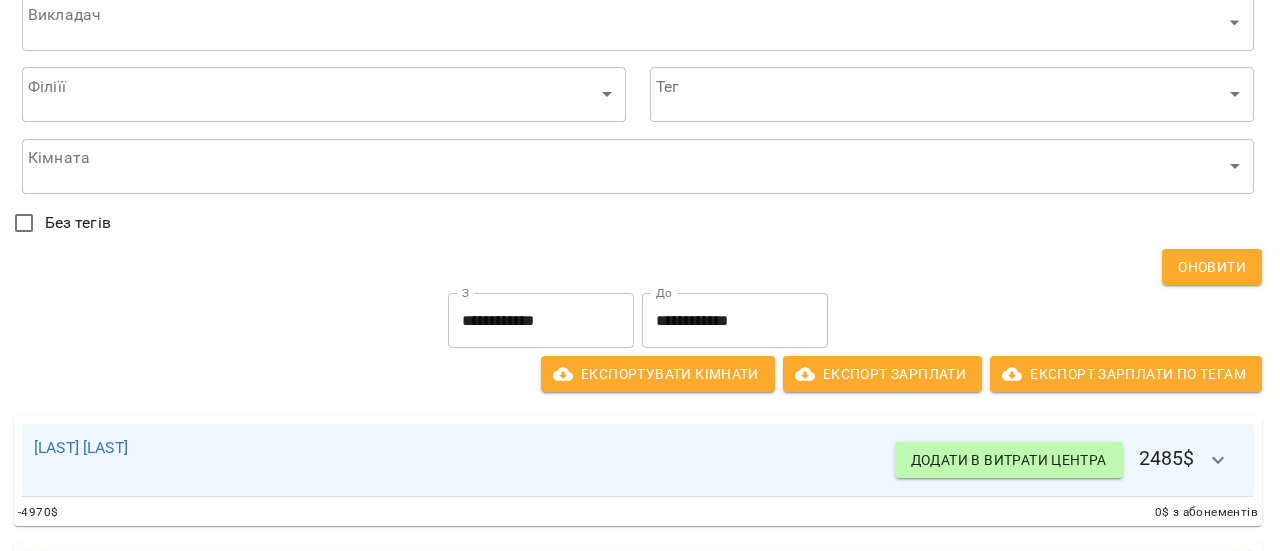 scroll, scrollTop: 94, scrollLeft: 2, axis: both 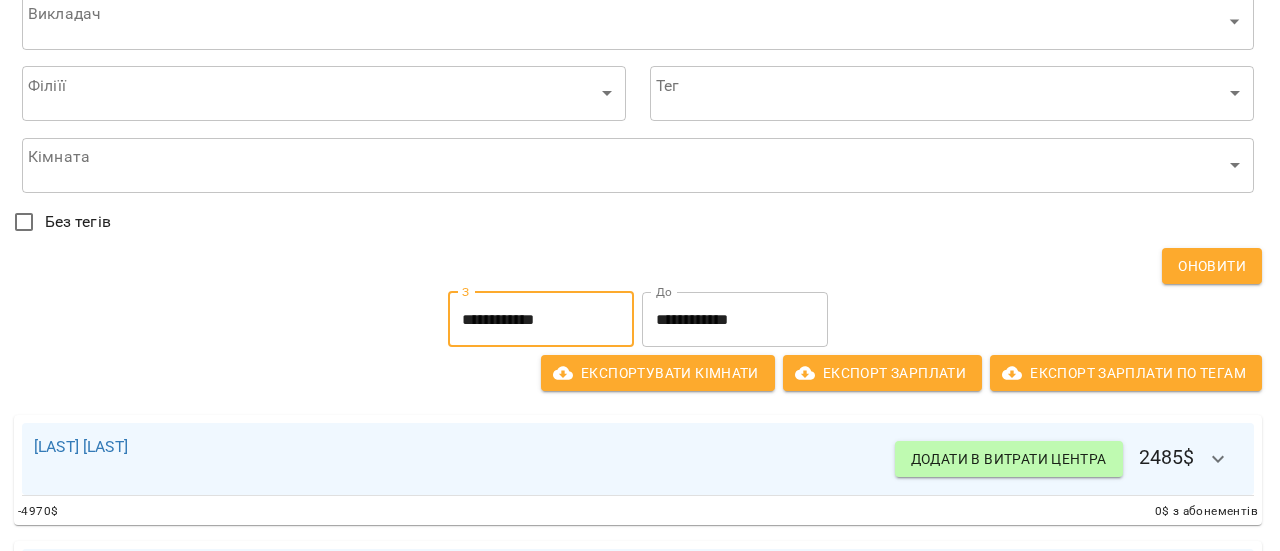 click on "**********" at bounding box center [541, 320] 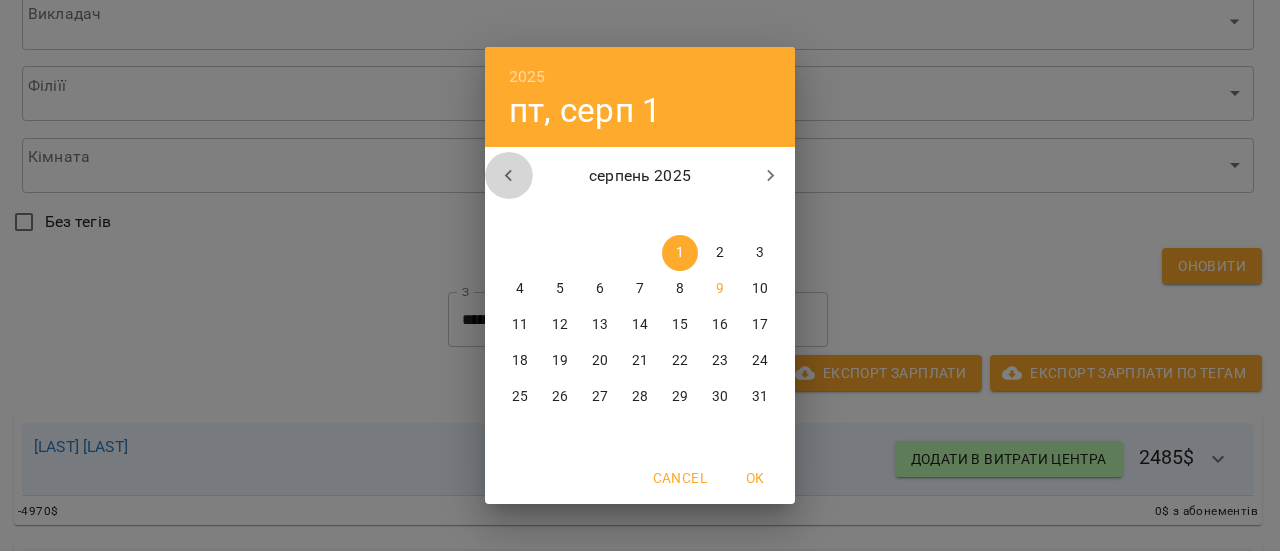 click 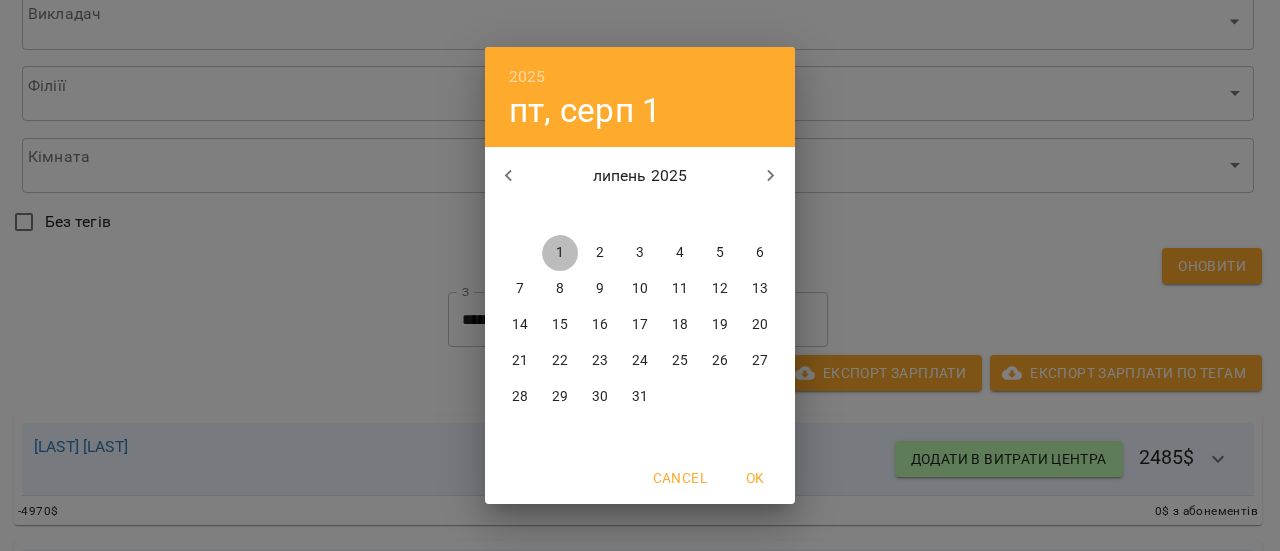 click on "1" at bounding box center [560, 253] 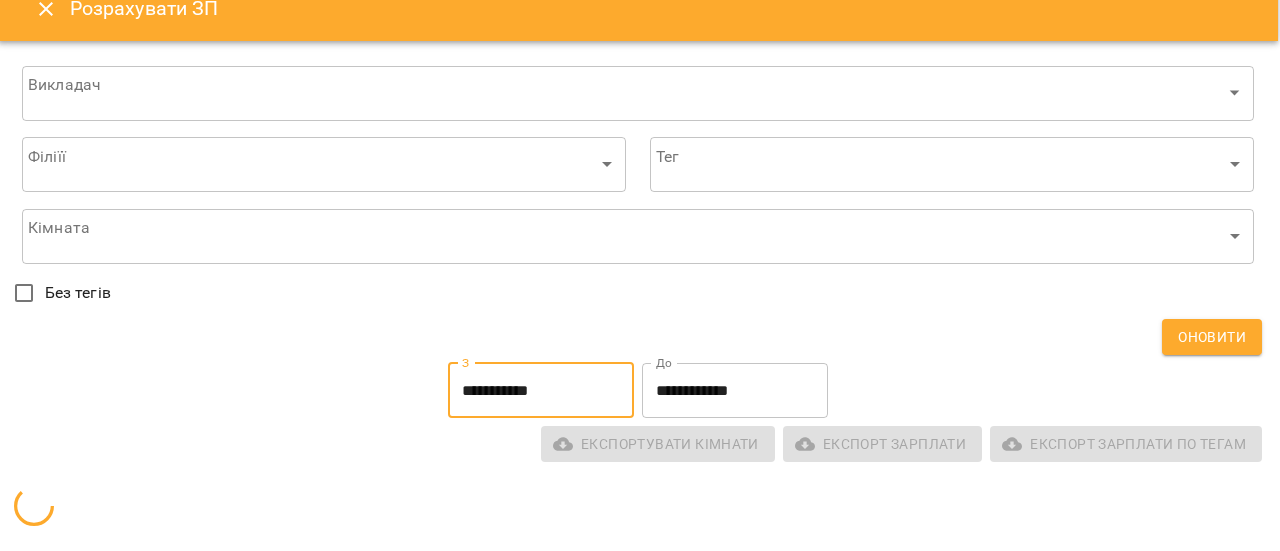 scroll, scrollTop: 39, scrollLeft: 2, axis: both 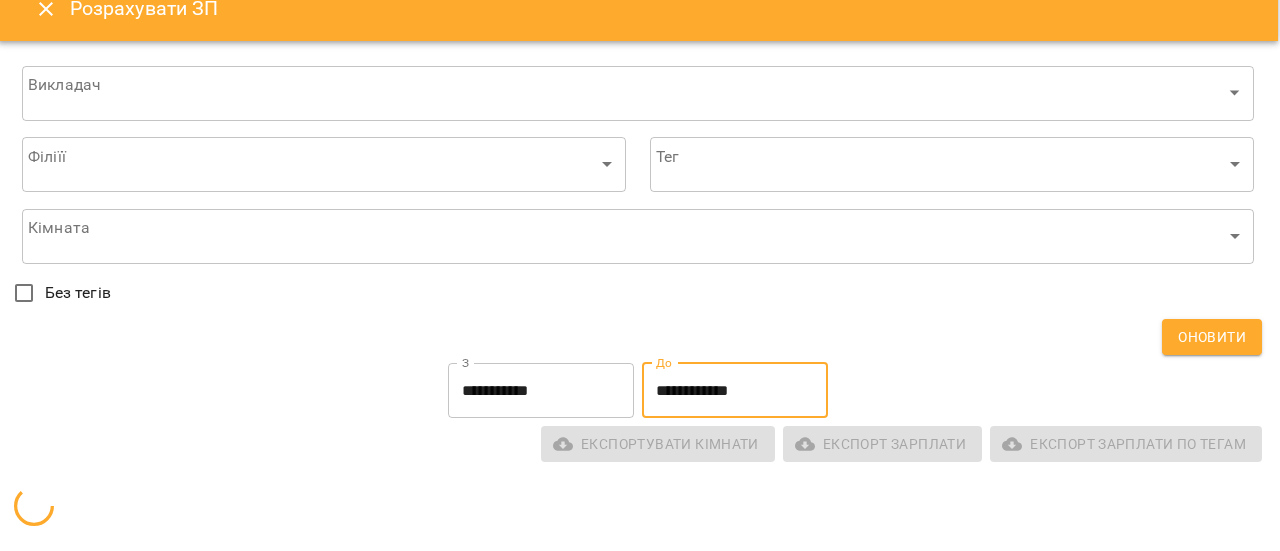 click on "**********" at bounding box center [735, 391] 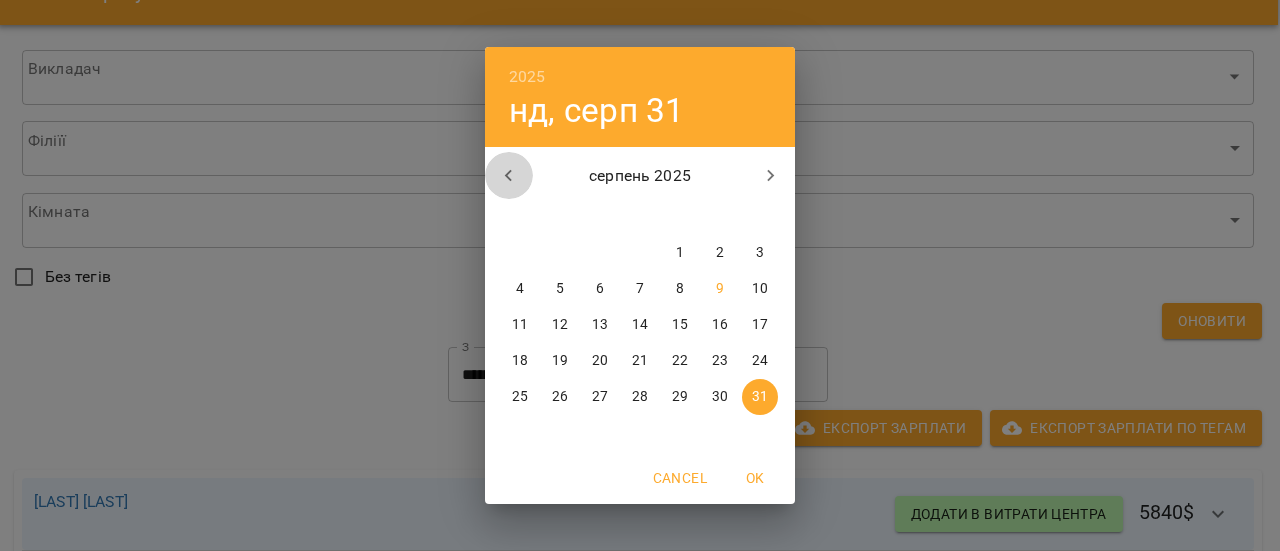 click 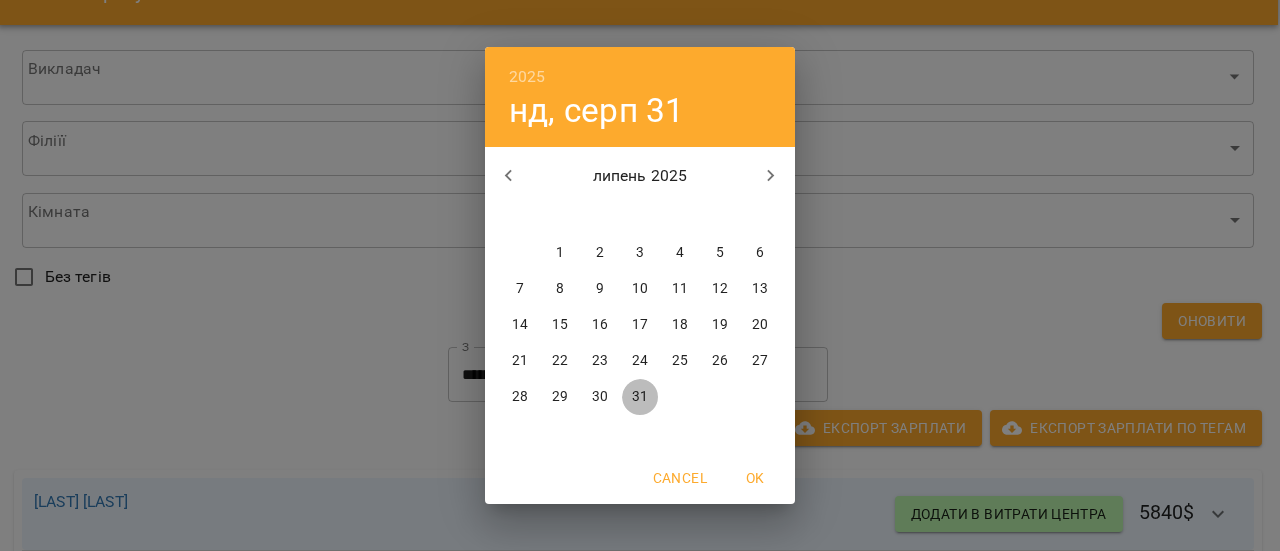 click on "31" at bounding box center [640, 397] 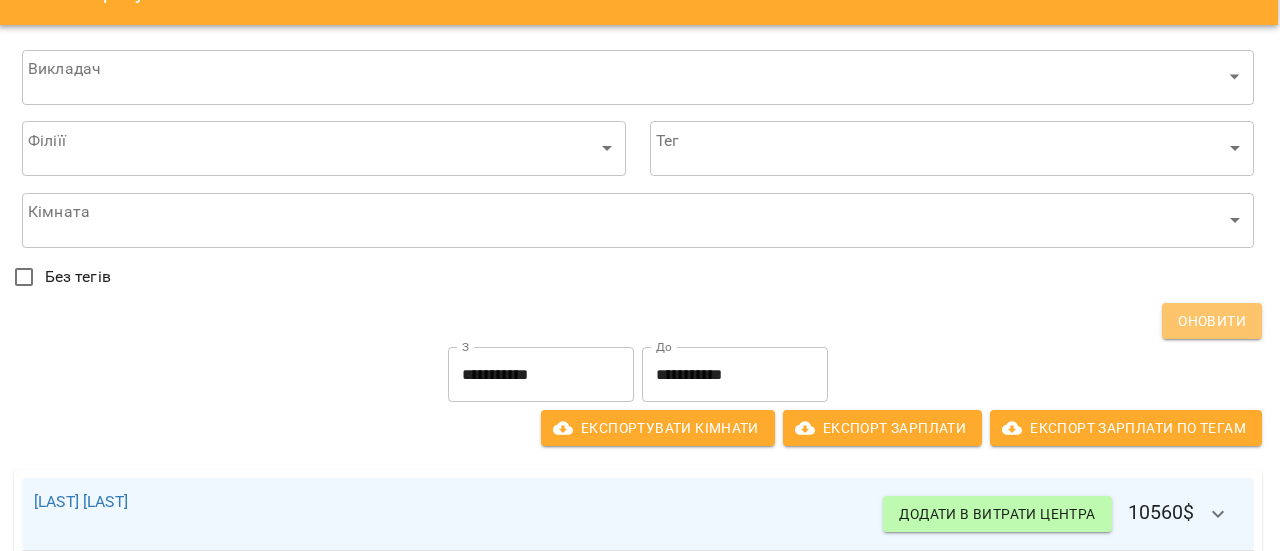 click on "Оновити" at bounding box center [1212, 321] 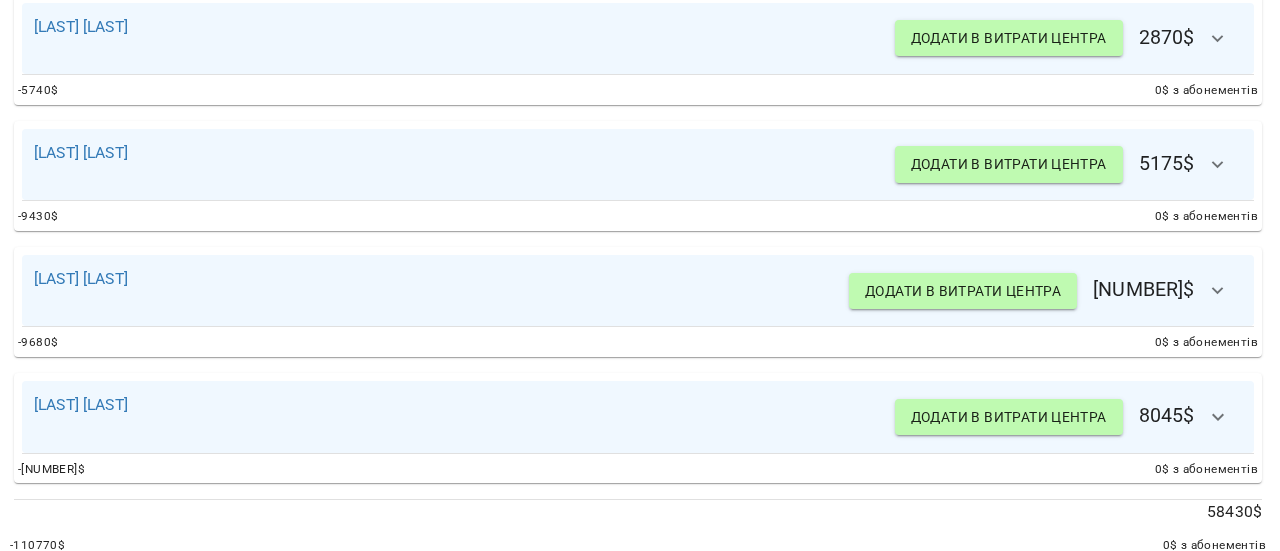 scroll, scrollTop: 2063, scrollLeft: 2, axis: both 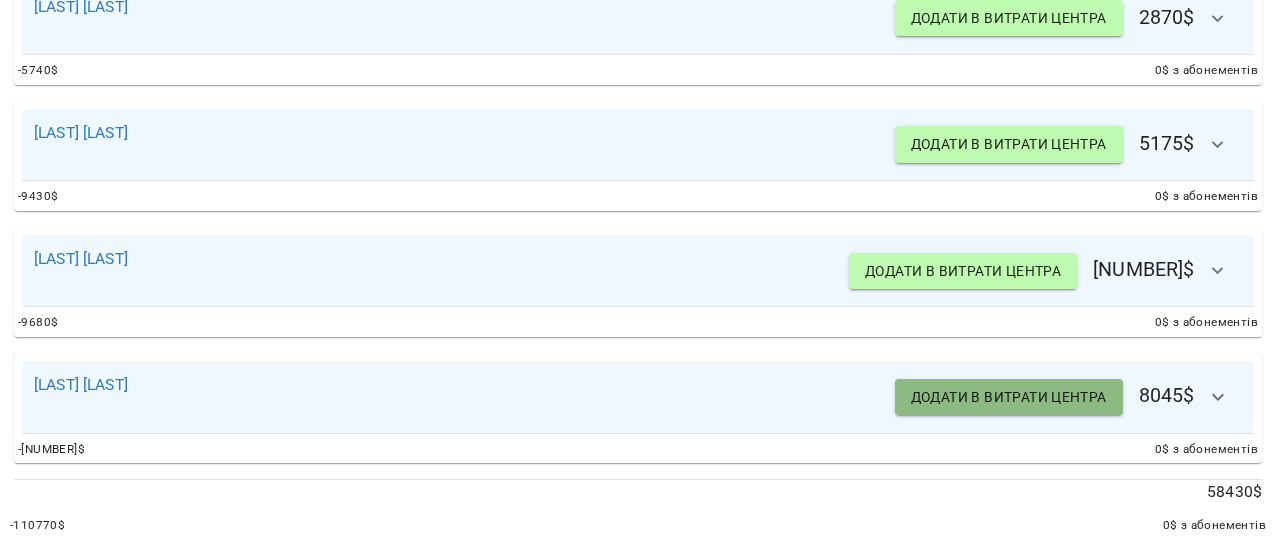 click on "Додати в витрати центра" at bounding box center [1009, 397] 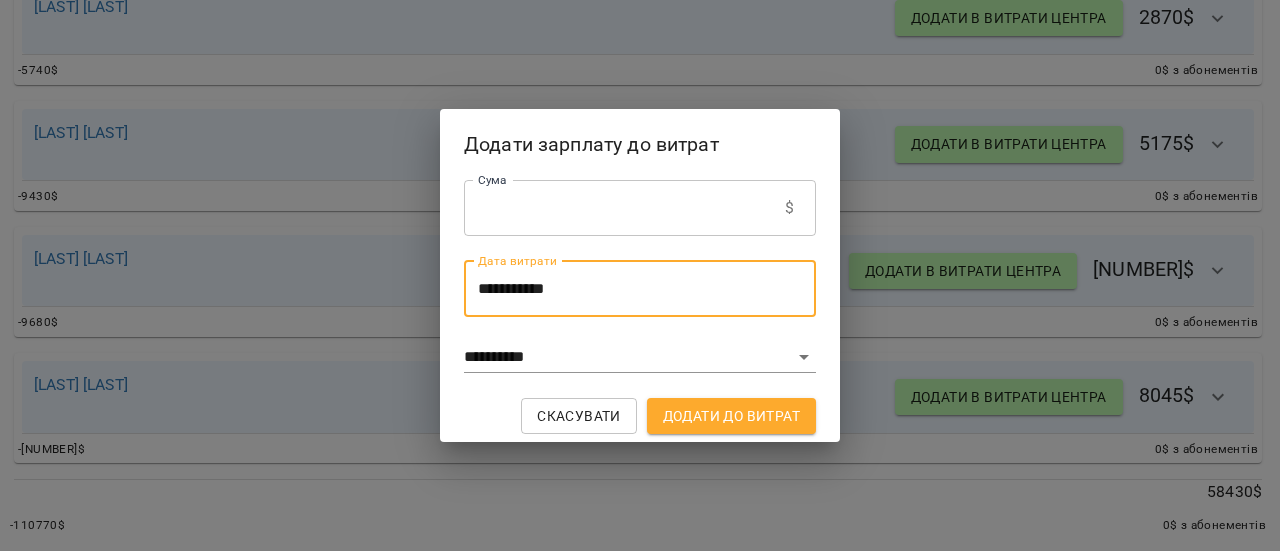 click on "**********" at bounding box center (640, 289) 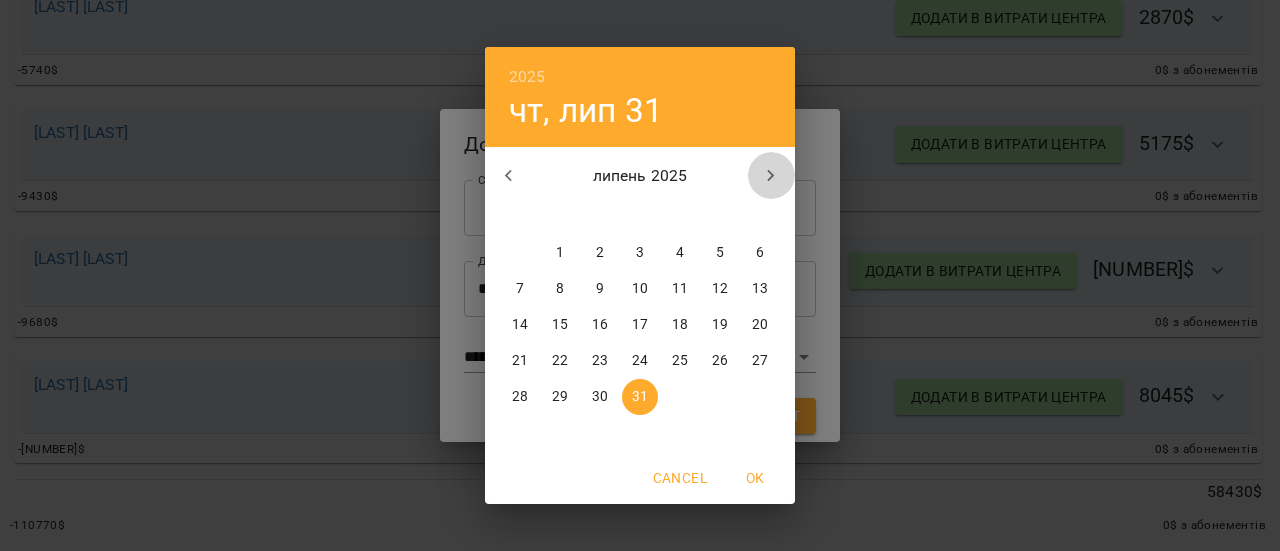 click at bounding box center (771, 176) 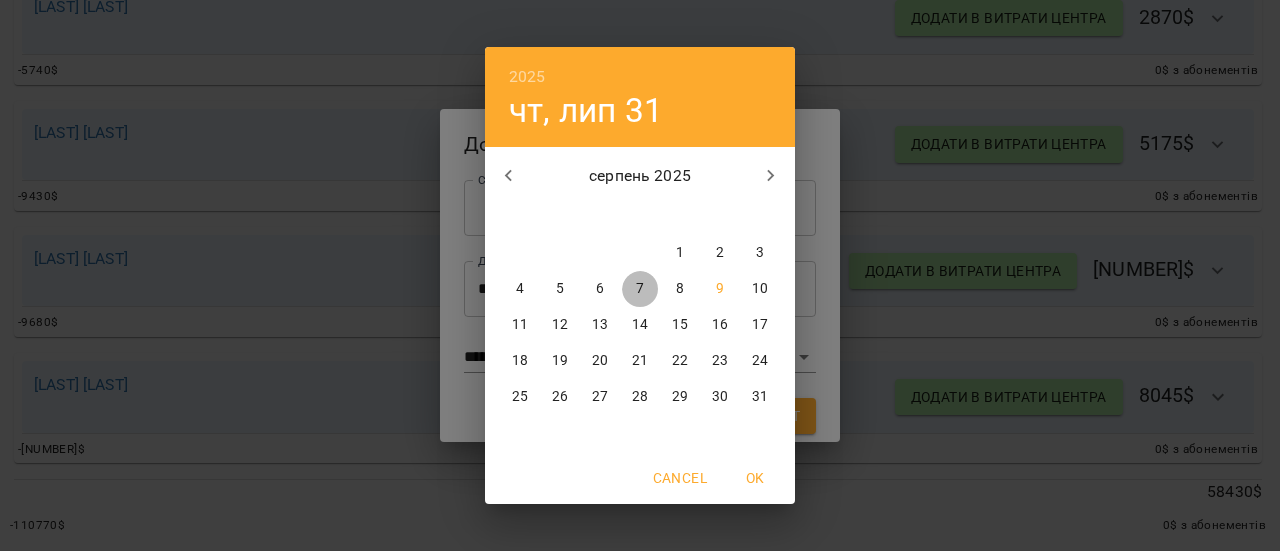 click on "7" at bounding box center [640, 289] 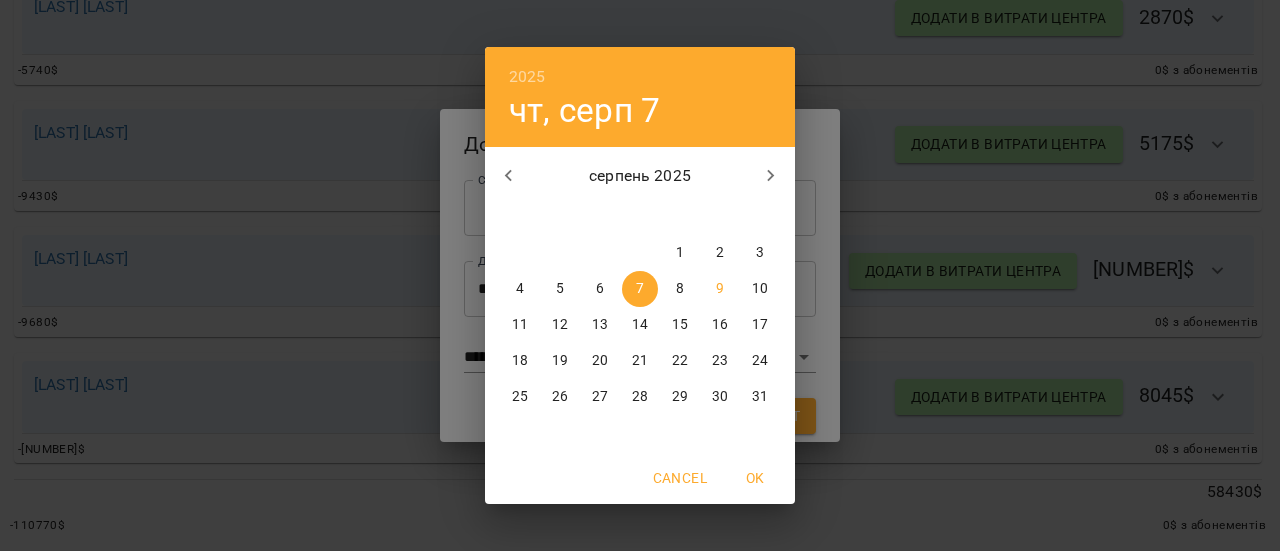 click on "OK" at bounding box center (755, 478) 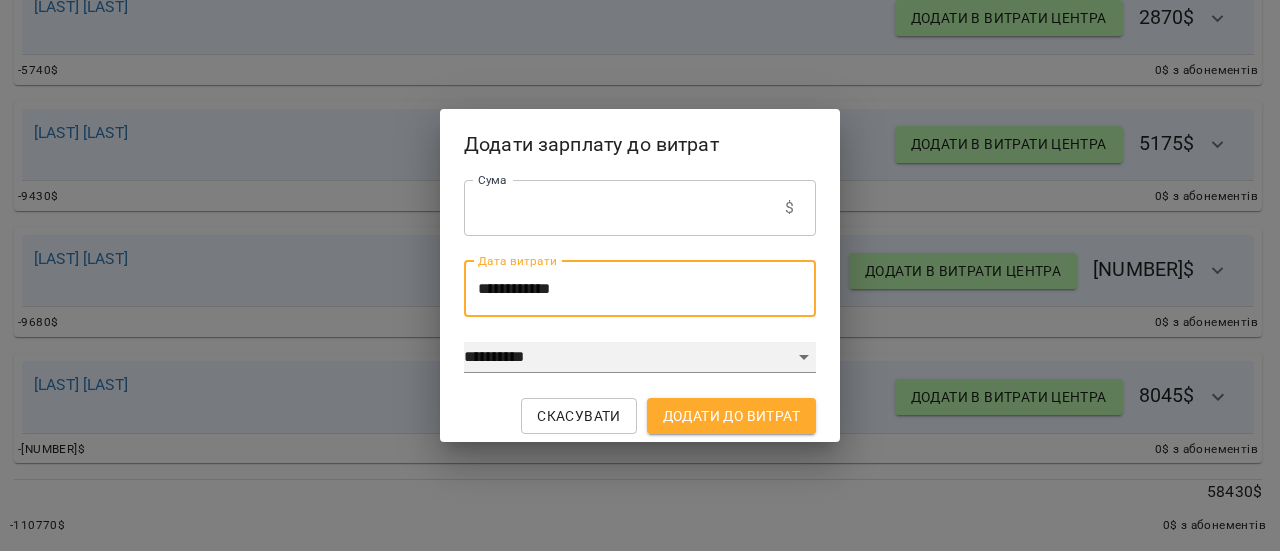 click on "**********" at bounding box center (640, 358) 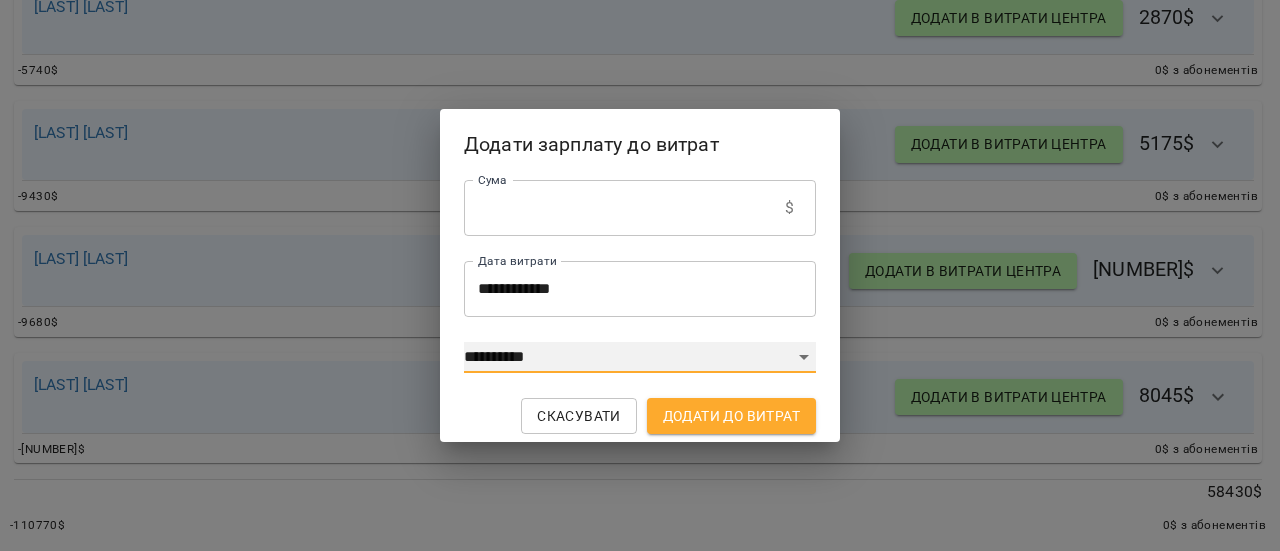 select on "****" 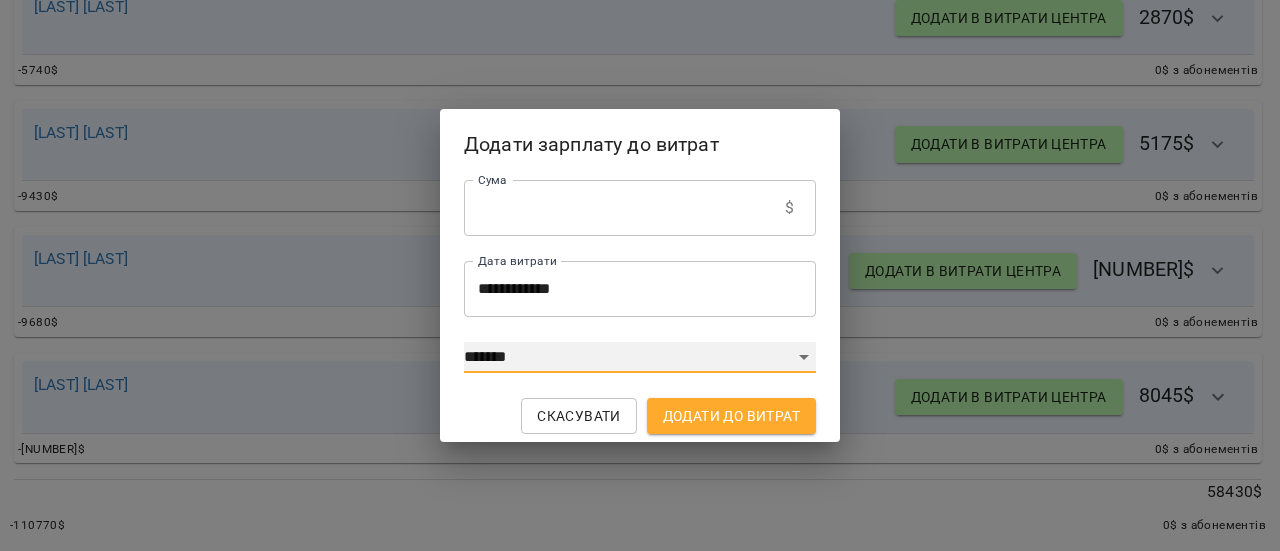 click on "**********" at bounding box center (640, 358) 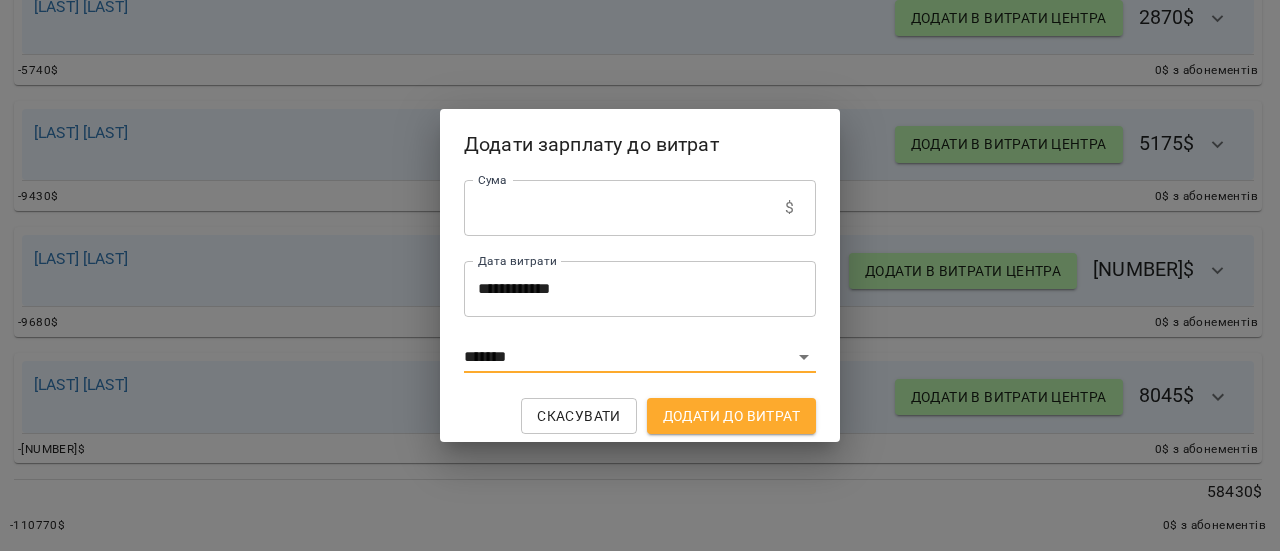 click on "Додати до витрат" at bounding box center [731, 416] 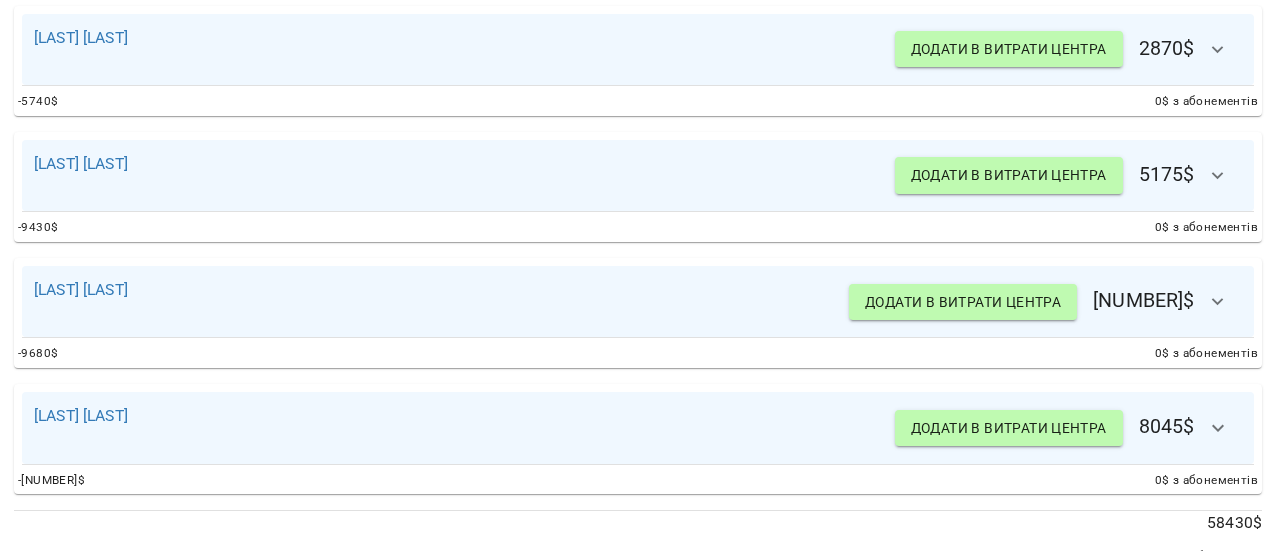 scroll, scrollTop: 2016, scrollLeft: 2, axis: both 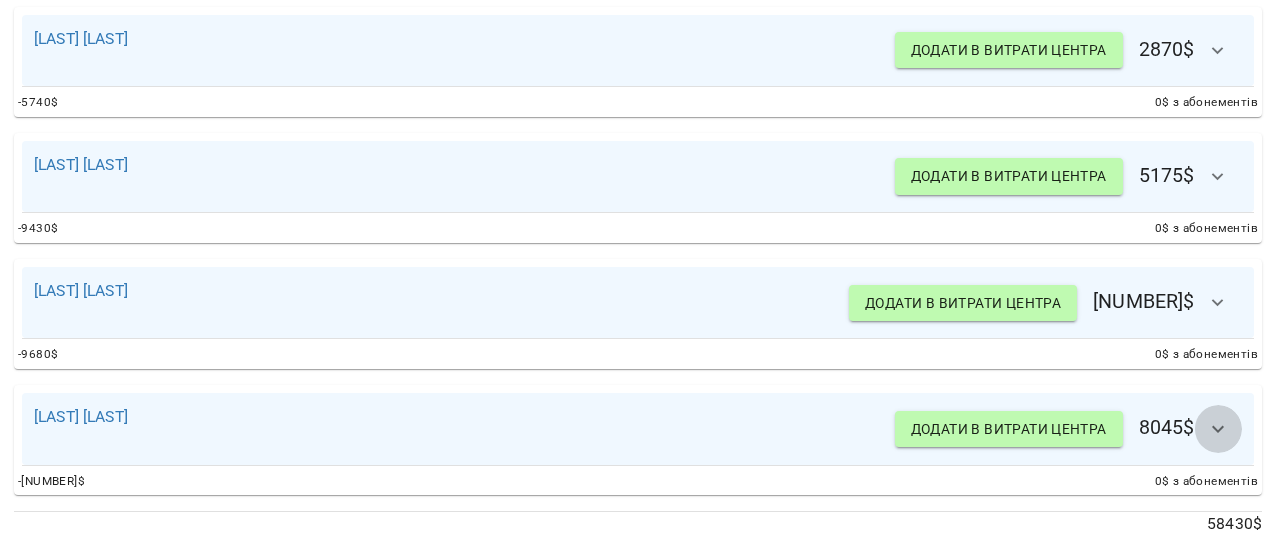 click 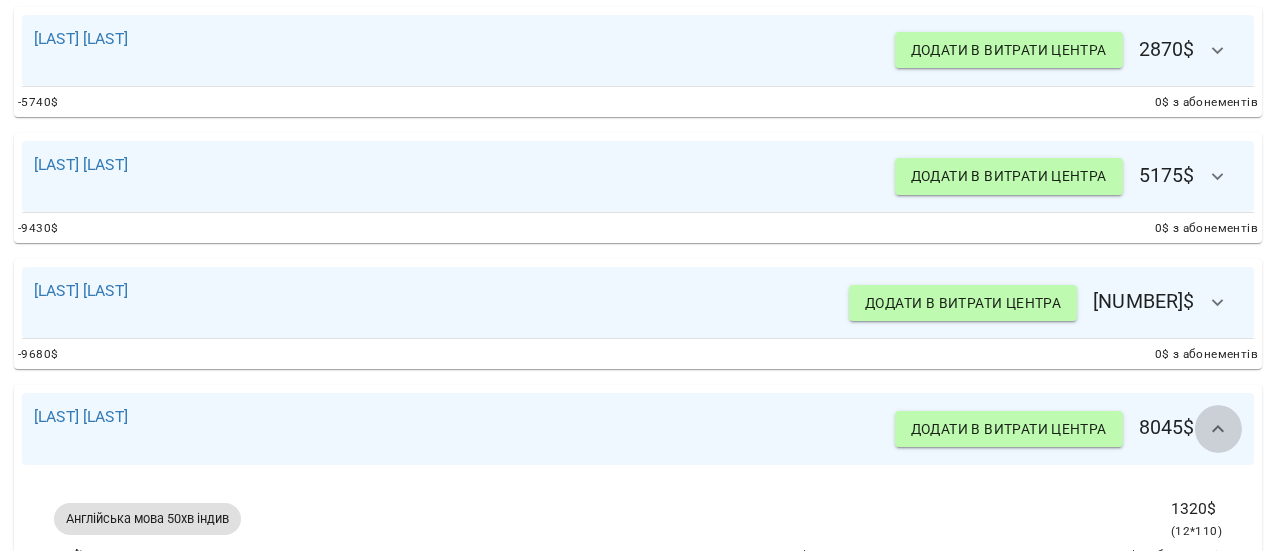 click 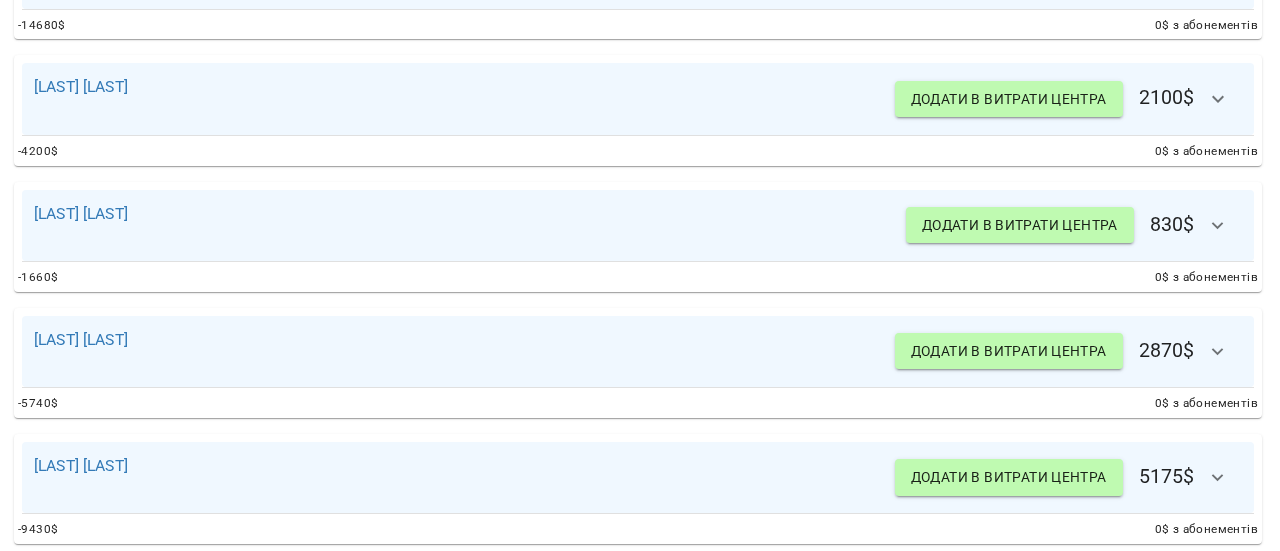 scroll, scrollTop: 1700, scrollLeft: 2, axis: both 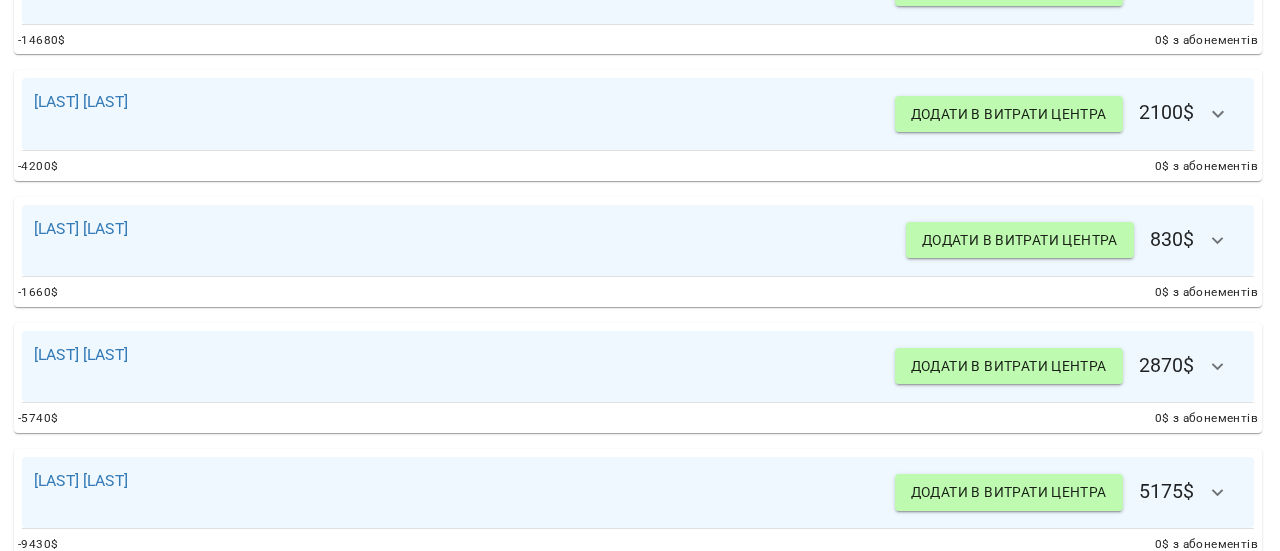 click on "Додати в витрати центра" at bounding box center [1009, 366] 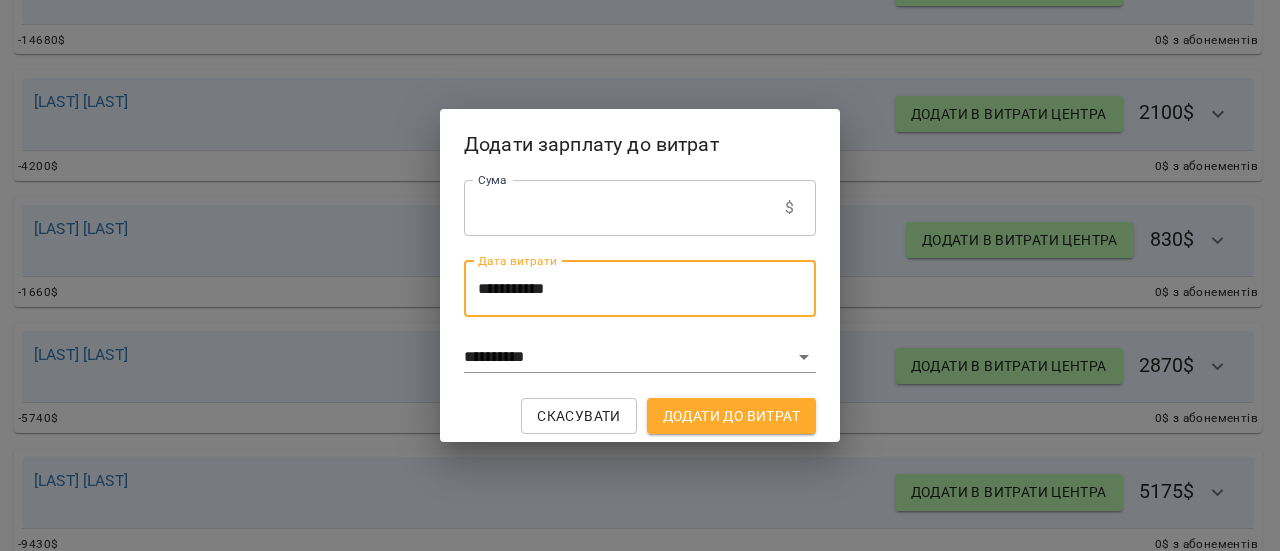 click on "**********" at bounding box center (640, 289) 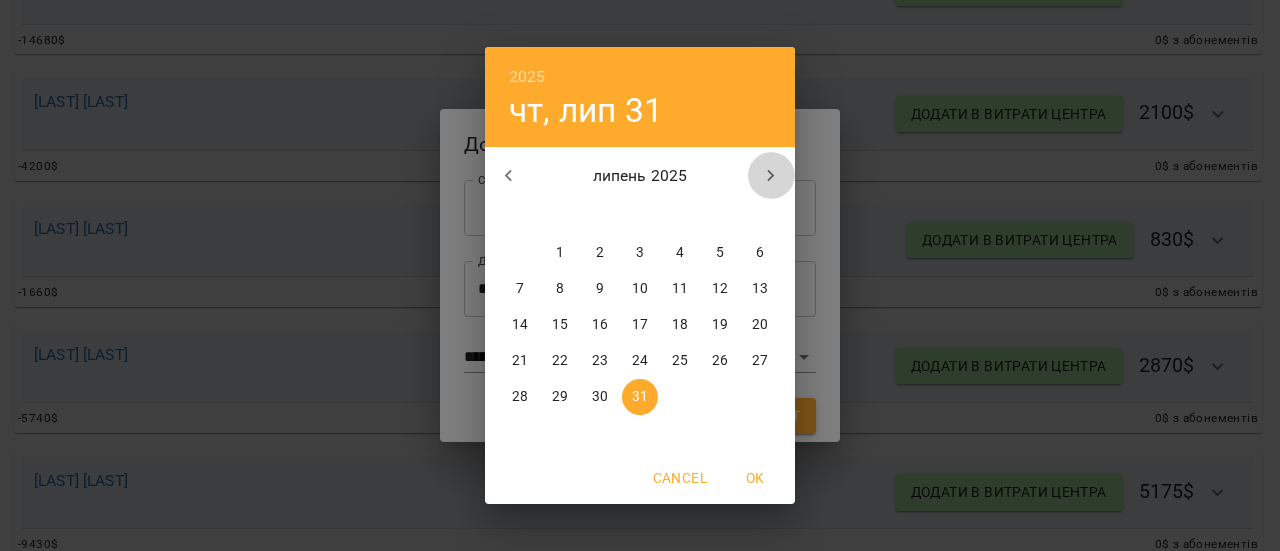 click 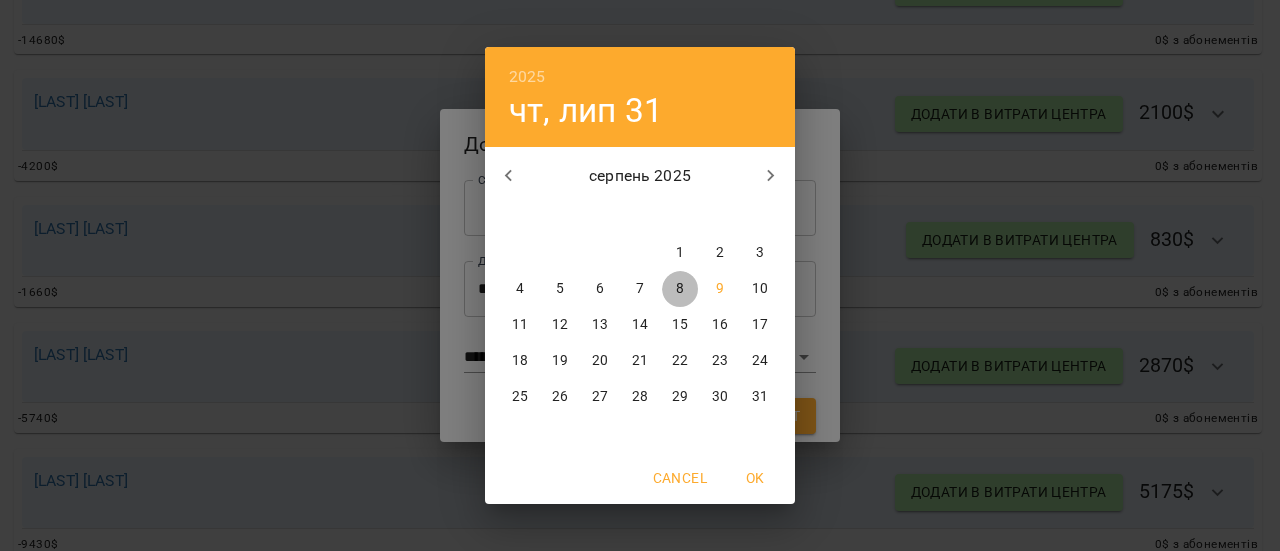 click on "8" at bounding box center (680, 289) 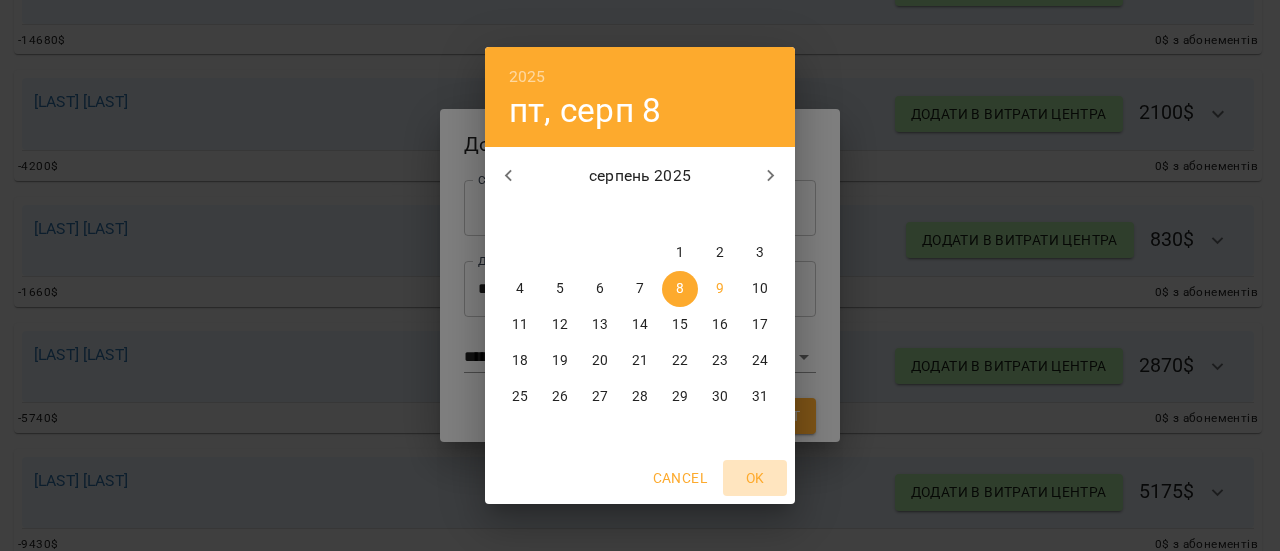 click on "OK" at bounding box center (755, 478) 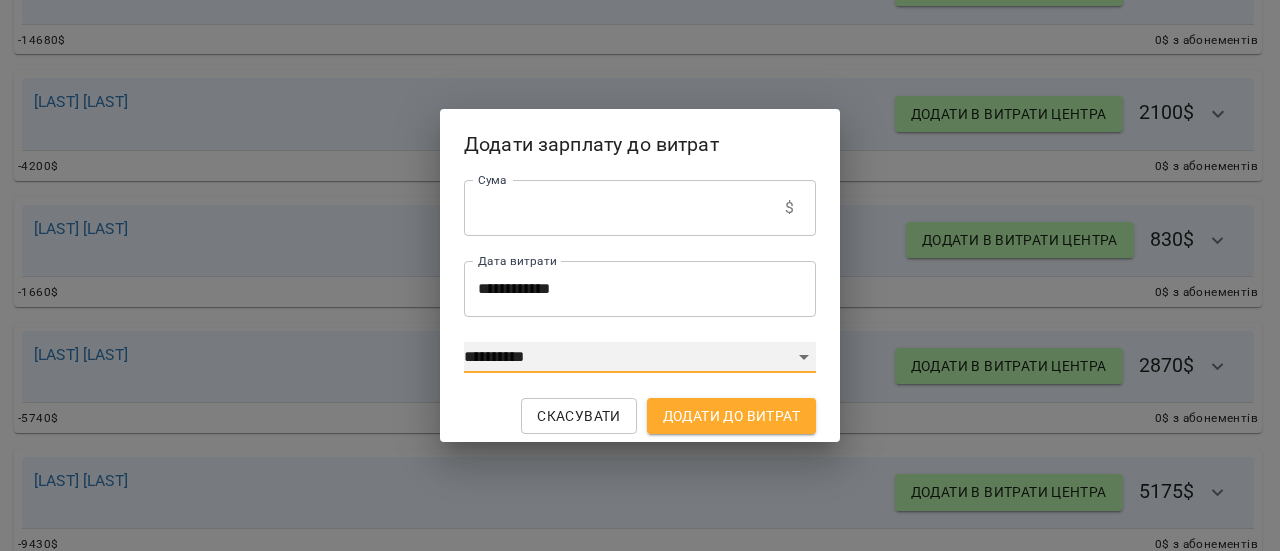click on "**********" at bounding box center [640, 358] 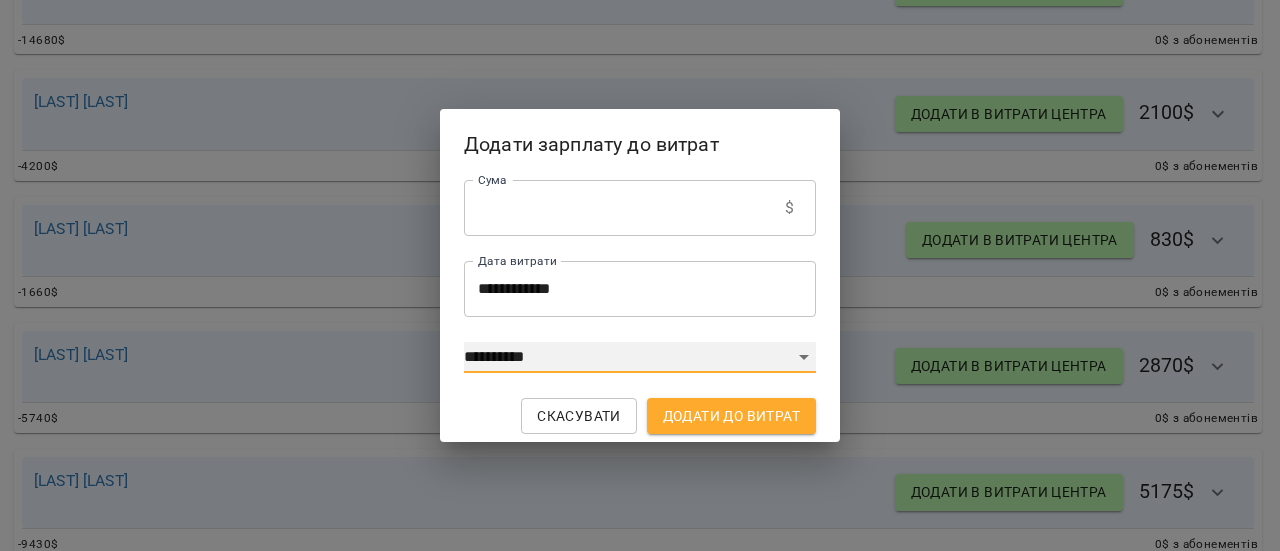 select on "****" 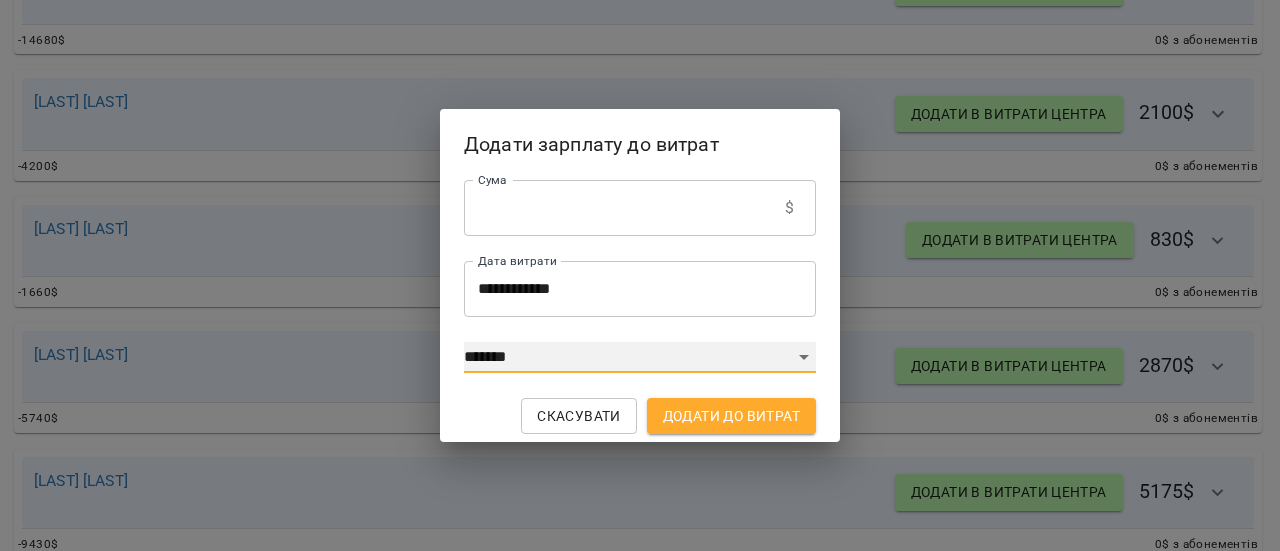 click on "**********" at bounding box center (640, 358) 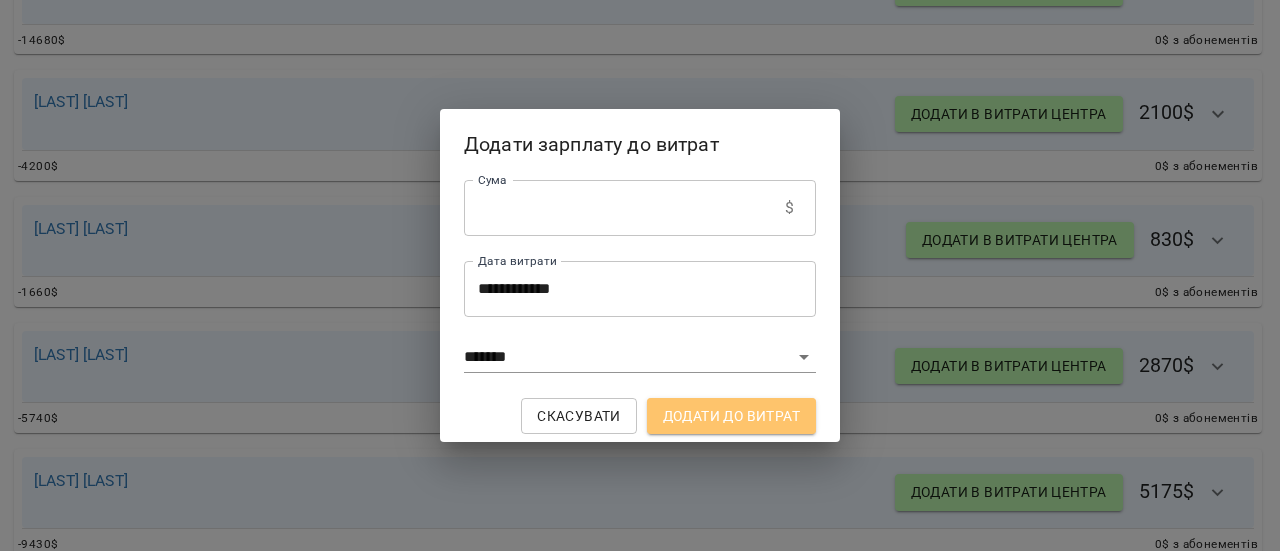 click on "Додати до витрат" at bounding box center [731, 416] 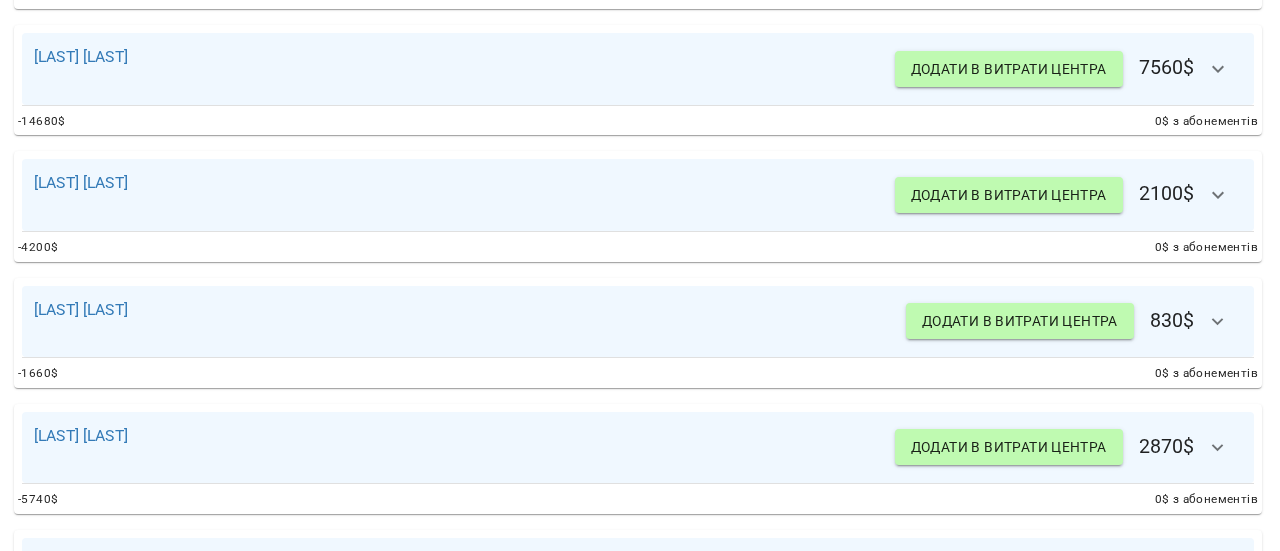 scroll, scrollTop: 1616, scrollLeft: 2, axis: both 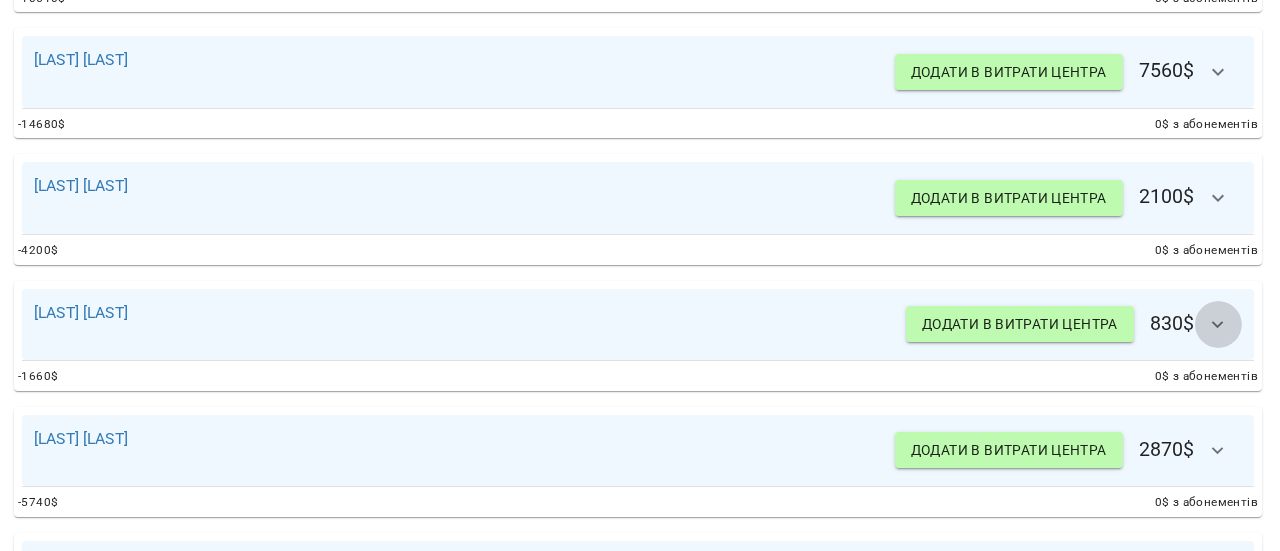 click 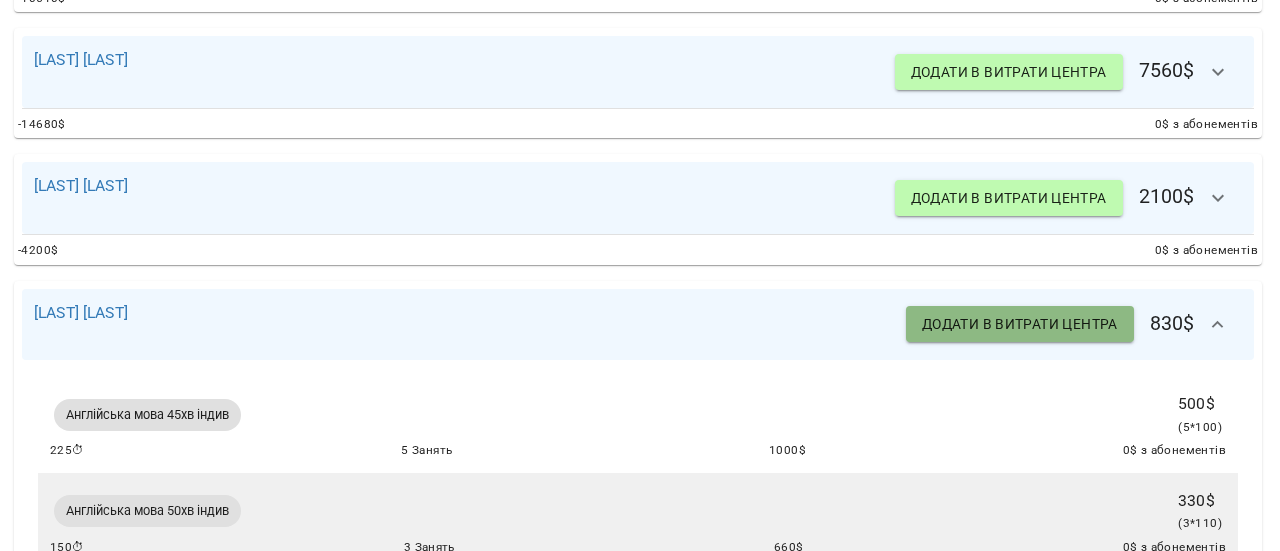 click on "Додати в витрати центра" at bounding box center (1020, 324) 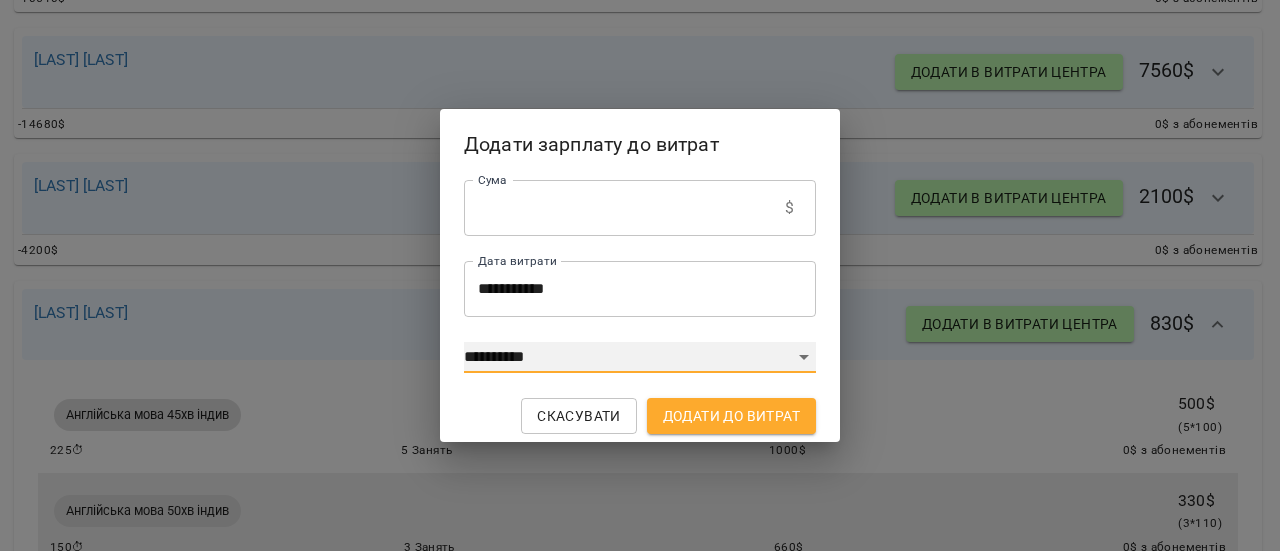 click on "**********" at bounding box center [640, 358] 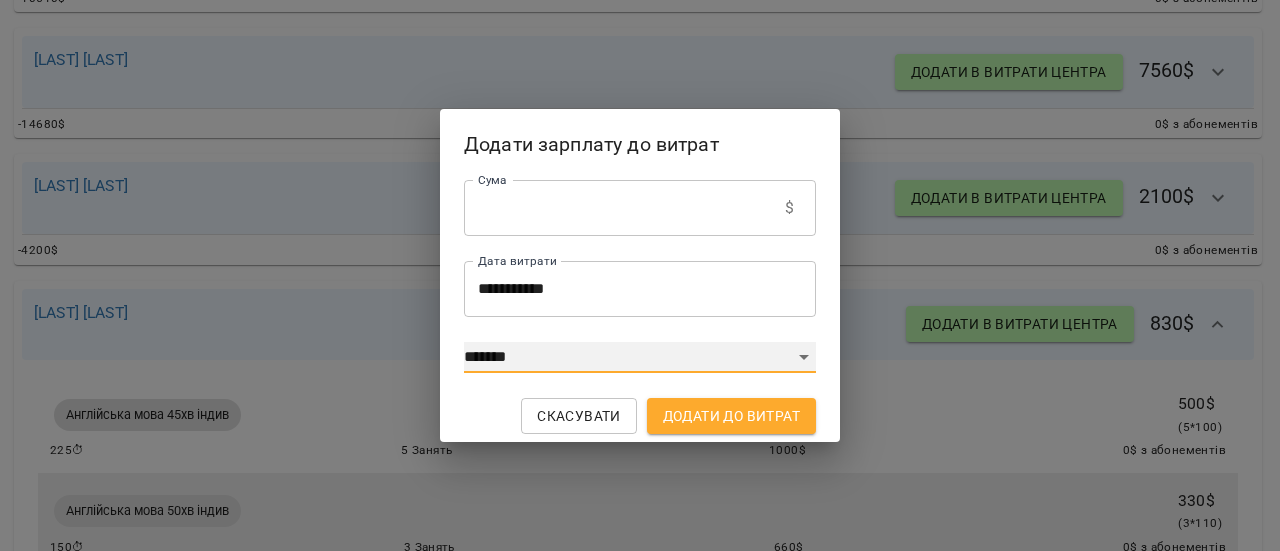 click on "**********" at bounding box center [640, 358] 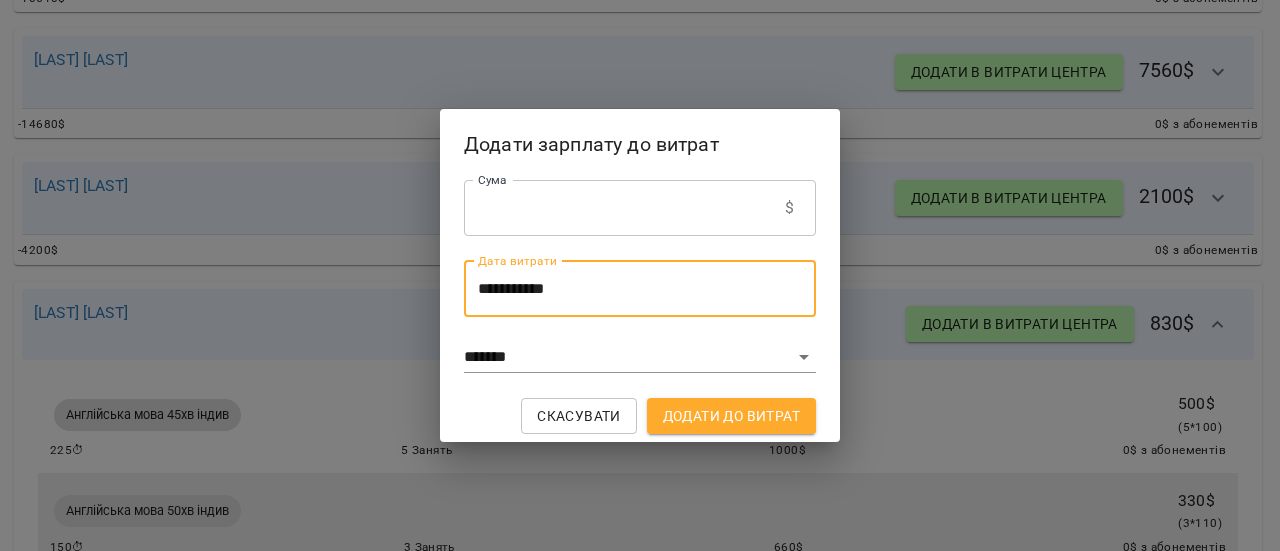 click on "**********" at bounding box center [640, 289] 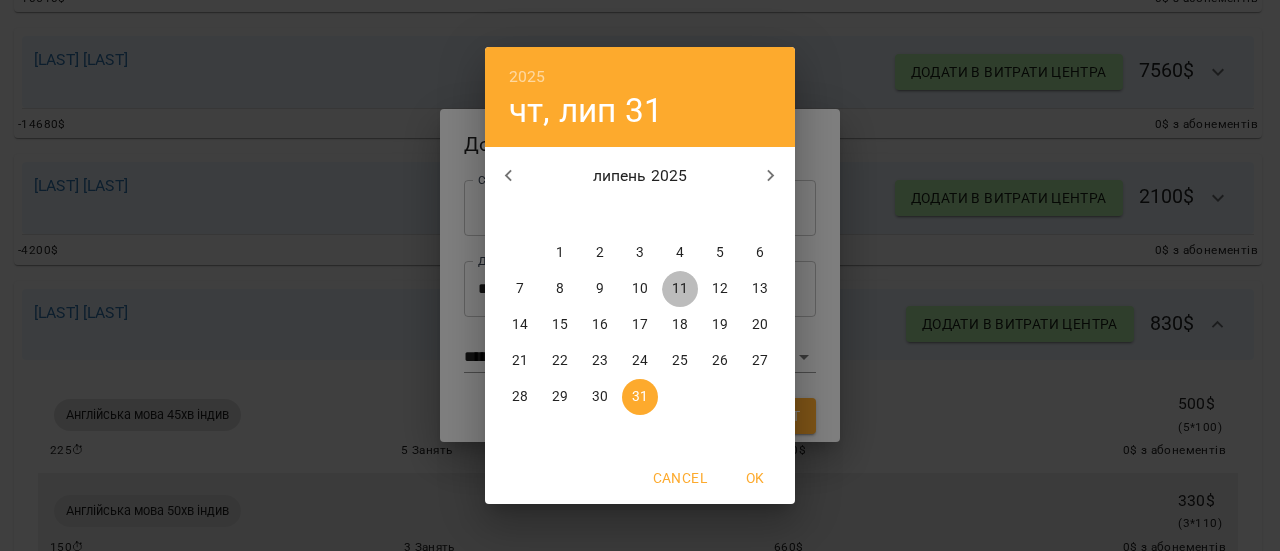 click on "11" at bounding box center (680, 289) 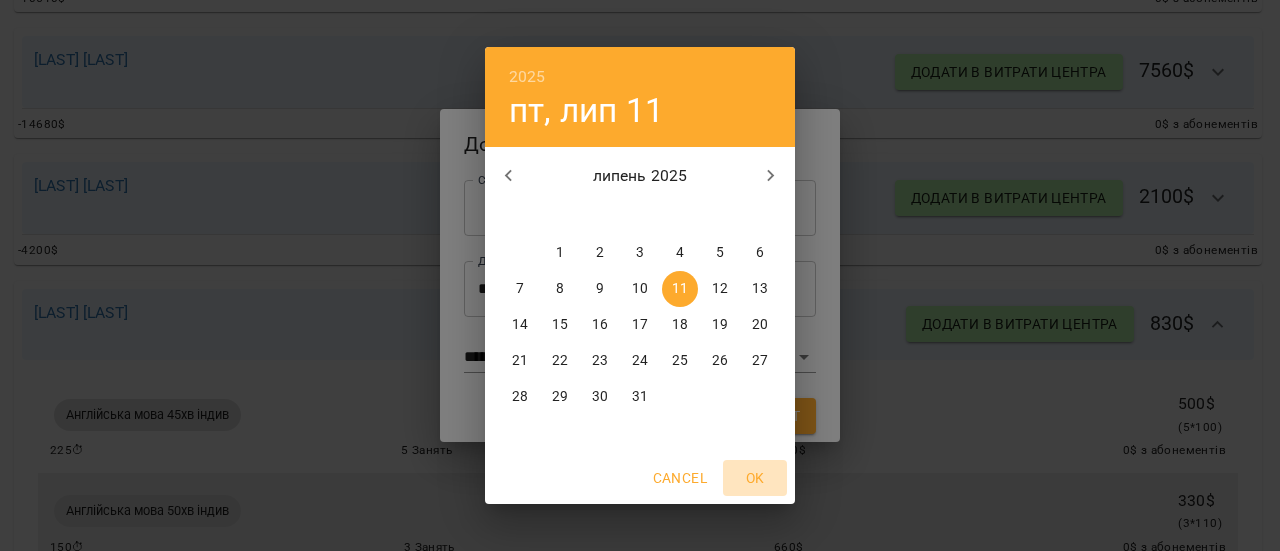 click on "OK" at bounding box center [755, 478] 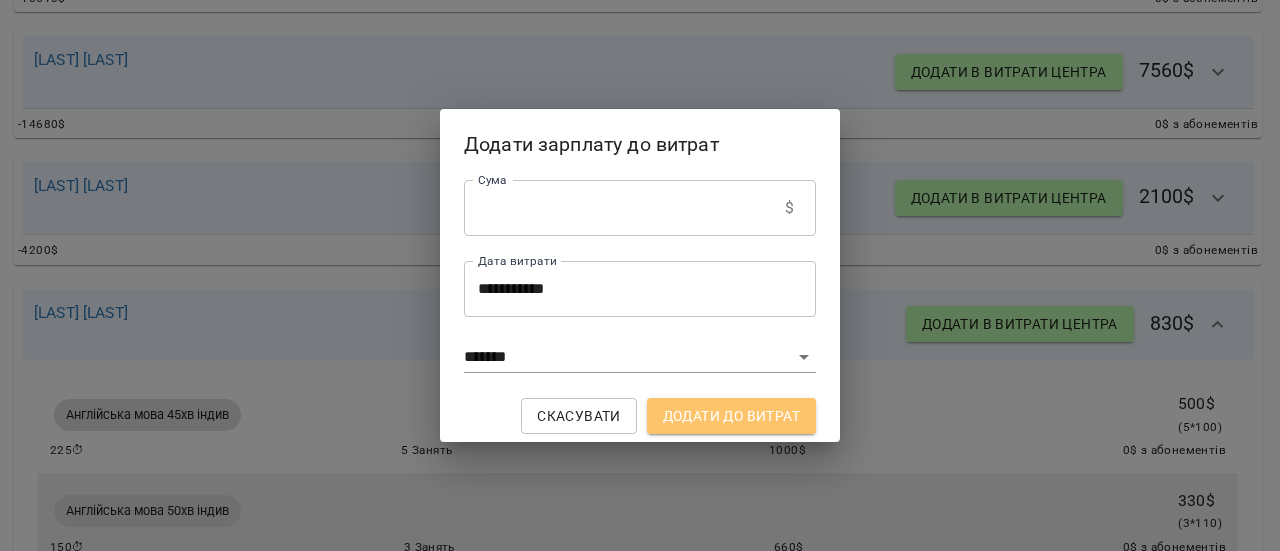 click on "Додати до витрат" at bounding box center [731, 416] 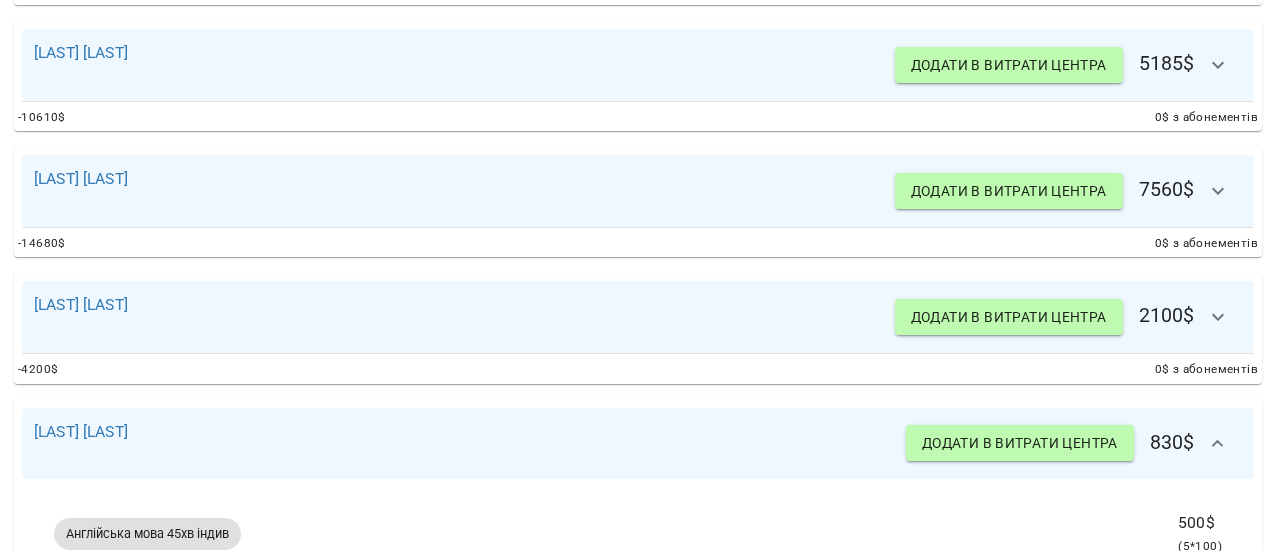 scroll, scrollTop: 1496, scrollLeft: 2, axis: both 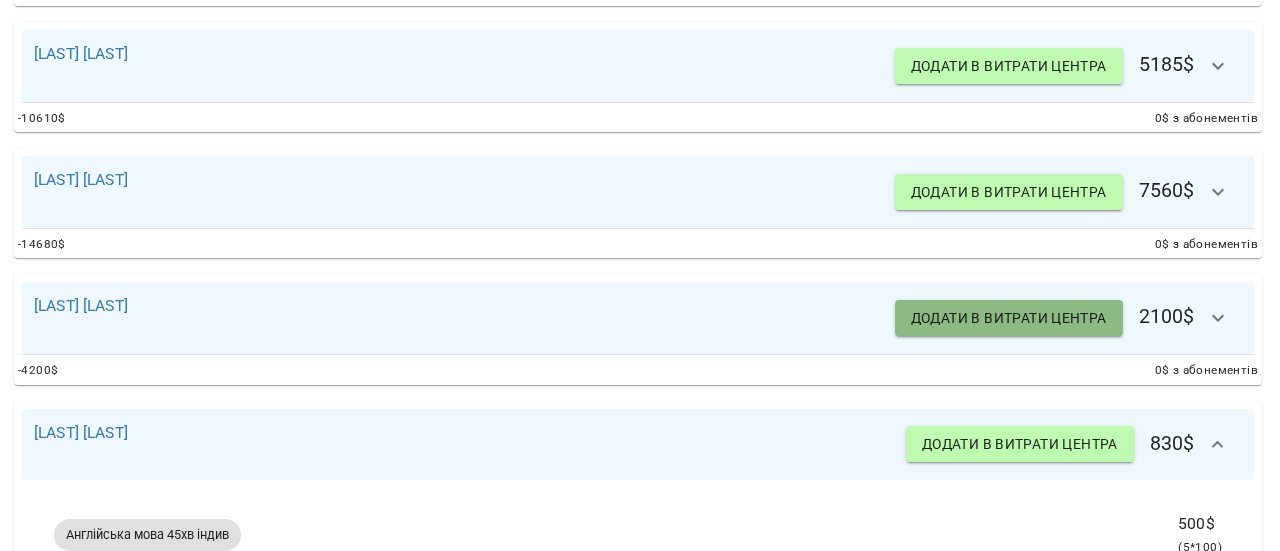 click on "Додати в витрати центра" at bounding box center [1009, 318] 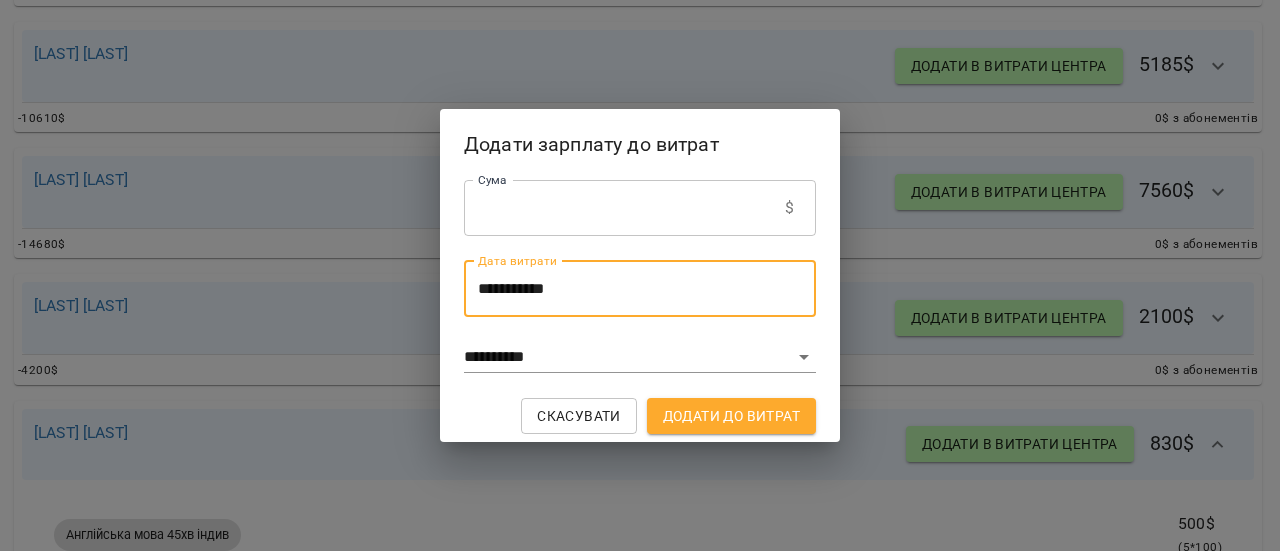 click on "**********" at bounding box center (640, 289) 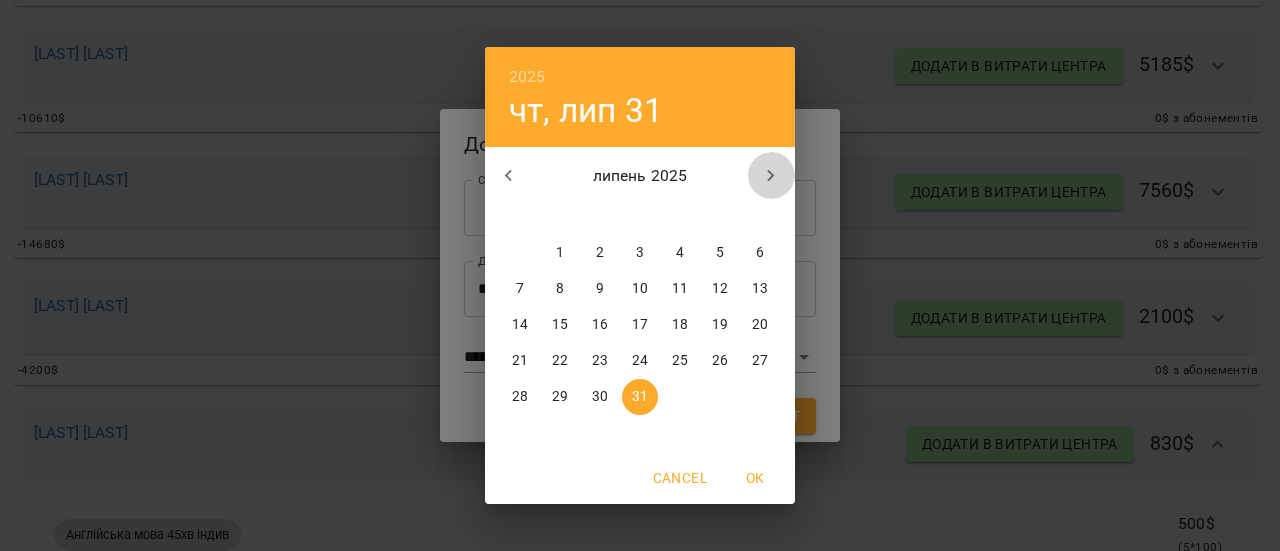 click 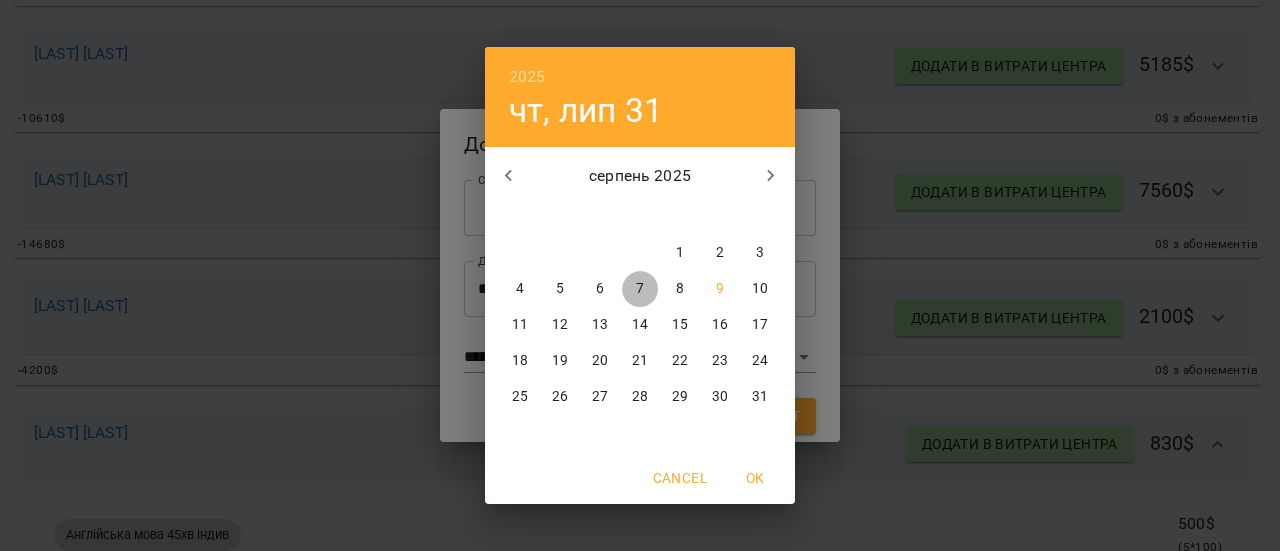click on "7" at bounding box center (640, 289) 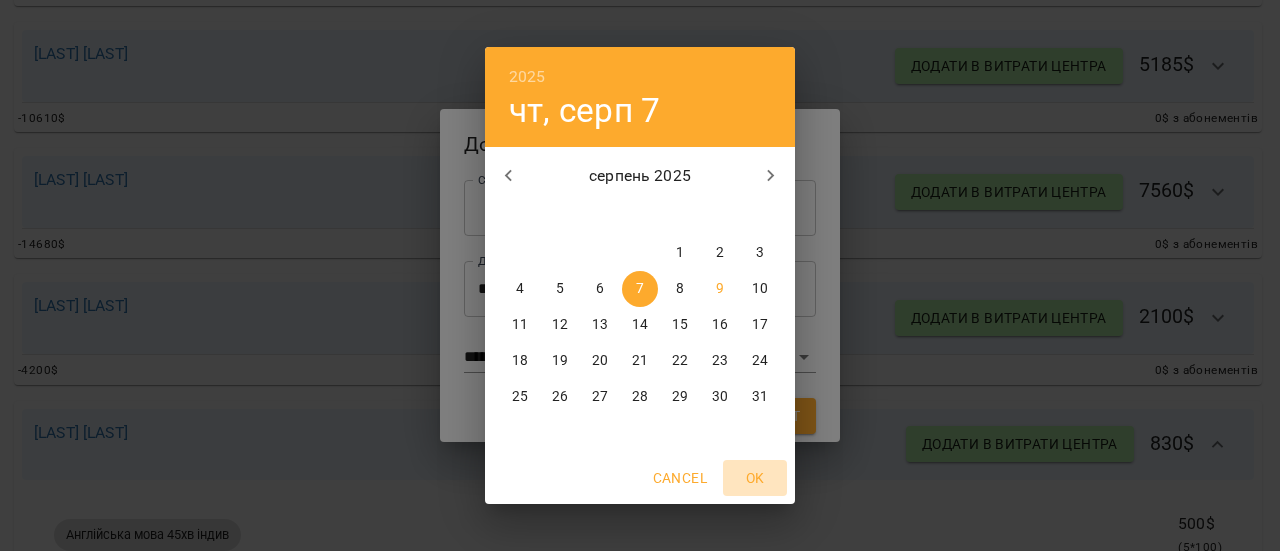 click on "OK" at bounding box center [755, 478] 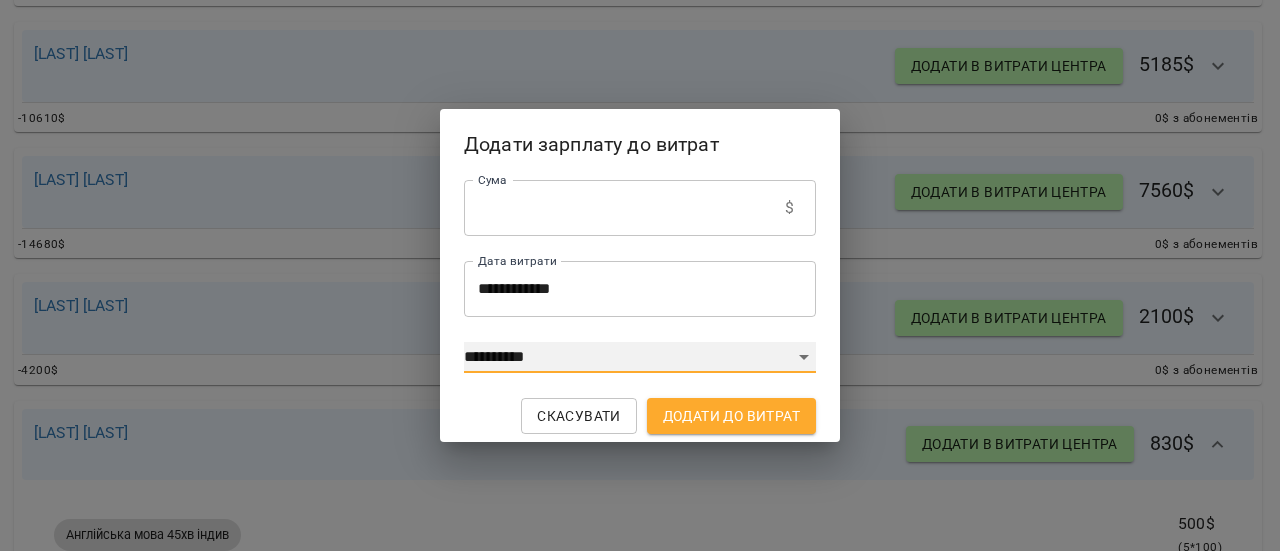 click on "**********" at bounding box center (640, 358) 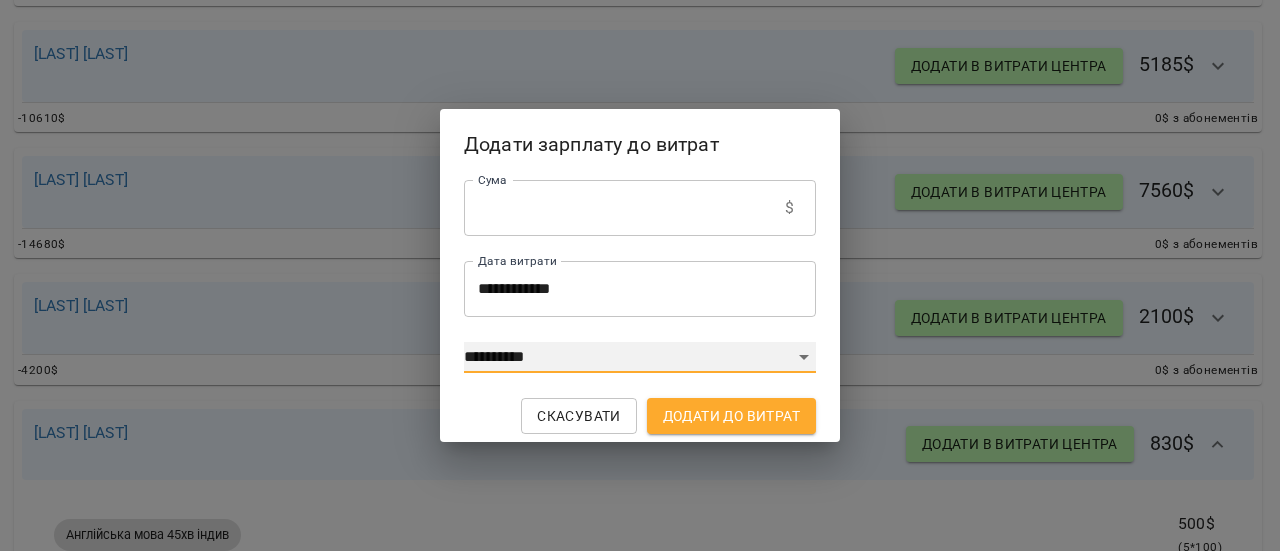 select on "****" 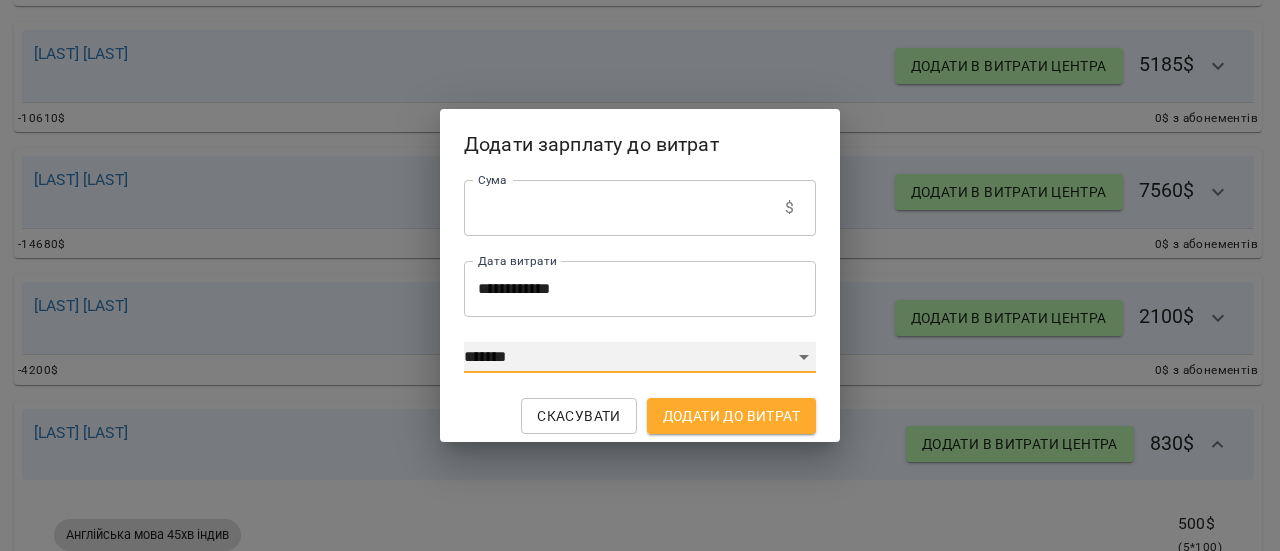 click on "**********" at bounding box center (640, 358) 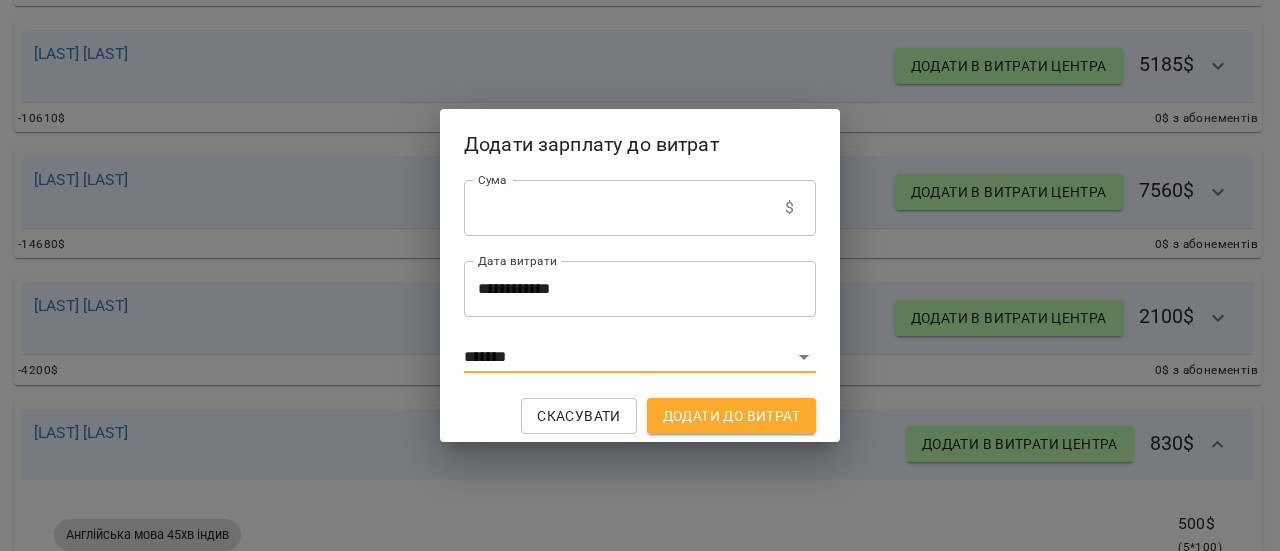 click on "Додати до витрат" at bounding box center (731, 416) 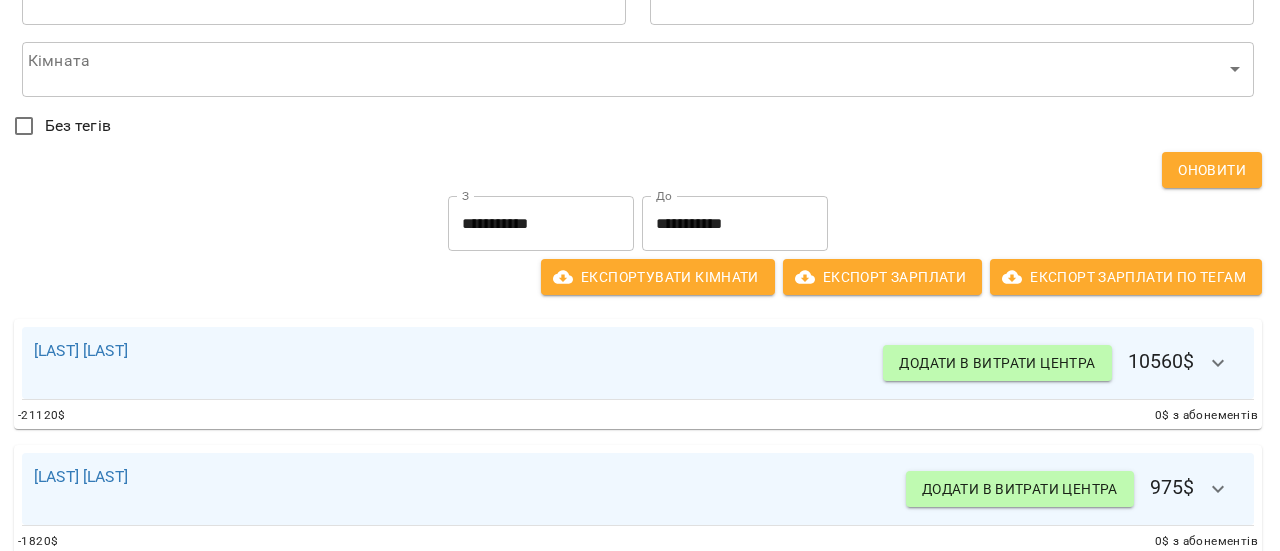 scroll, scrollTop: 188, scrollLeft: 2, axis: both 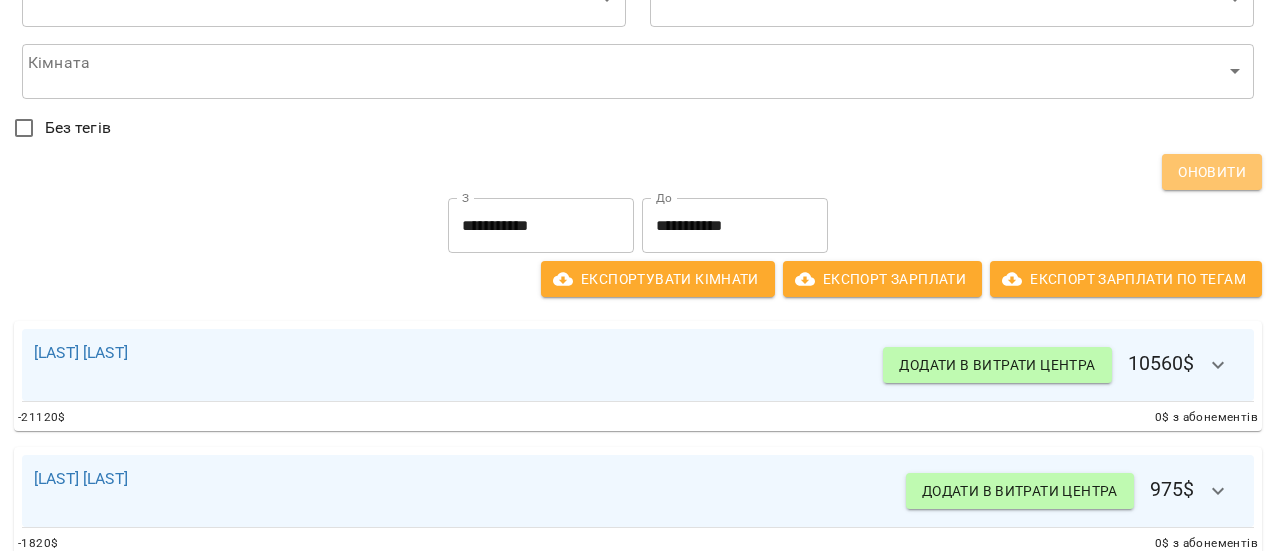 click on "Оновити" at bounding box center (1212, 172) 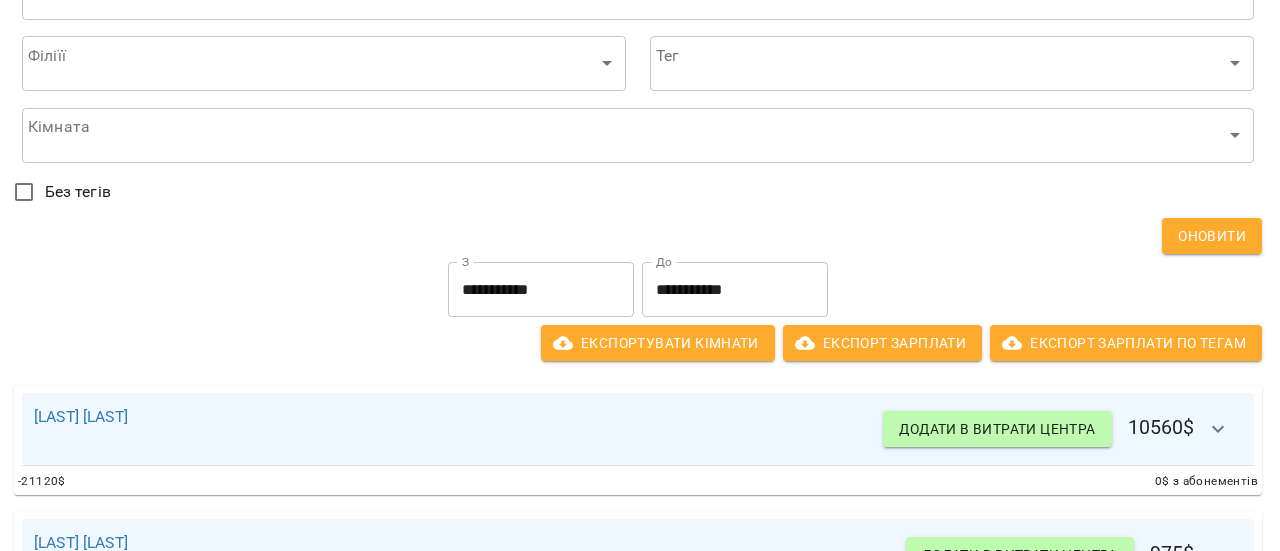 scroll, scrollTop: 0, scrollLeft: 2, axis: horizontal 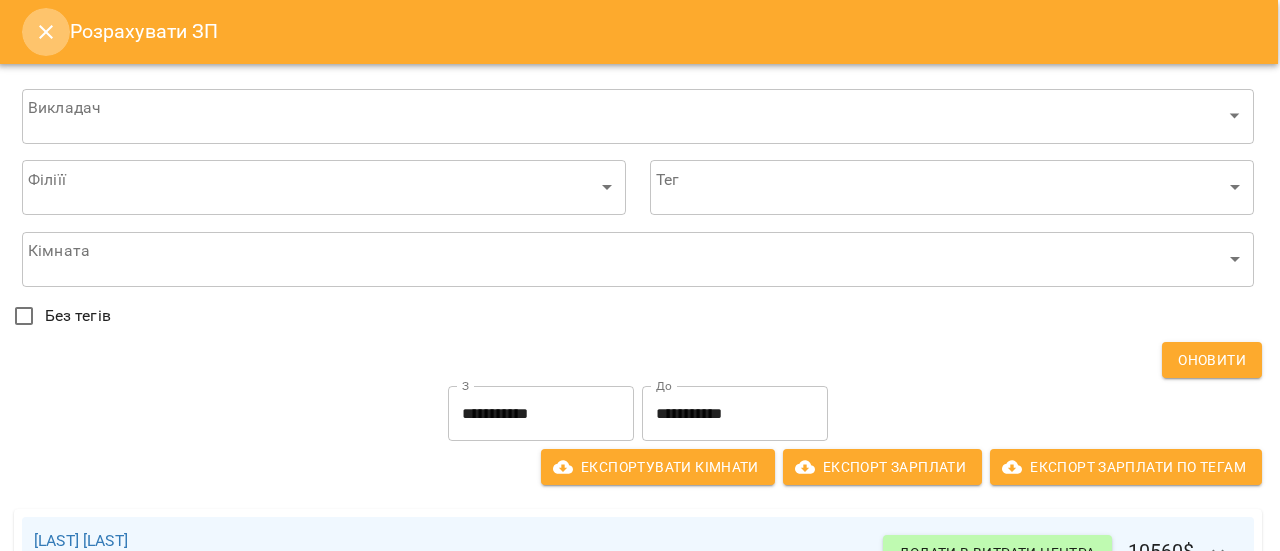 click 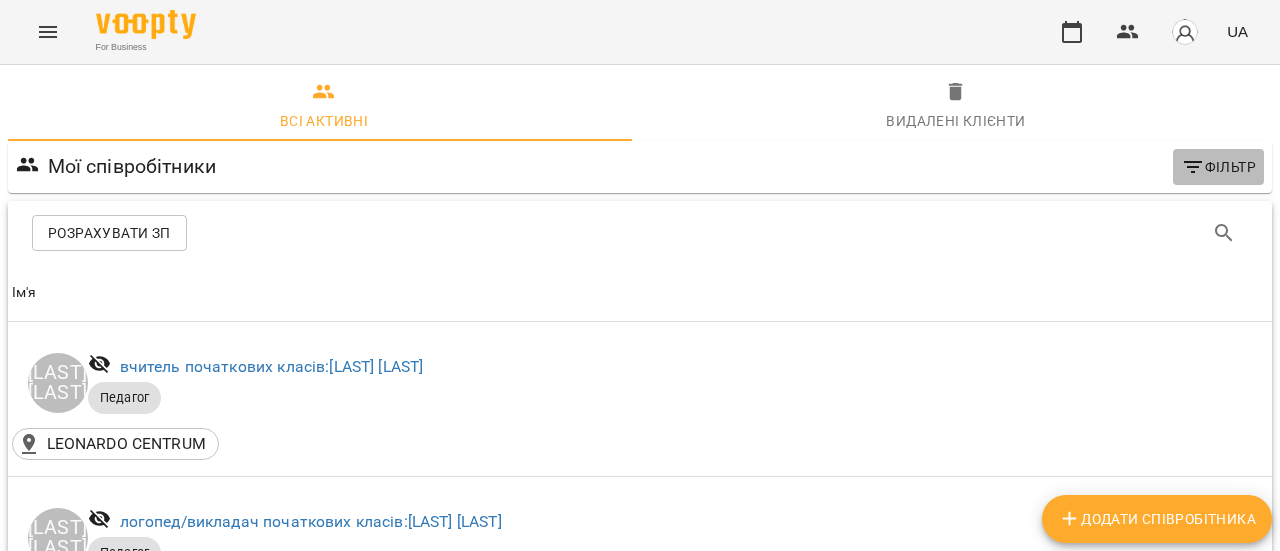 click on "Фільтр" at bounding box center (1218, 167) 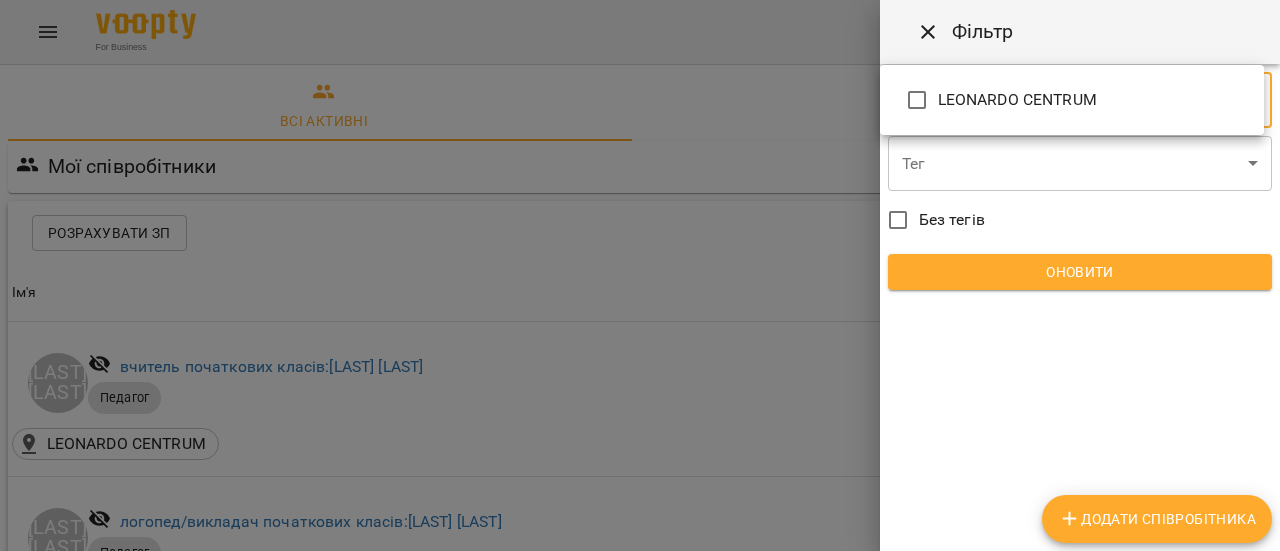 click on "For Business UA Всі активні Видалені клієнти Мої співробітники Фільтр Додати співробітника Розрахувати ЗП Розрахувати ЗП Ім'я Ім'я [LAST] [LAST] [LAST] [LAST]: [LAST] [LAST] [LAST] Ім'я [LAST] [LAST] [LAST] [LAST]: [LAST] [LAST] [LAST] Ім'я [LAST] [LAST] [LAST] [LAST]: [LAST] [LAST] [LAST] Ім'я [LAST] [LAST] [LAST] [LAST]: [LAST] [LAST] [LAST] Ім'я [LAST] [LAST] [LAST] [LAST]: [LAST] [LAST] Ім'я" at bounding box center [640, 1774] 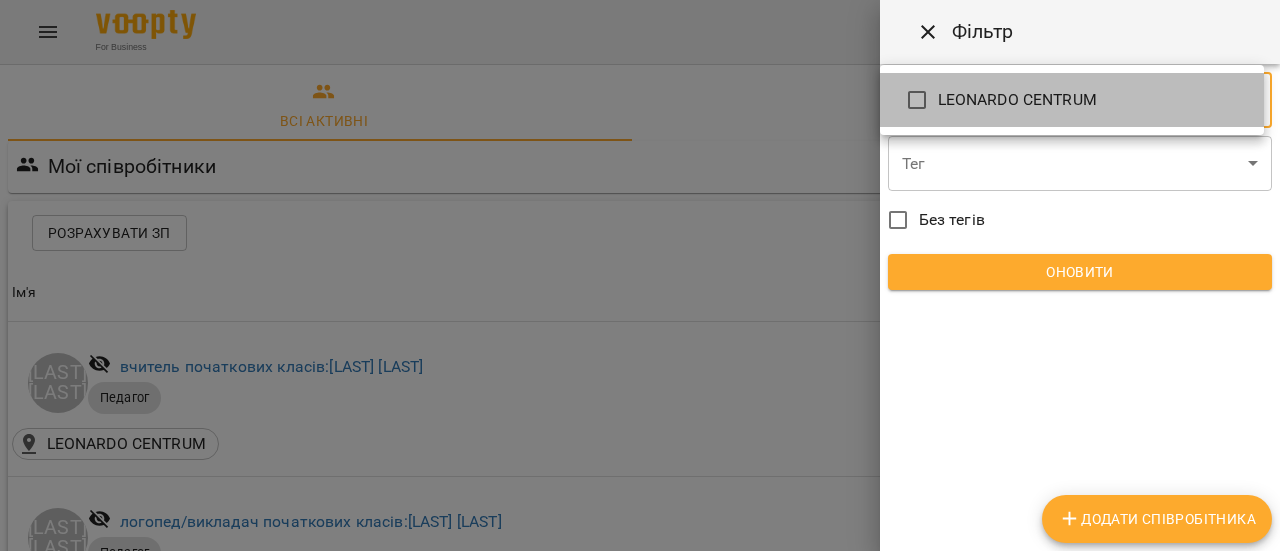 click on "LEONARDO CENTRUM" at bounding box center (1093, 100) 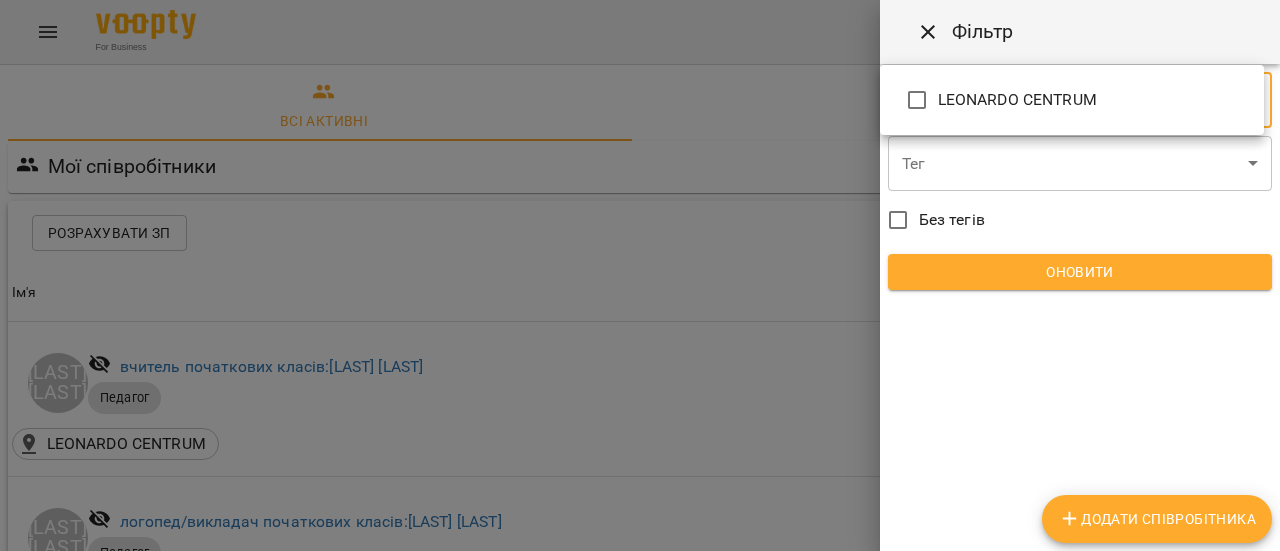 click at bounding box center [640, 275] 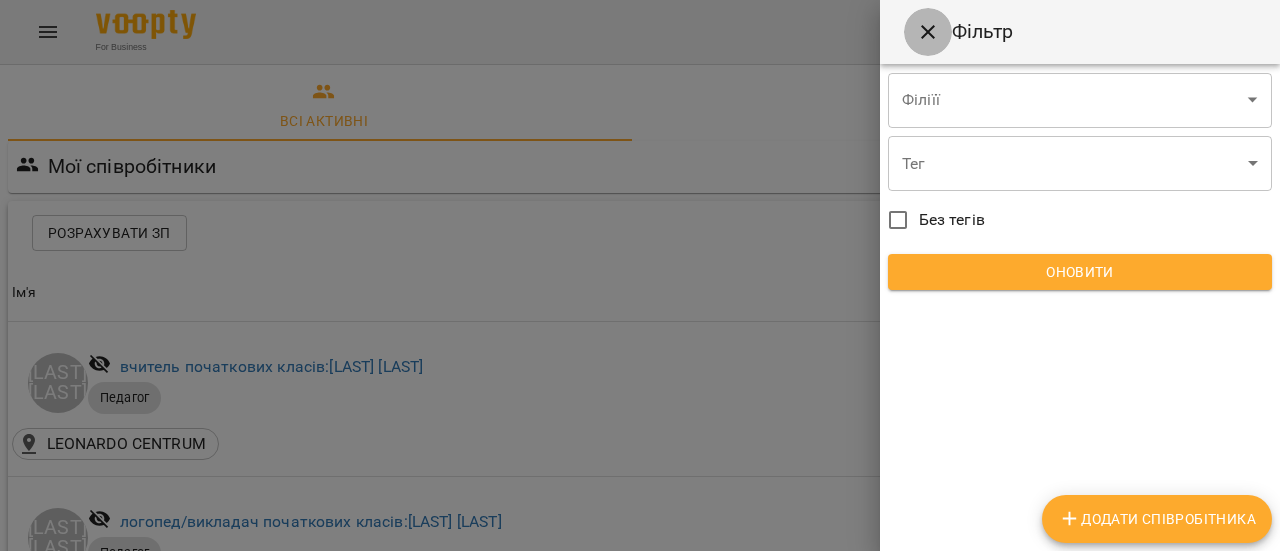 click 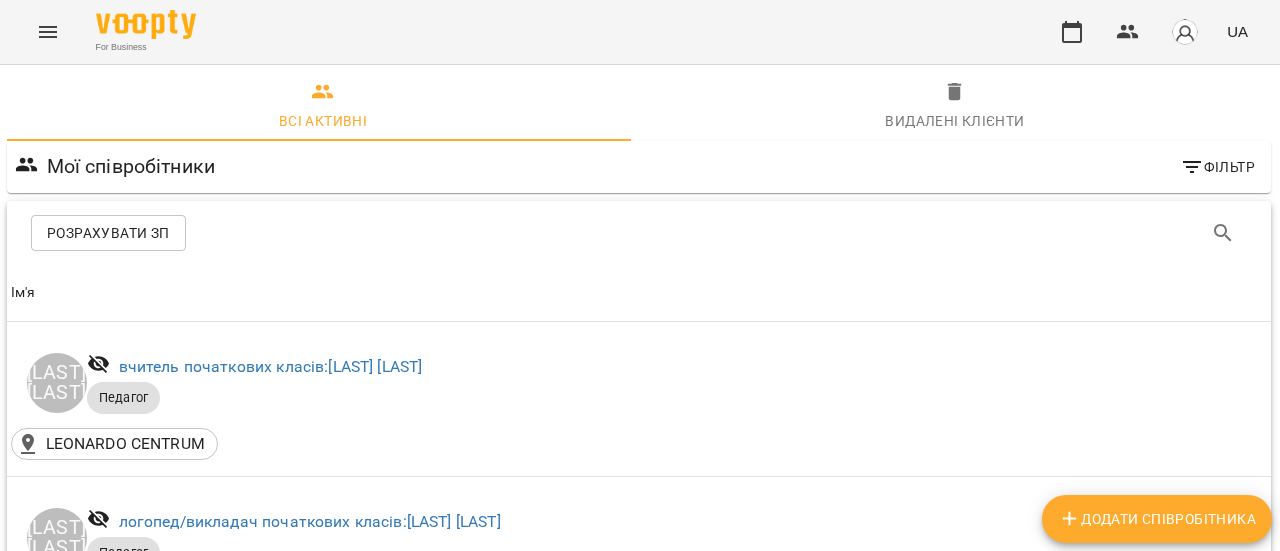 scroll, scrollTop: 0, scrollLeft: 4, axis: horizontal 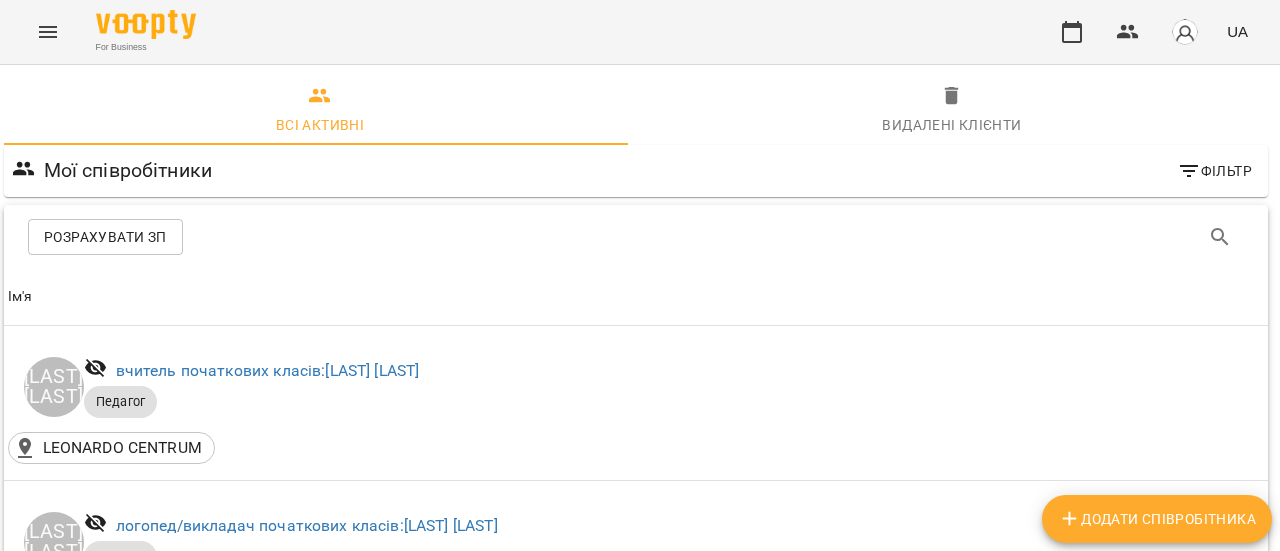 click 